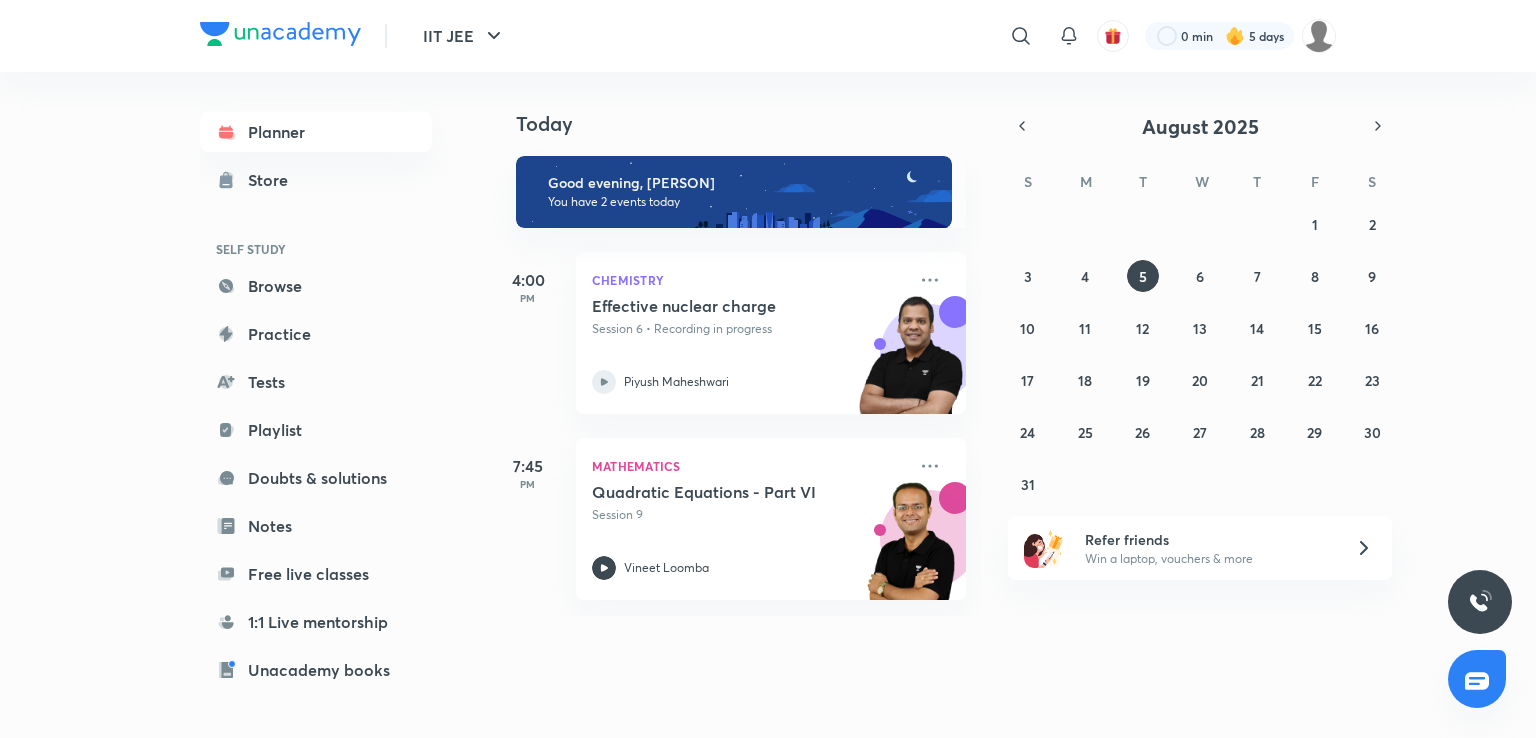 scroll, scrollTop: 0, scrollLeft: 0, axis: both 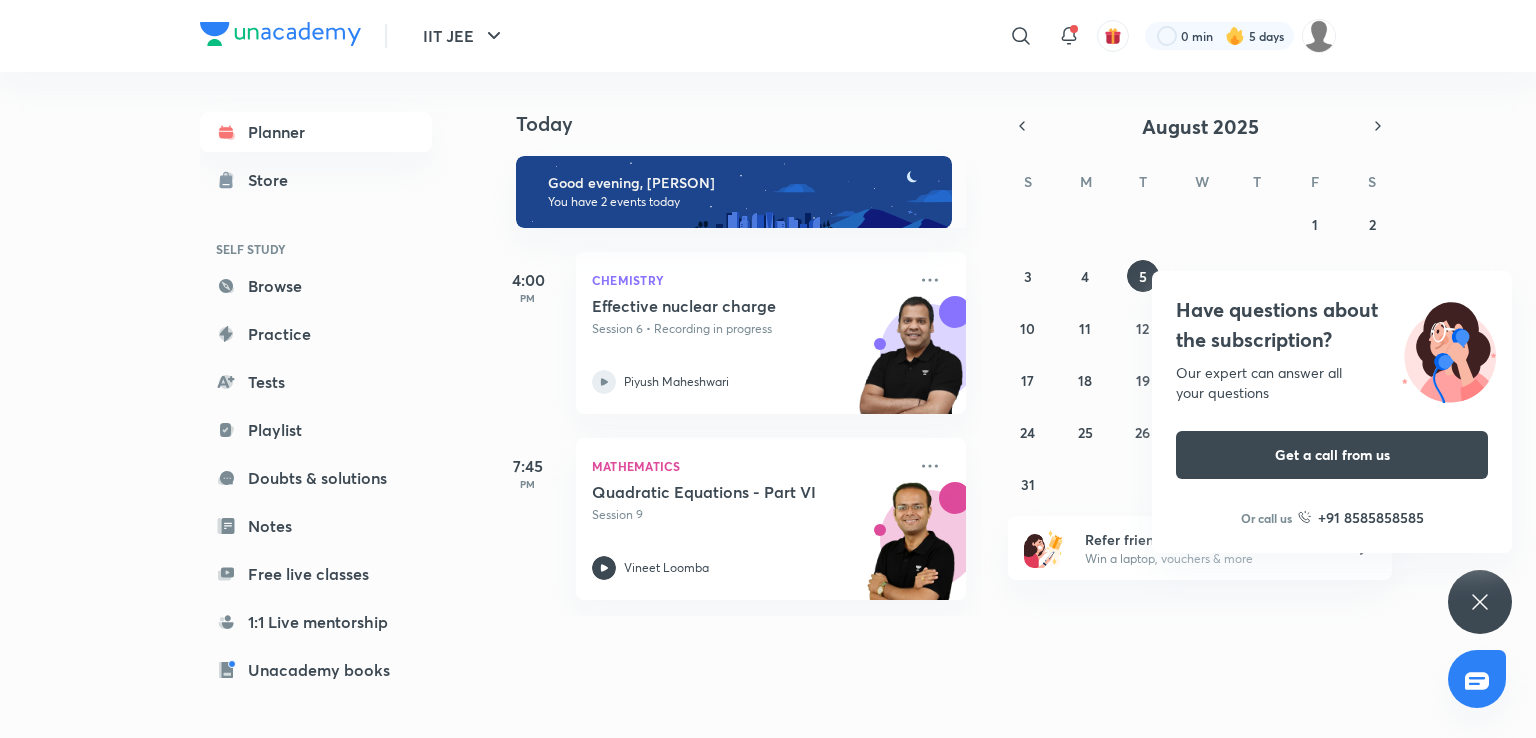 click on "Have questions about the subscription? Our expert can answer all your questions Get a call from us Or call us +91 8585858585" at bounding box center [1480, 602] 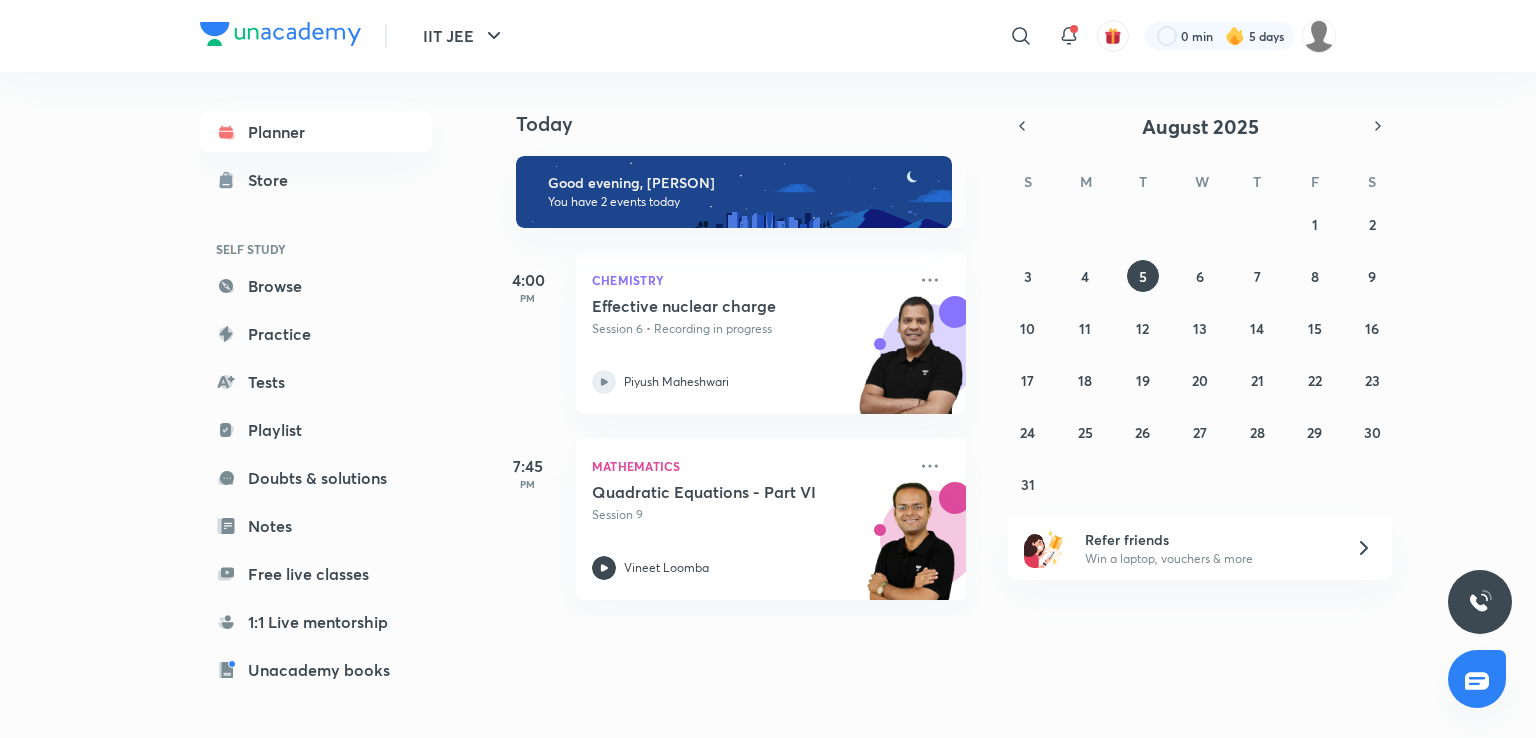 click on "Piyush Maheshwari" at bounding box center [749, 382] 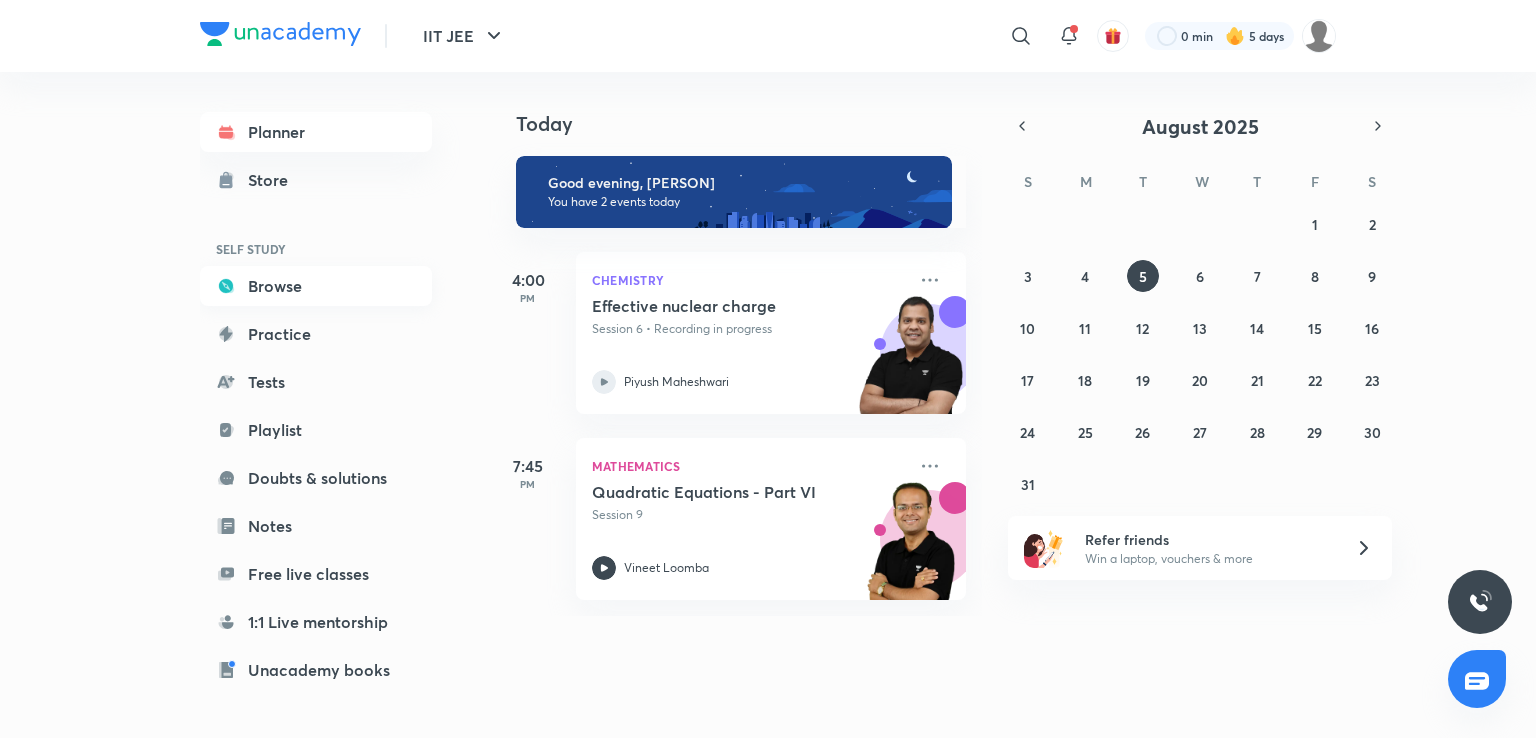 click on "Browse" at bounding box center (316, 286) 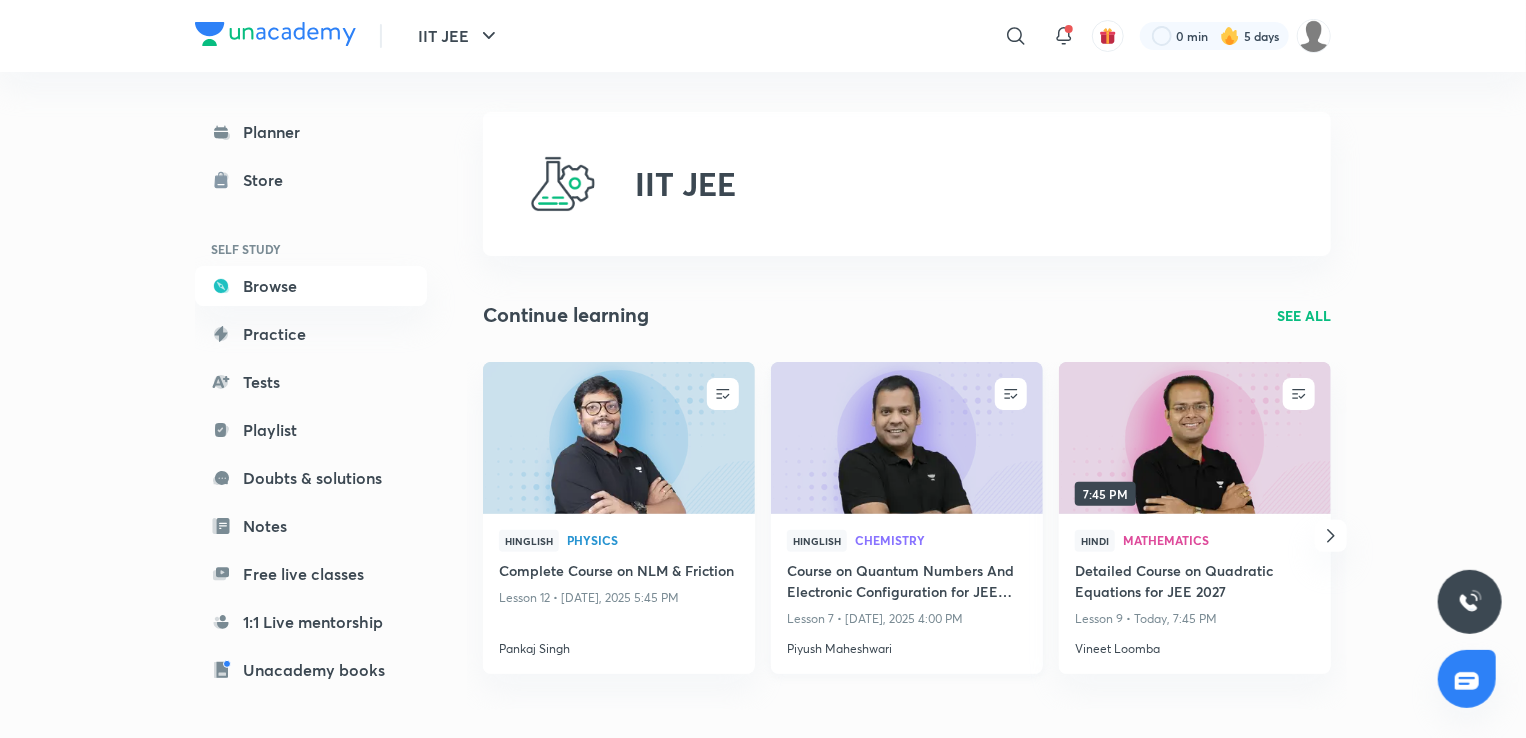 click at bounding box center [906, 437] 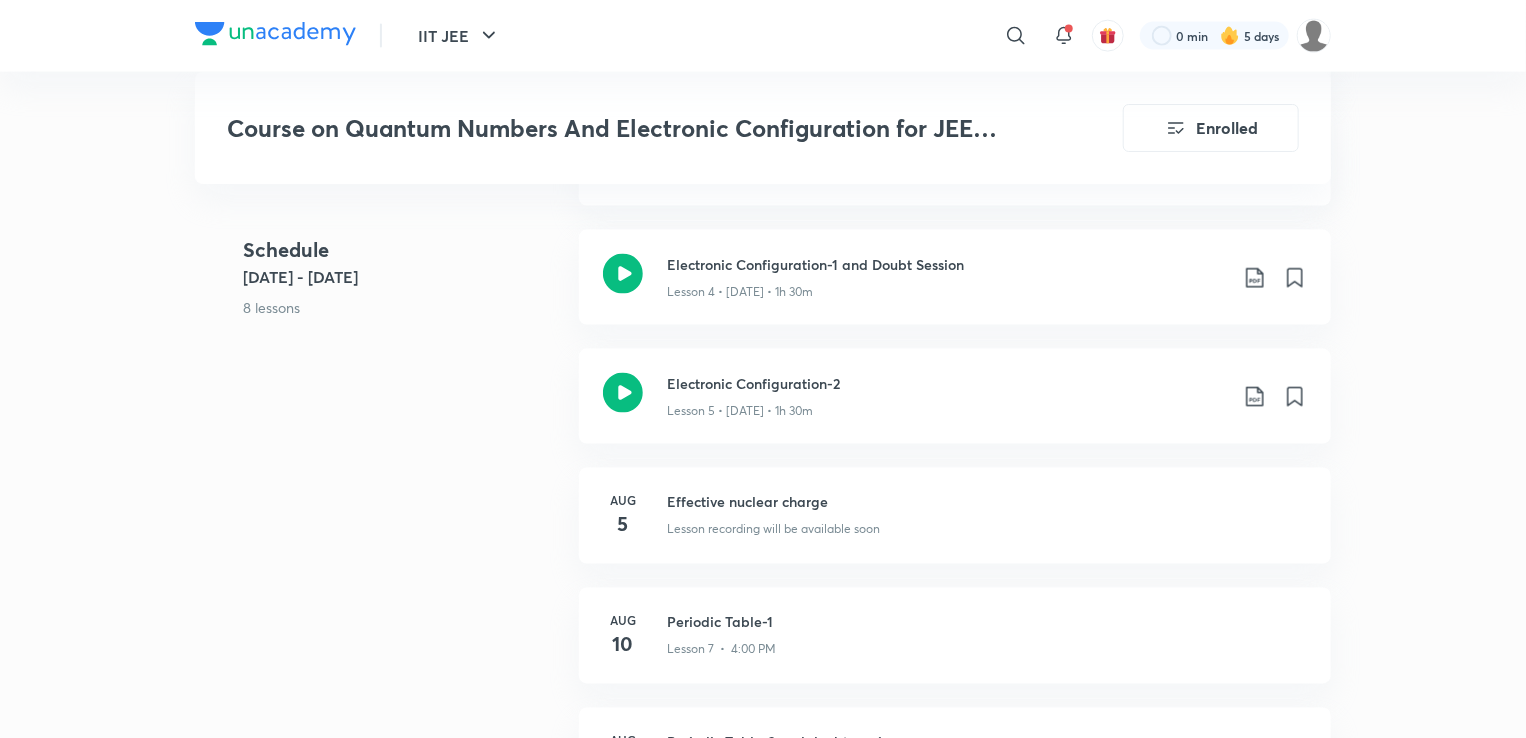scroll, scrollTop: 1410, scrollLeft: 0, axis: vertical 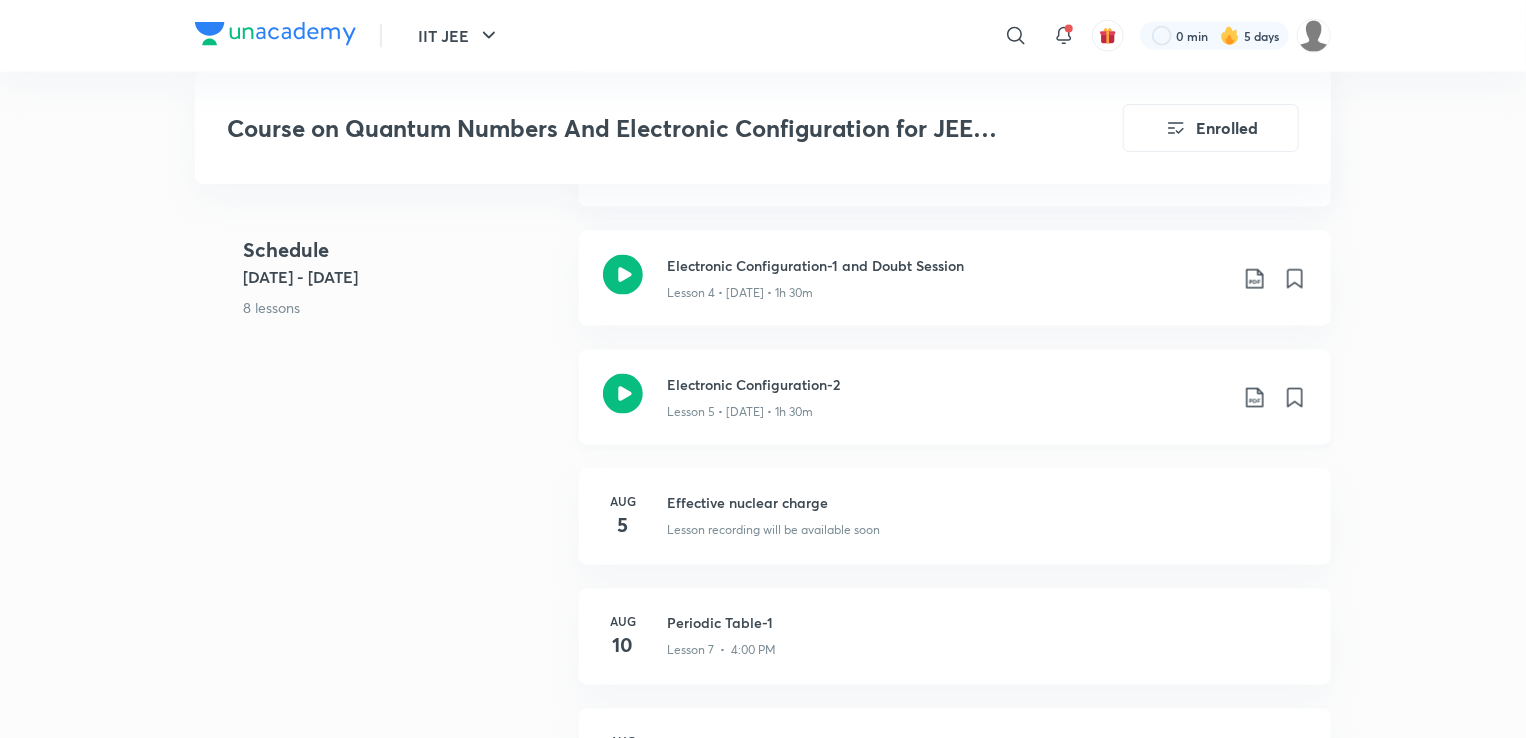 click 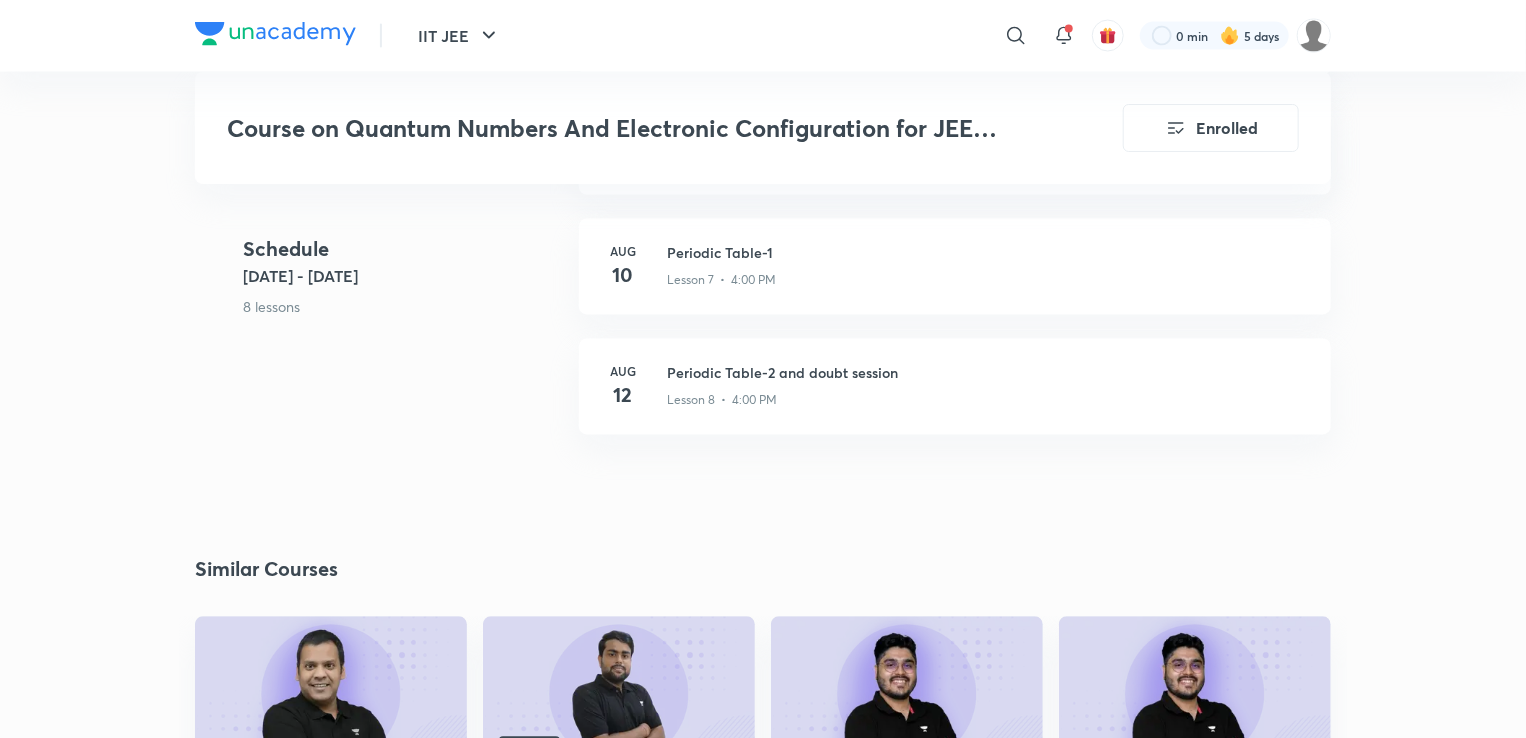 scroll, scrollTop: 1781, scrollLeft: 0, axis: vertical 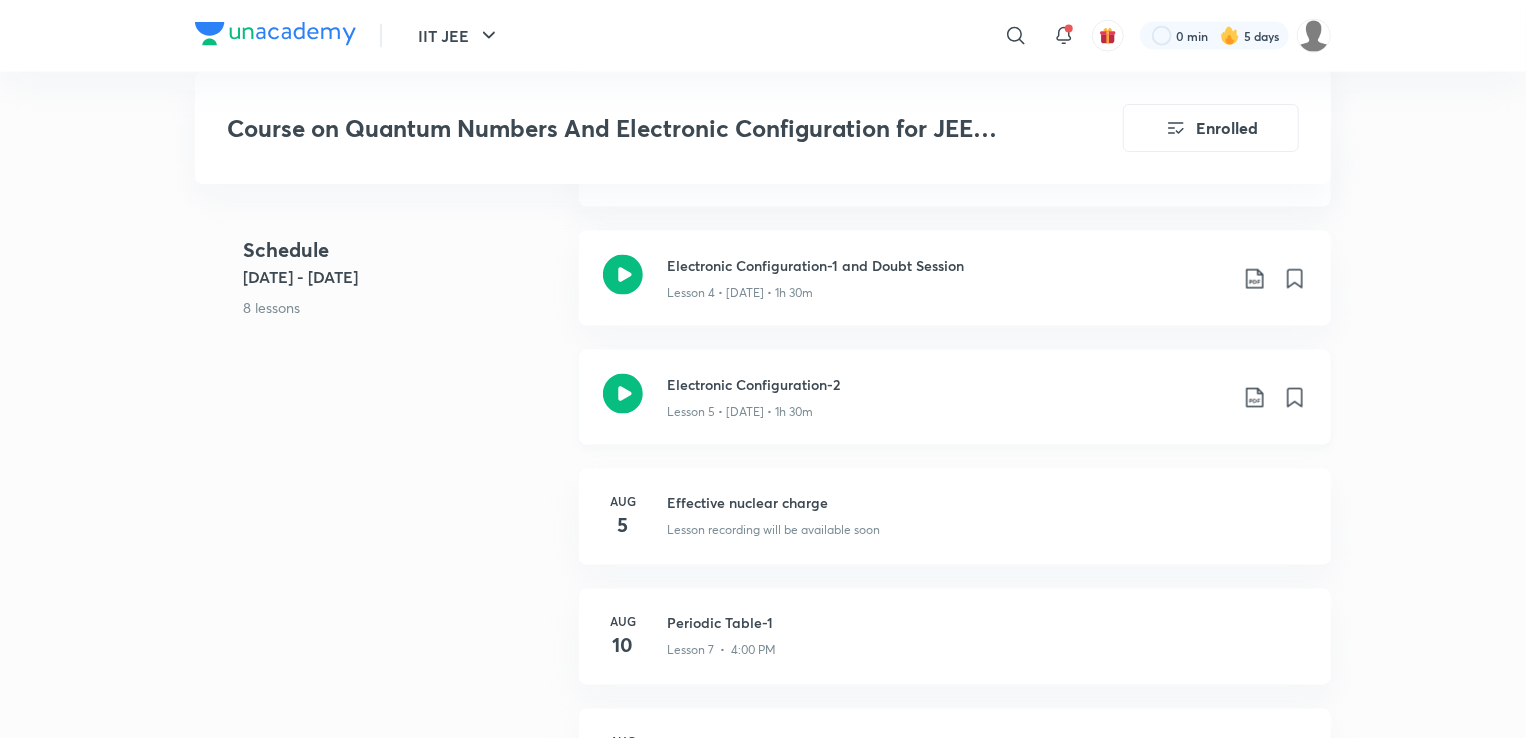 click 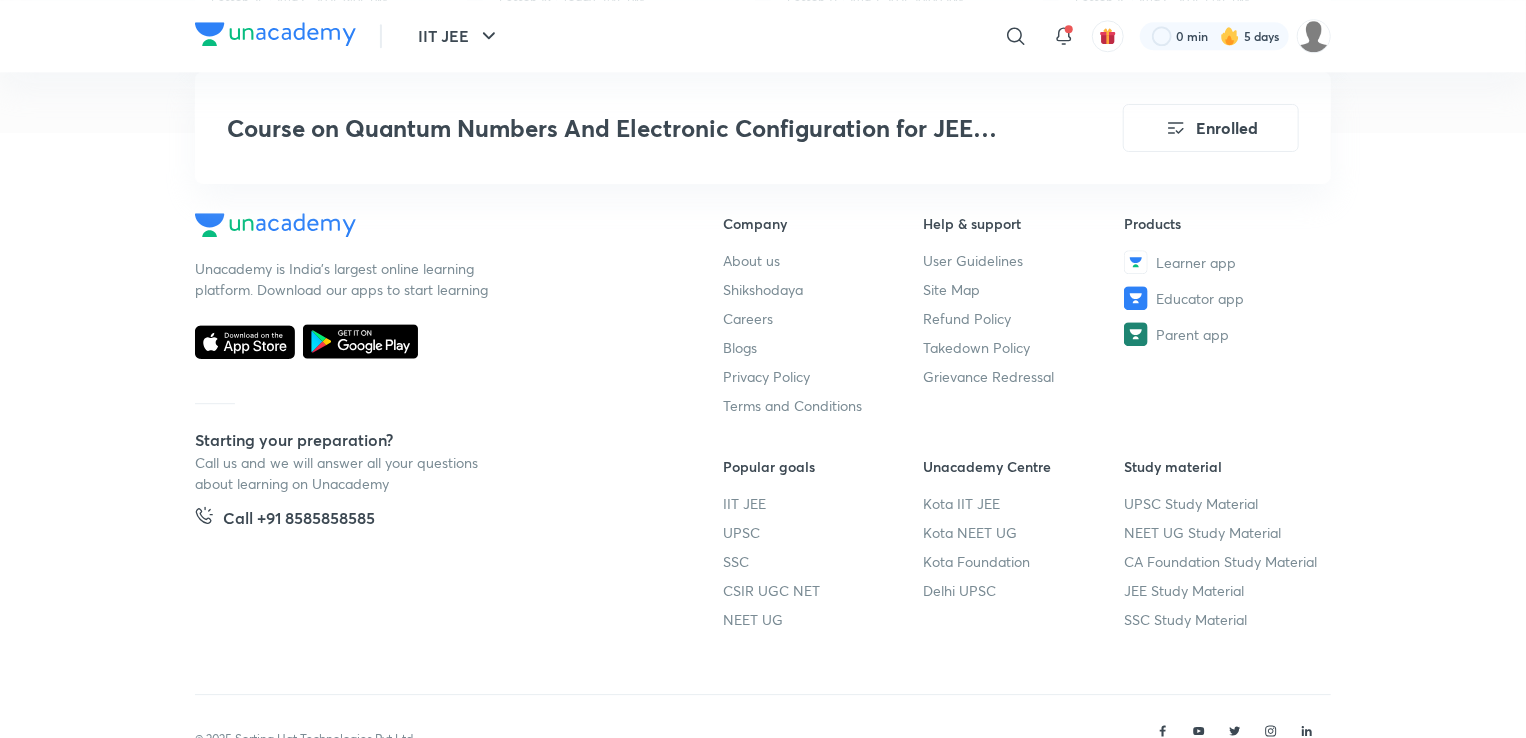 scroll, scrollTop: 2712, scrollLeft: 0, axis: vertical 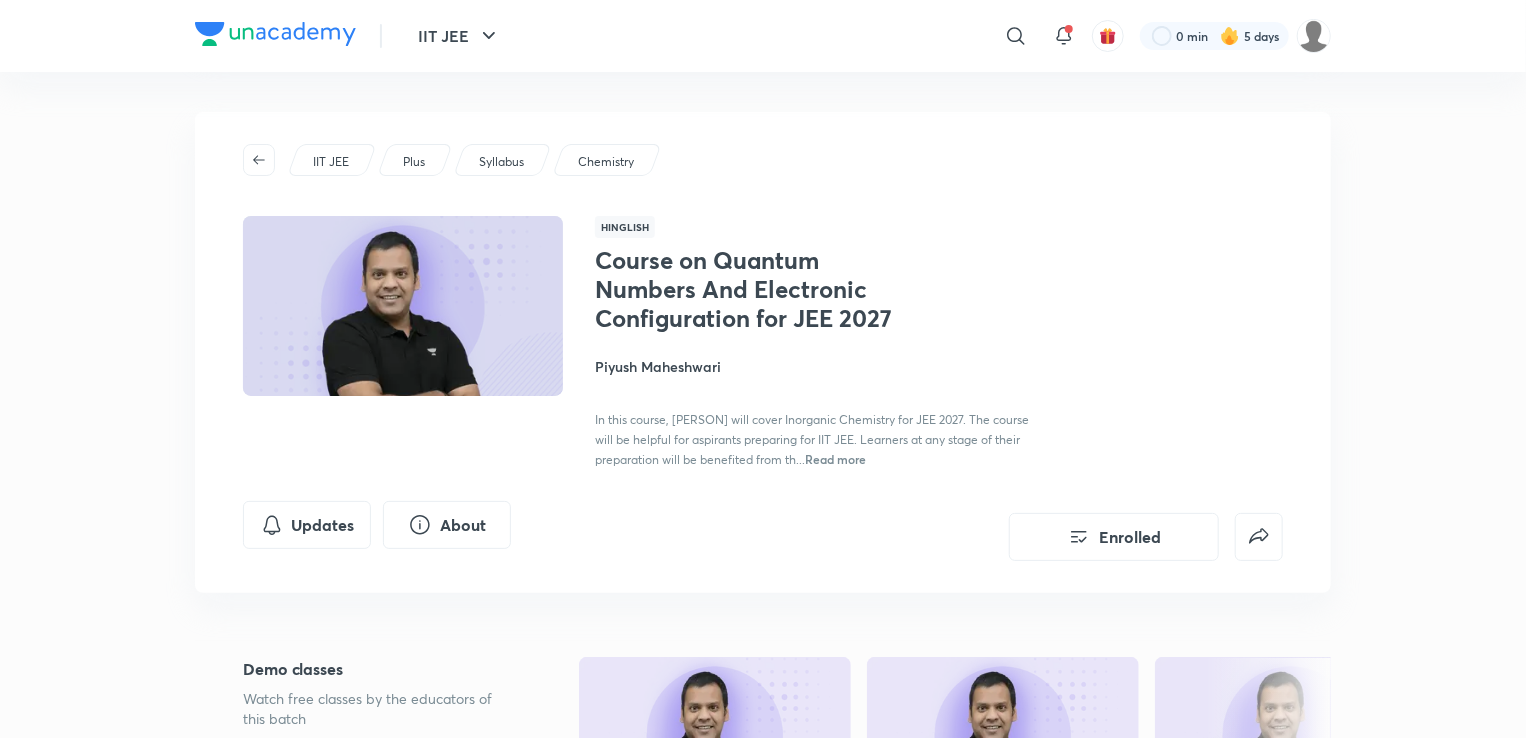 click on "In this course, [PERSON] will cover Inorganic Chemistry for JEE 2027. The course will be helpful for aspirants preparing for IIT JEE. Learners at any stage of their preparation will be benefited from th... Read more" at bounding box center (819, 439) 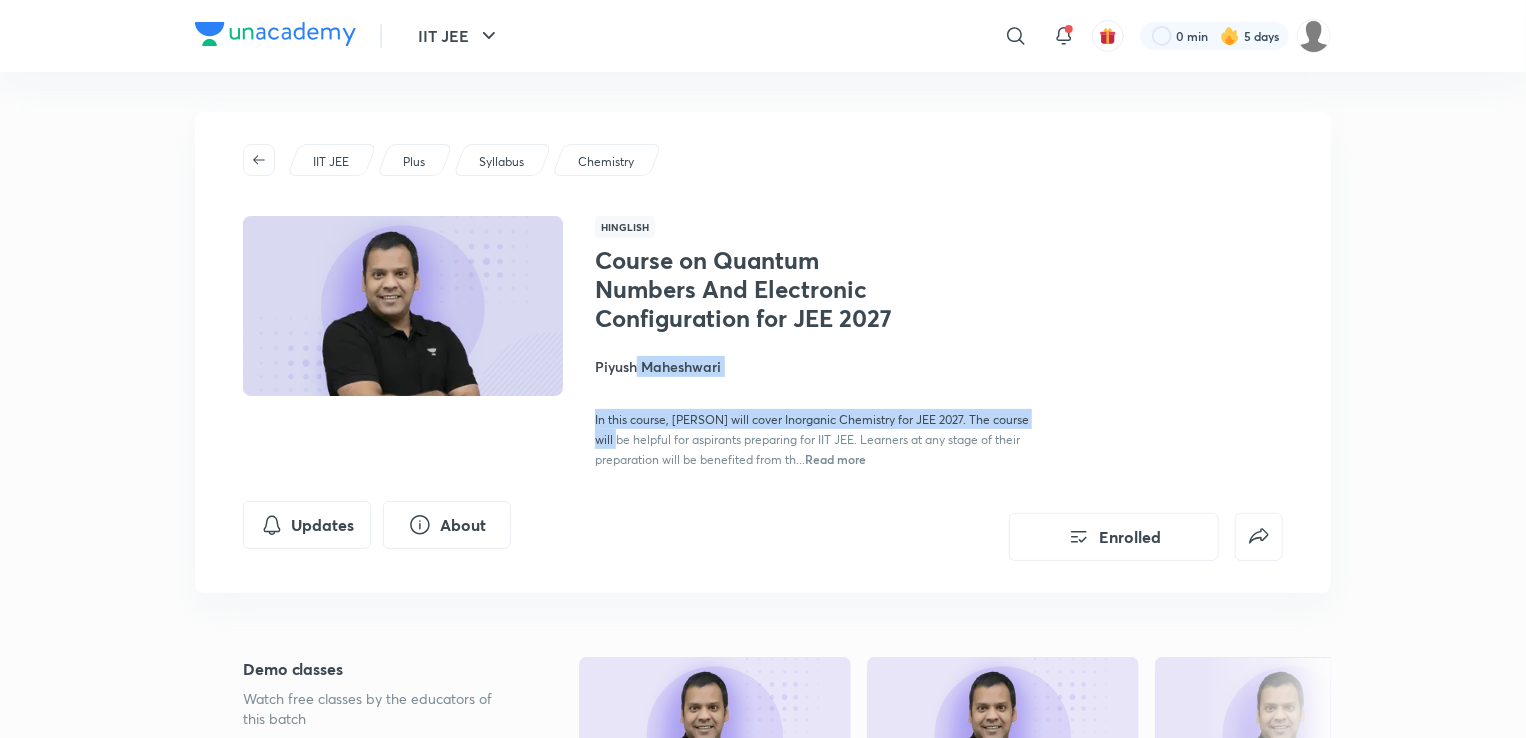 drag, startPoint x: 630, startPoint y: 436, endPoint x: 621, endPoint y: 299, distance: 137.2953 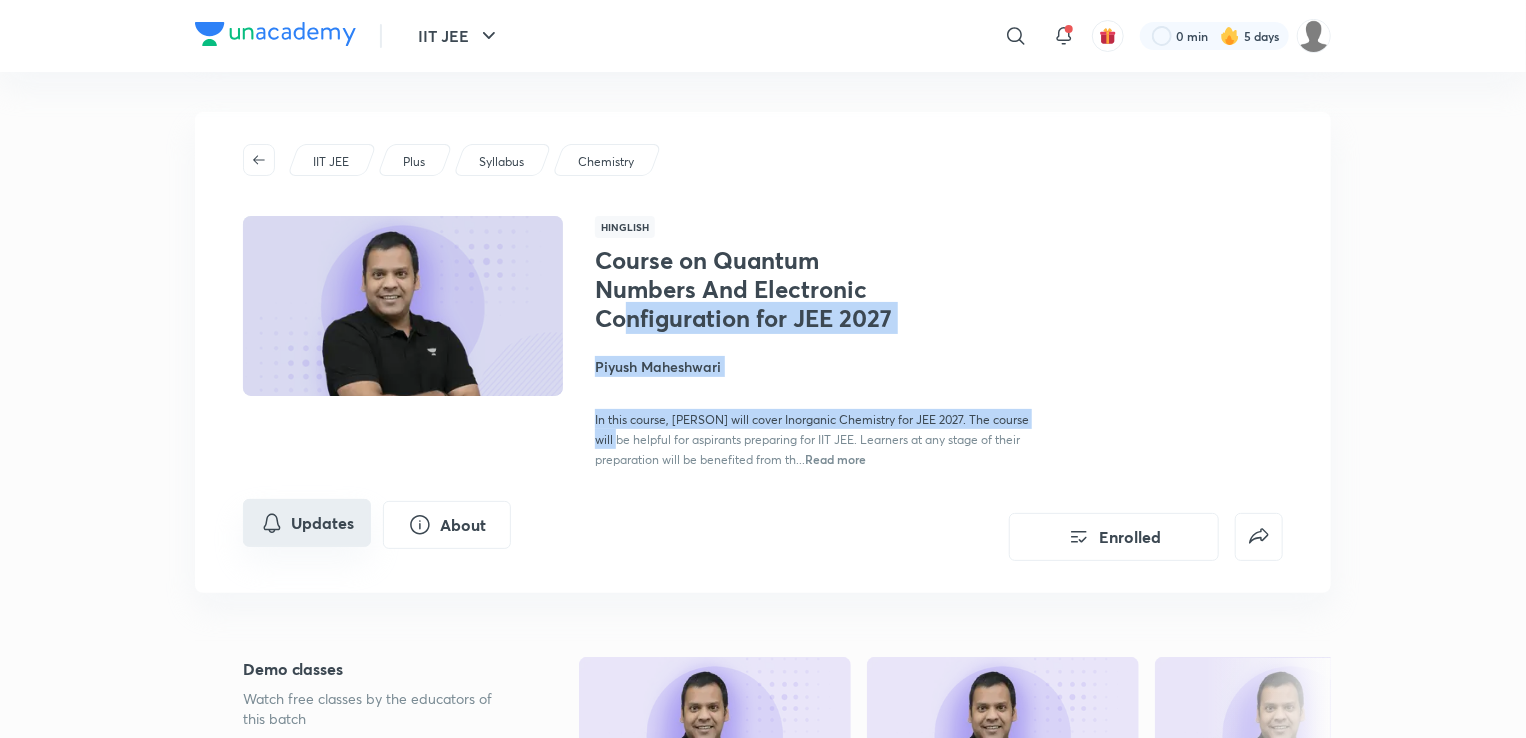 click on "Updates" at bounding box center (307, 523) 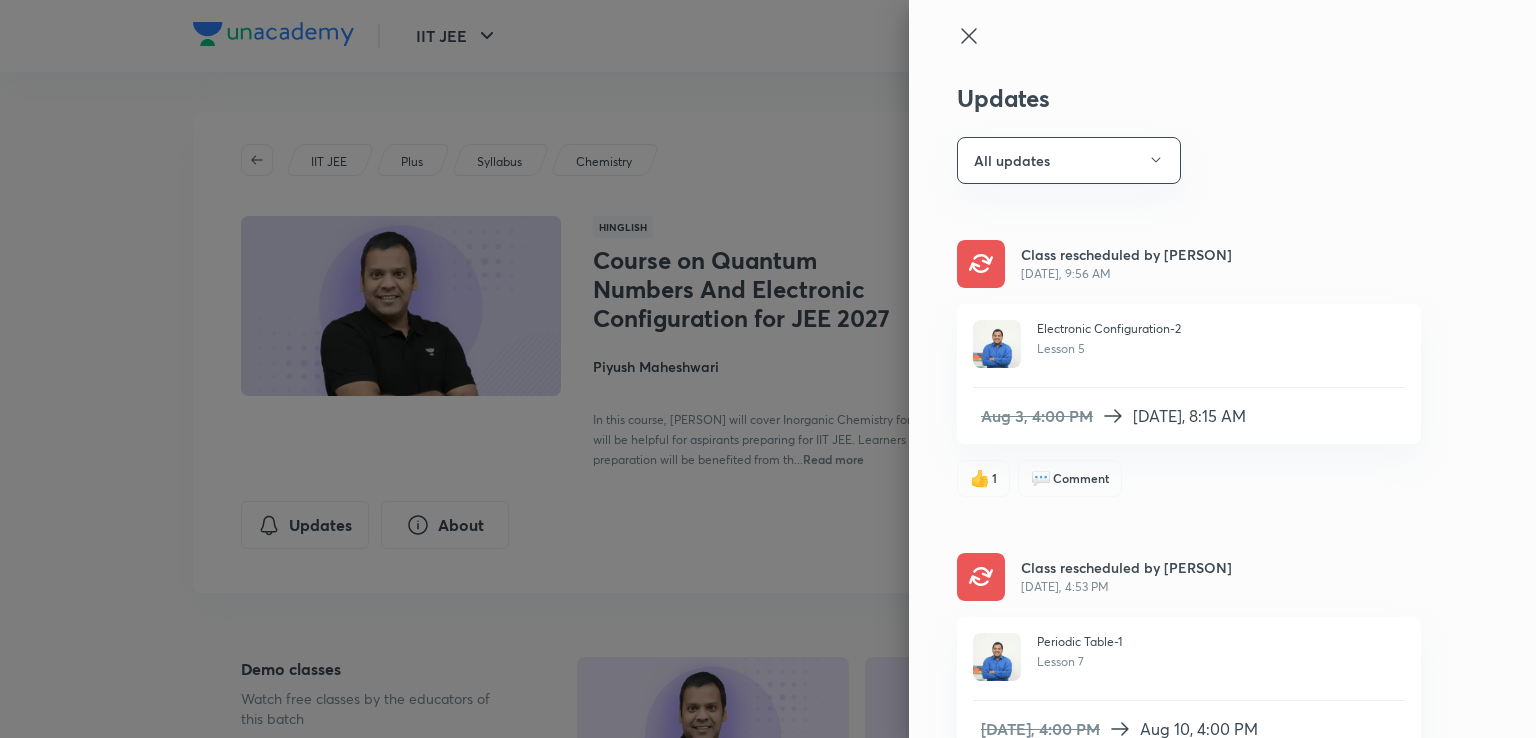 drag, startPoint x: 1028, startPoint y: 547, endPoint x: 726, endPoint y: 602, distance: 306.96744 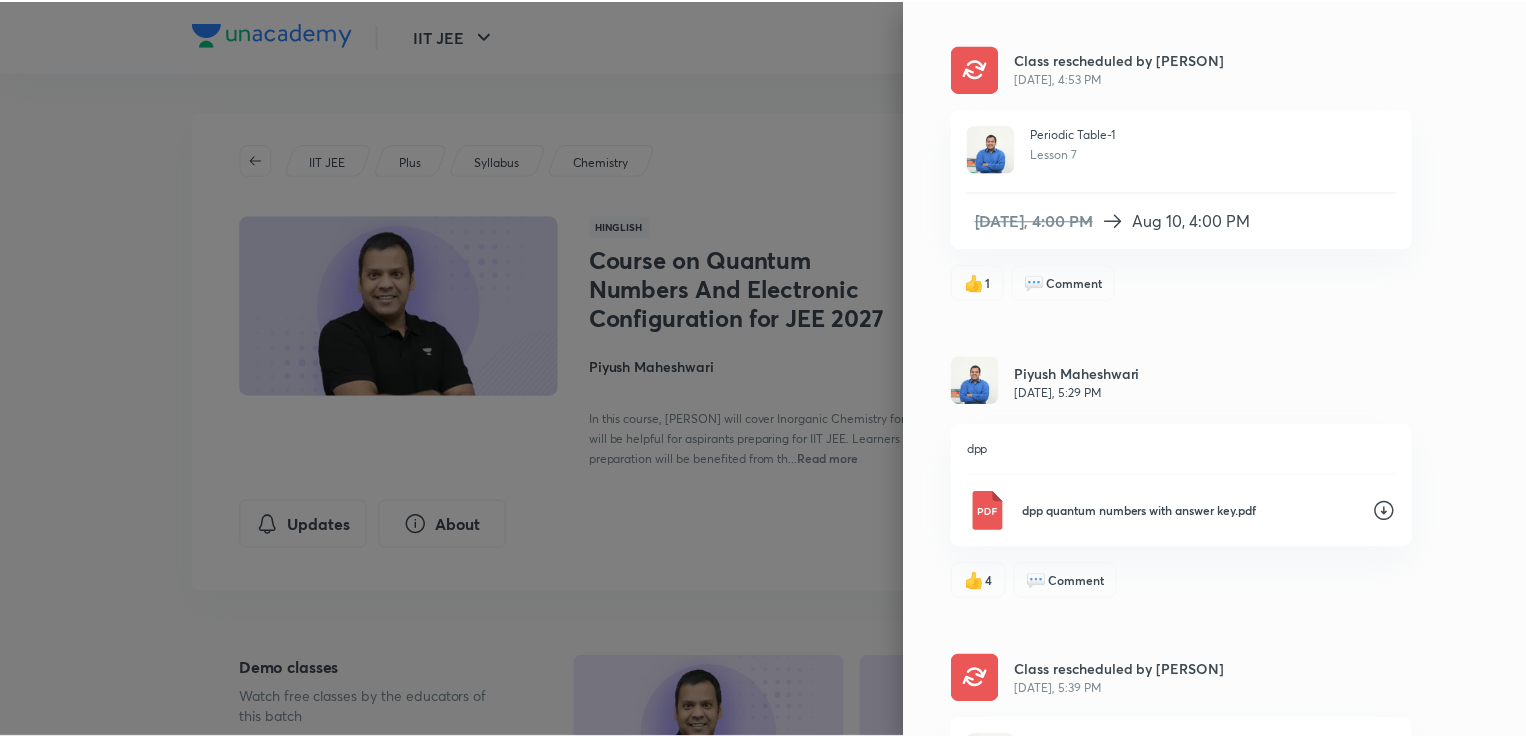 scroll, scrollTop: 688, scrollLeft: 0, axis: vertical 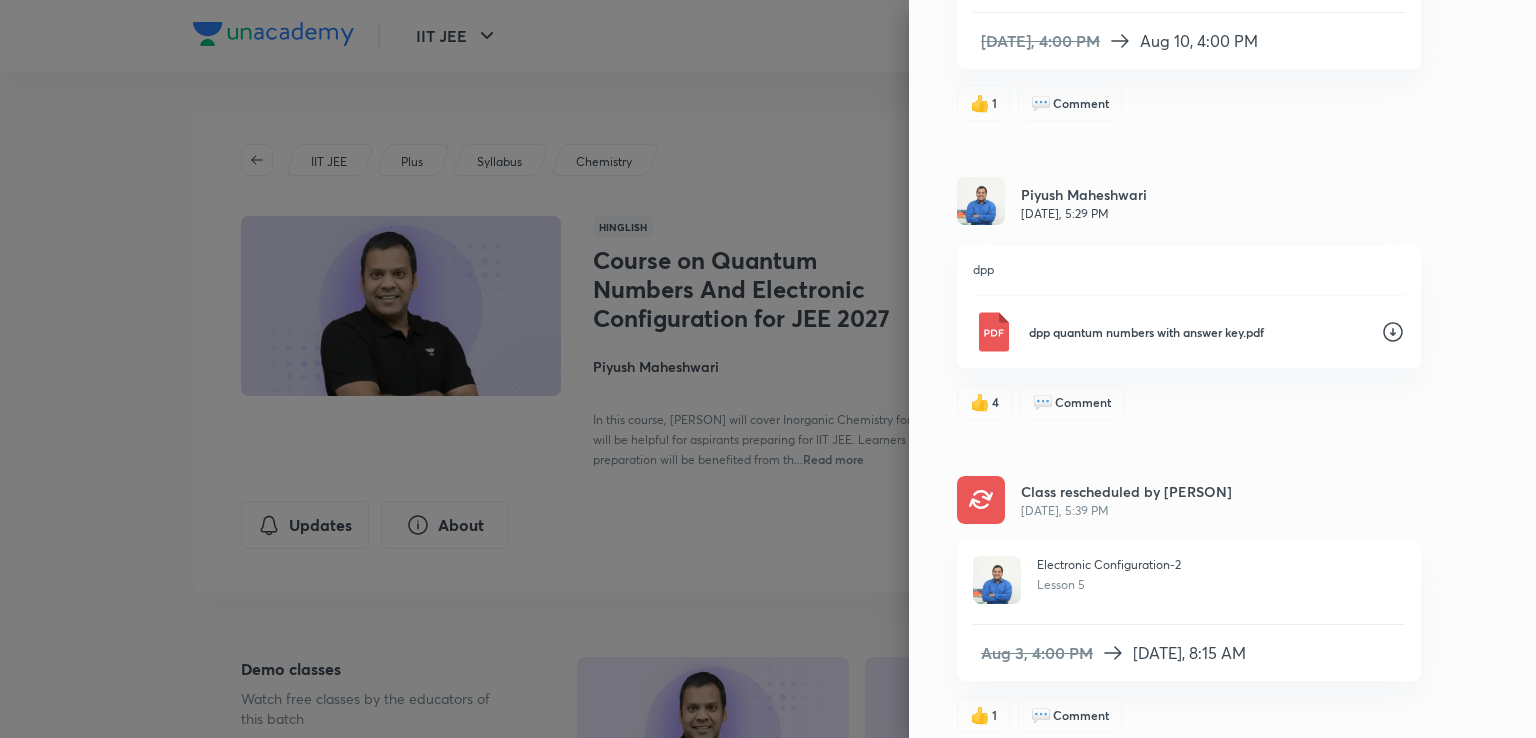 click at bounding box center [768, 369] 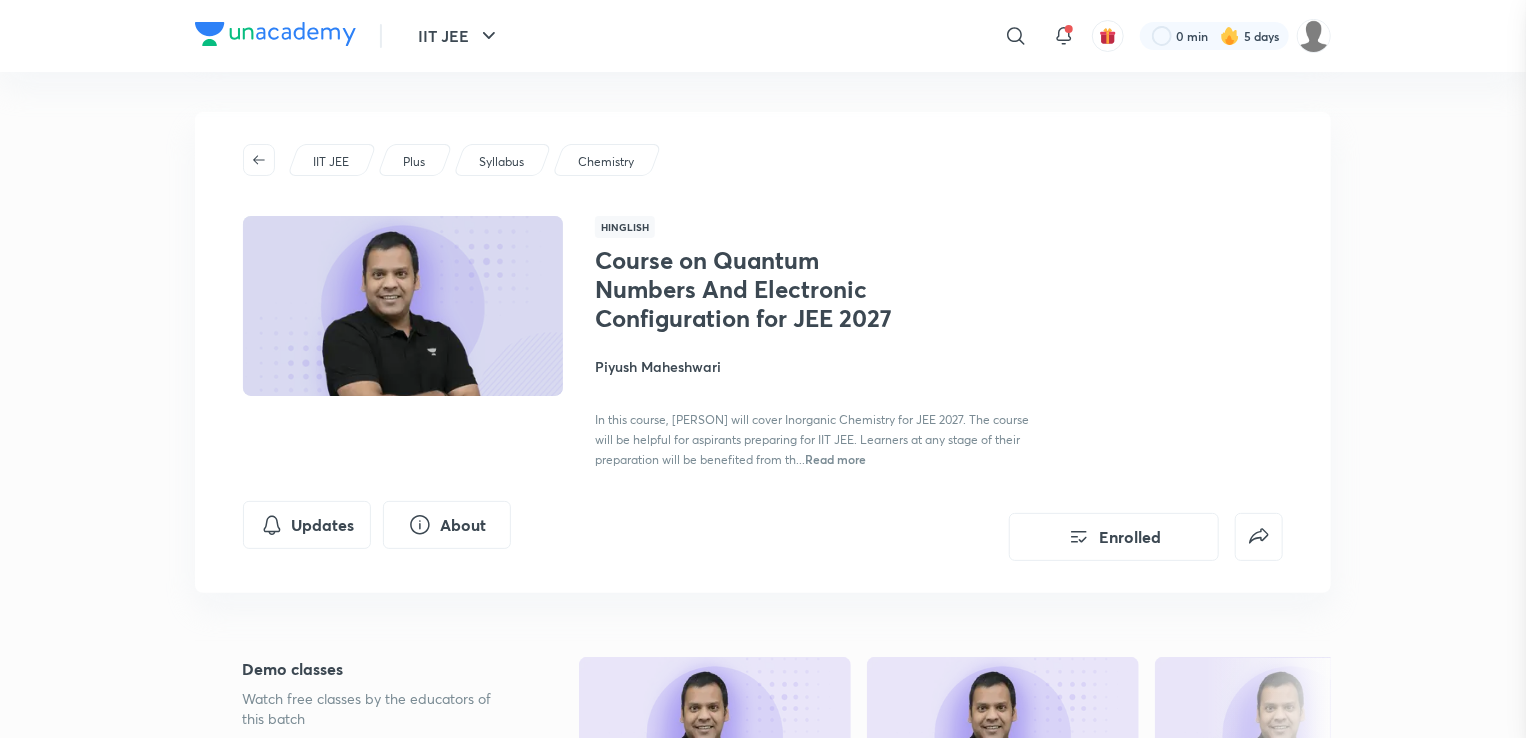scroll, scrollTop: 0, scrollLeft: 0, axis: both 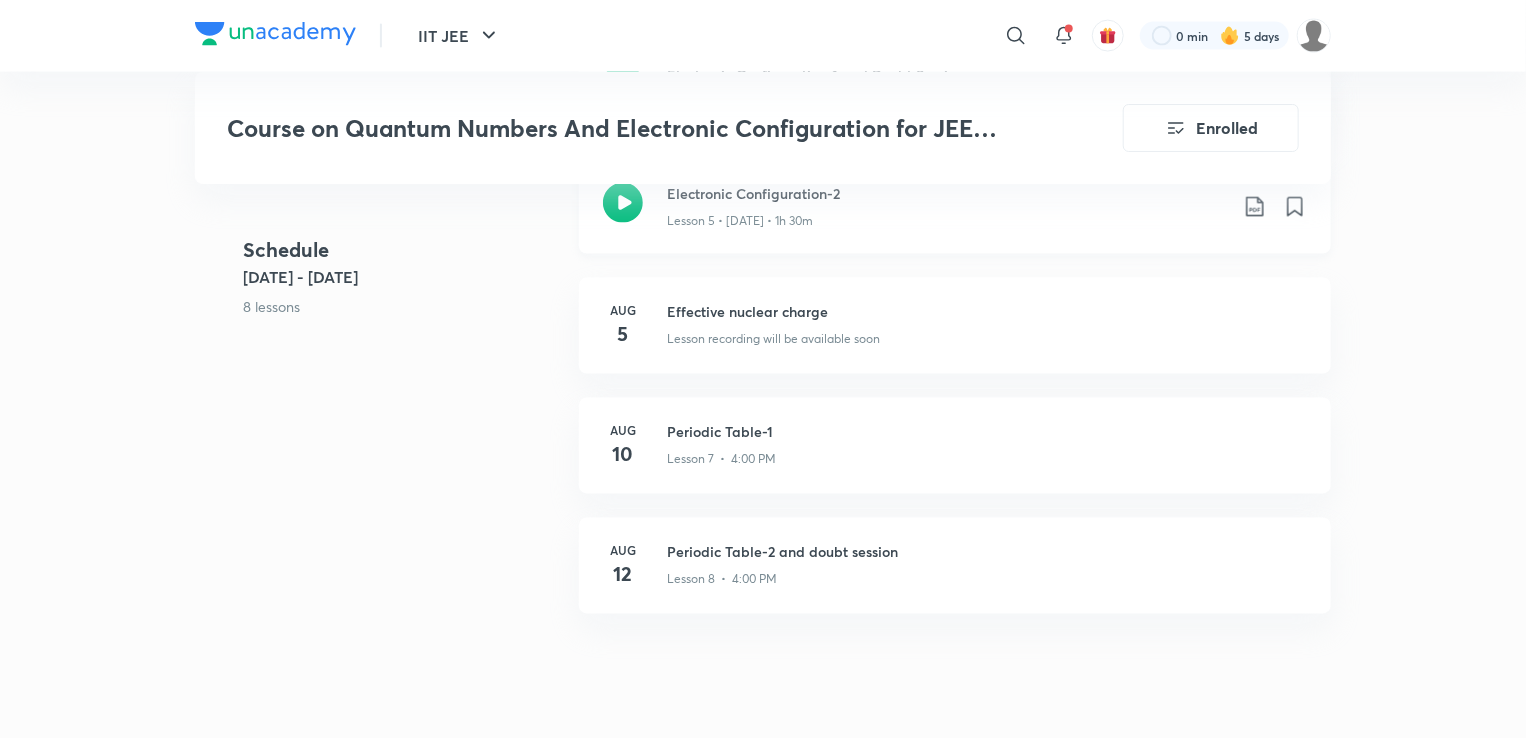 drag, startPoint x: 837, startPoint y: 312, endPoint x: 655, endPoint y: 209, distance: 209.12436 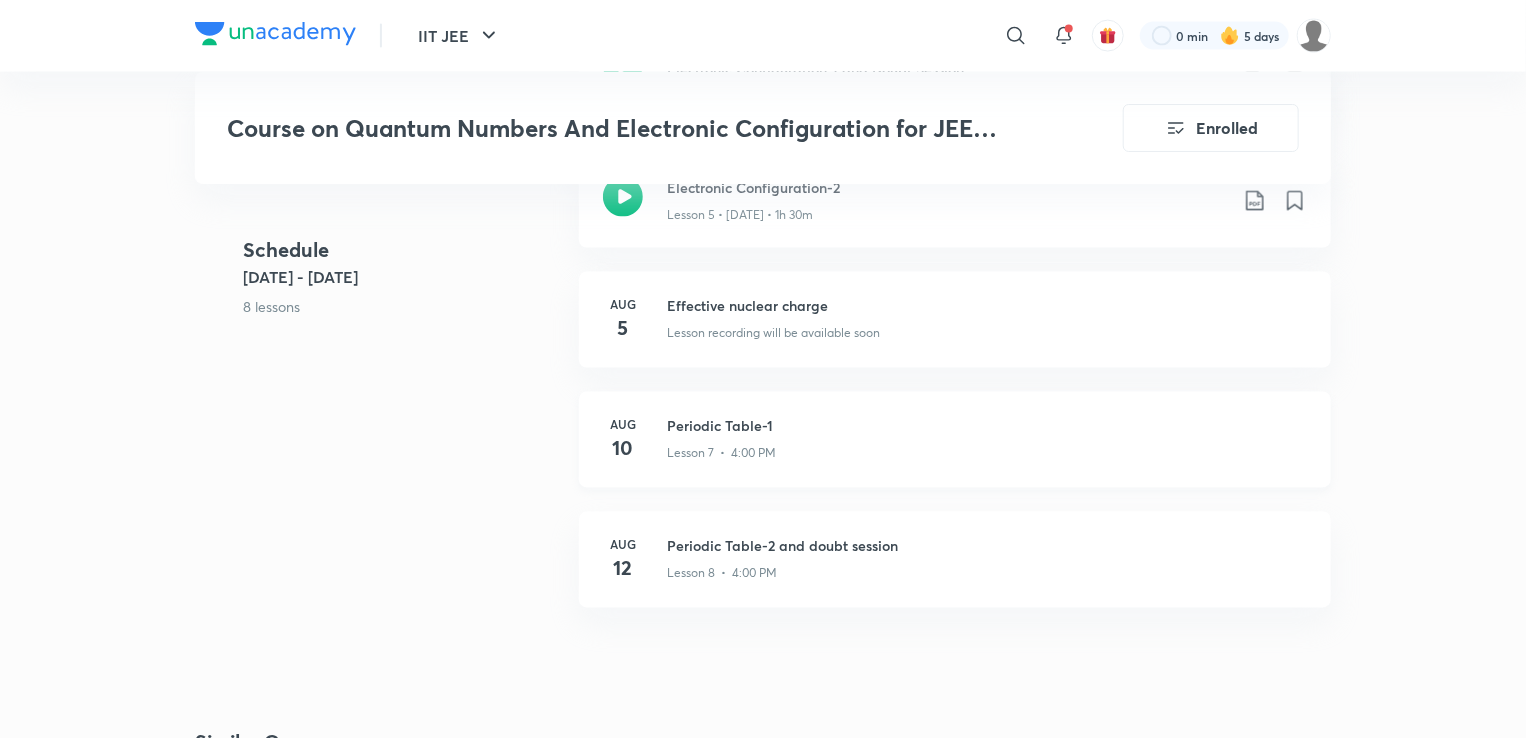 click on "[DATE] Periodic Table-1 Lesson 7 • 4:00 PM" at bounding box center (955, 440) 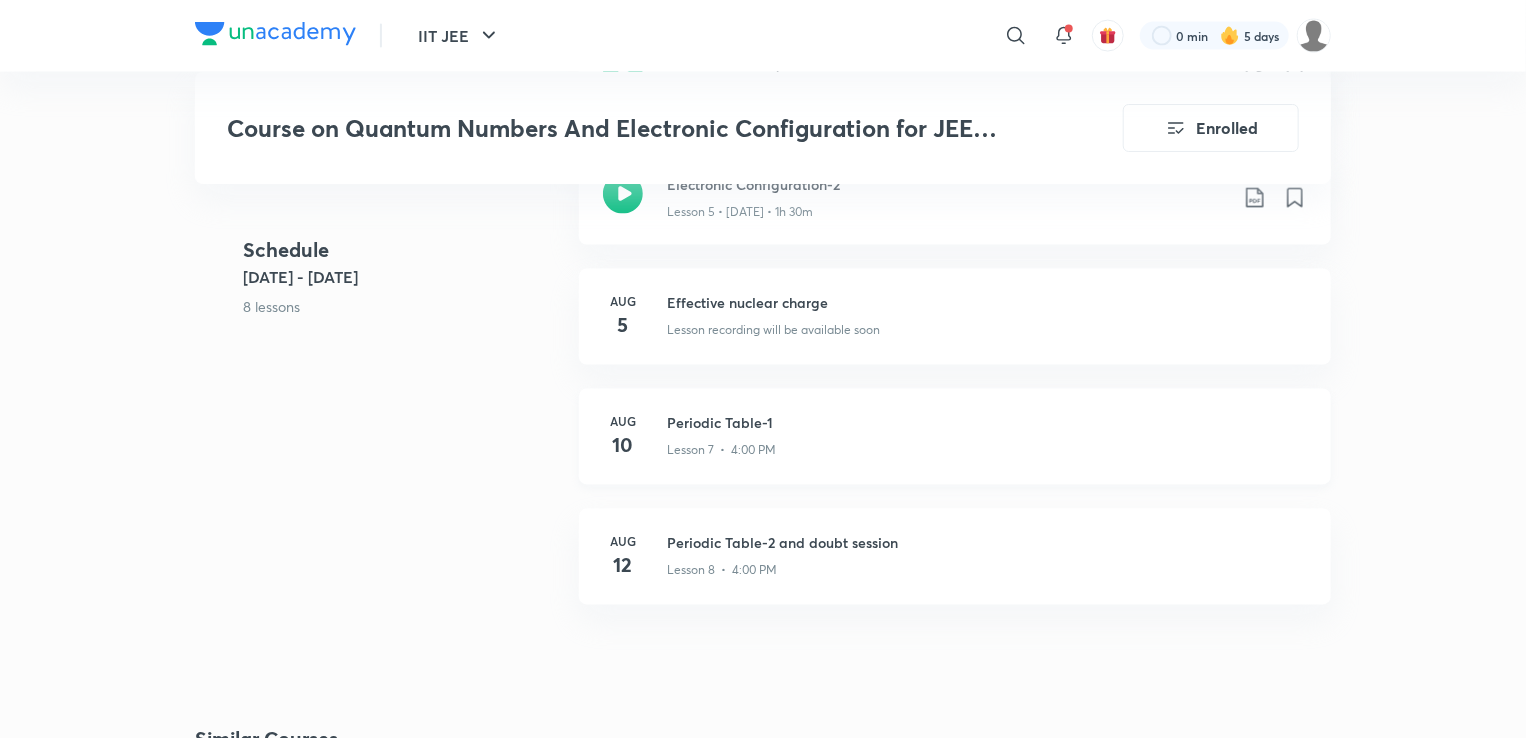scroll, scrollTop: 1611, scrollLeft: 0, axis: vertical 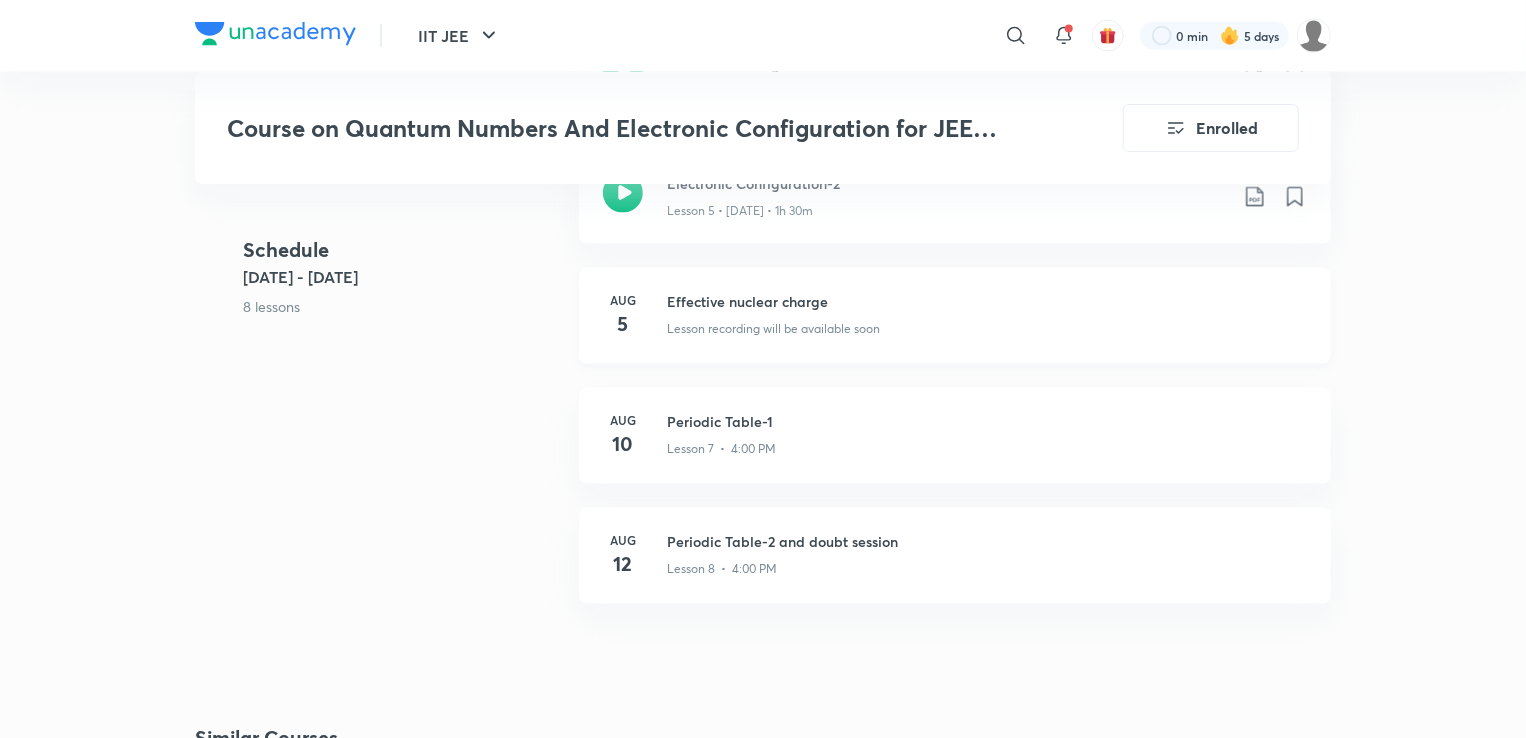 click on "[DATE] Effective nuclear charge Lesson recording will be available soon" at bounding box center (955, 316) 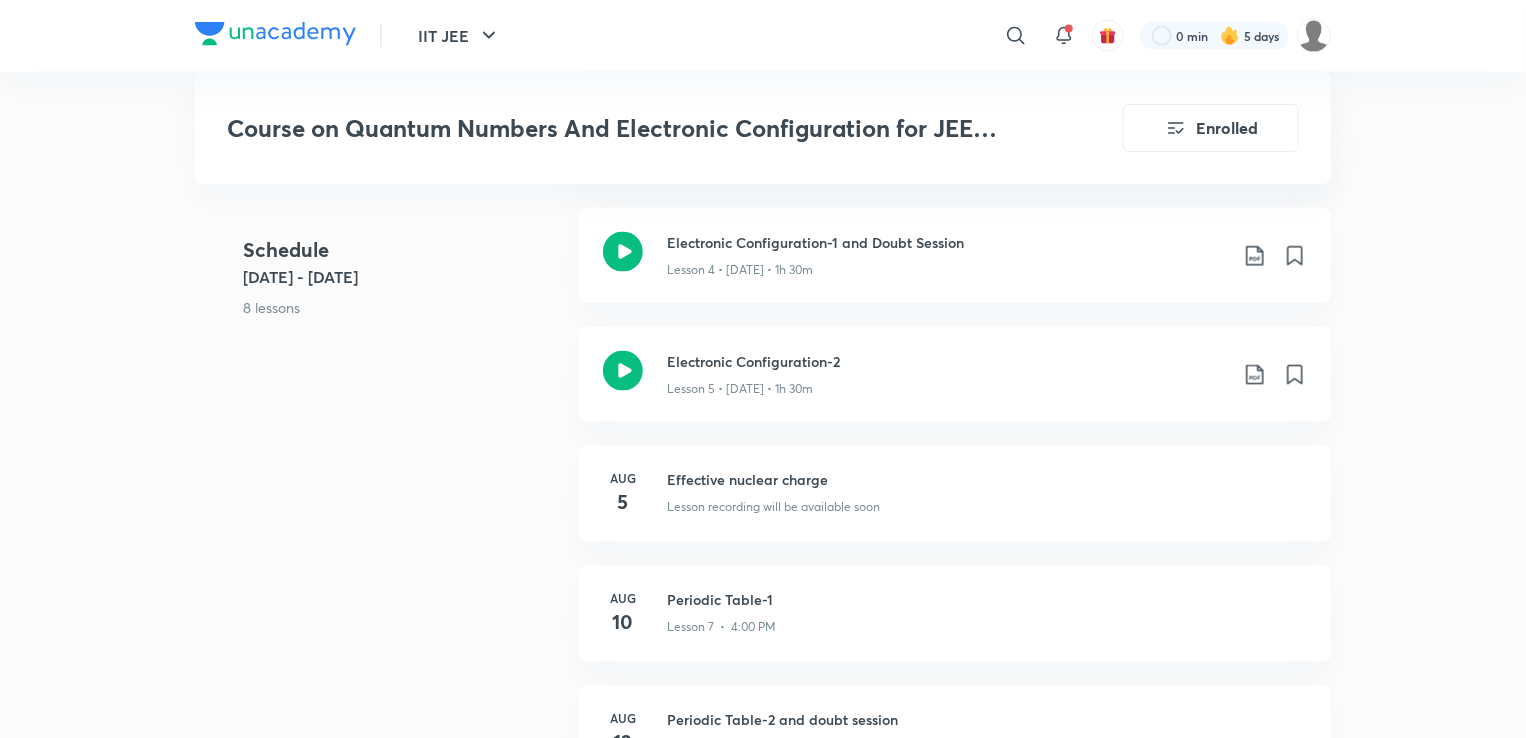scroll, scrollTop: 1432, scrollLeft: 0, axis: vertical 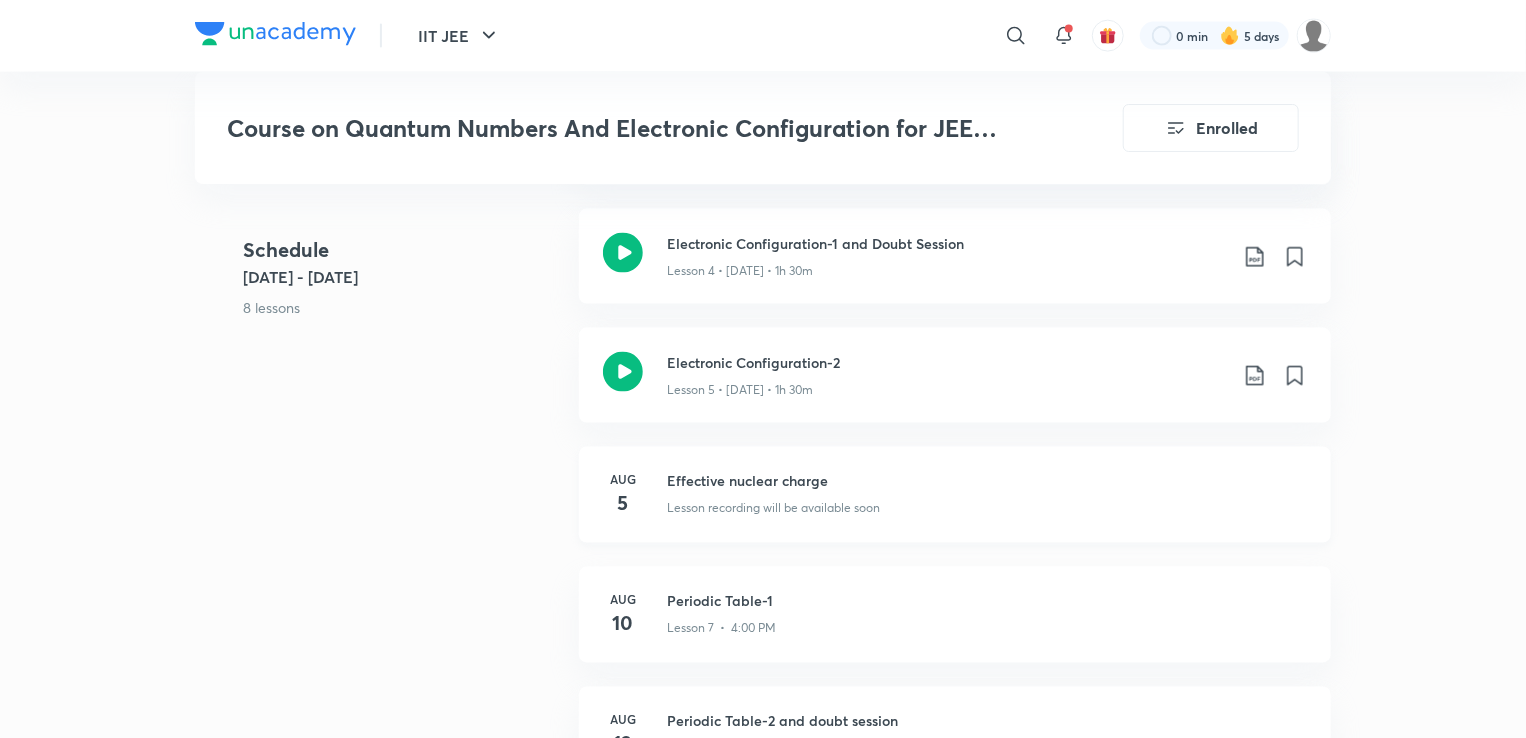 click on "[DATE] Effective nuclear charge Lesson recording will be available soon" at bounding box center (955, 495) 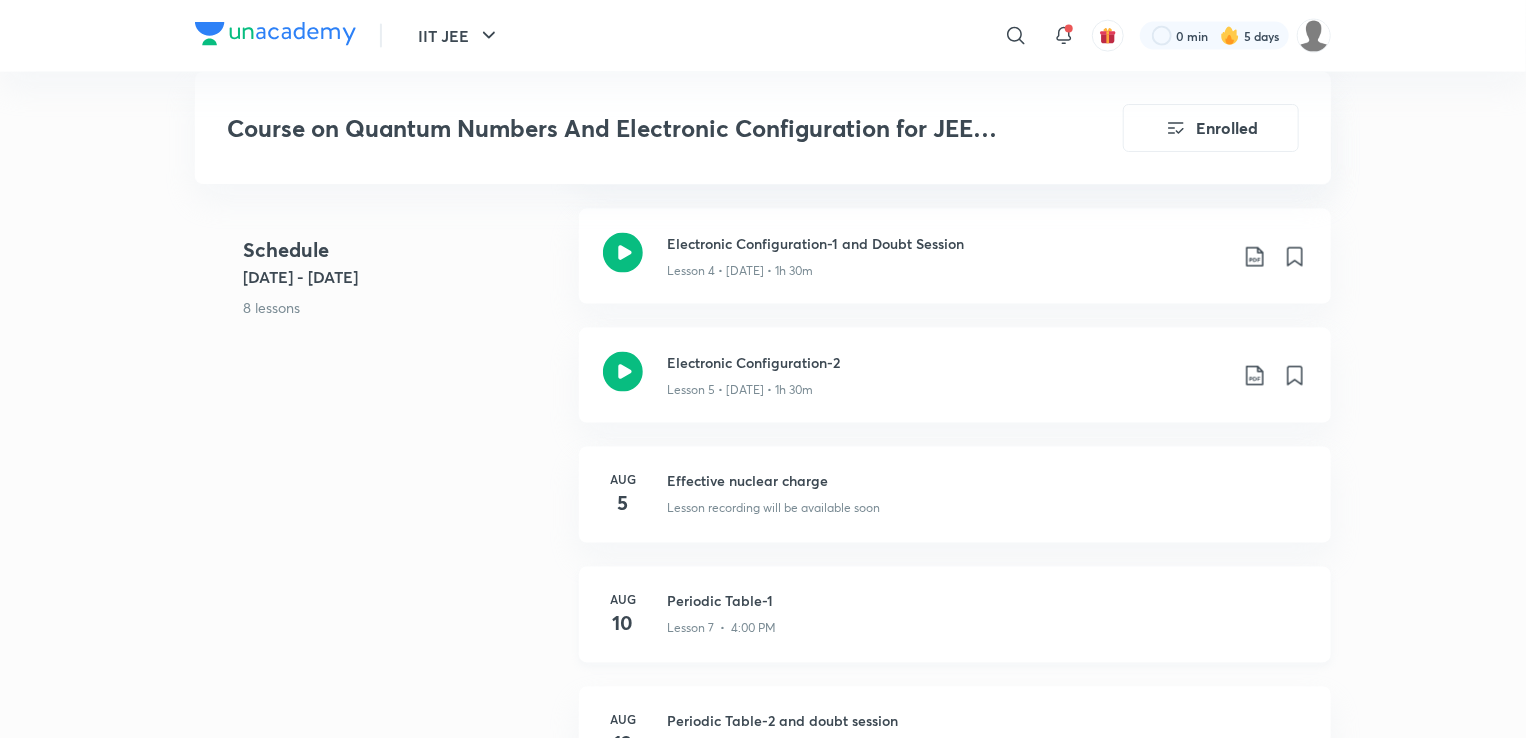 drag, startPoint x: 713, startPoint y: 521, endPoint x: 716, endPoint y: 633, distance: 112.04017 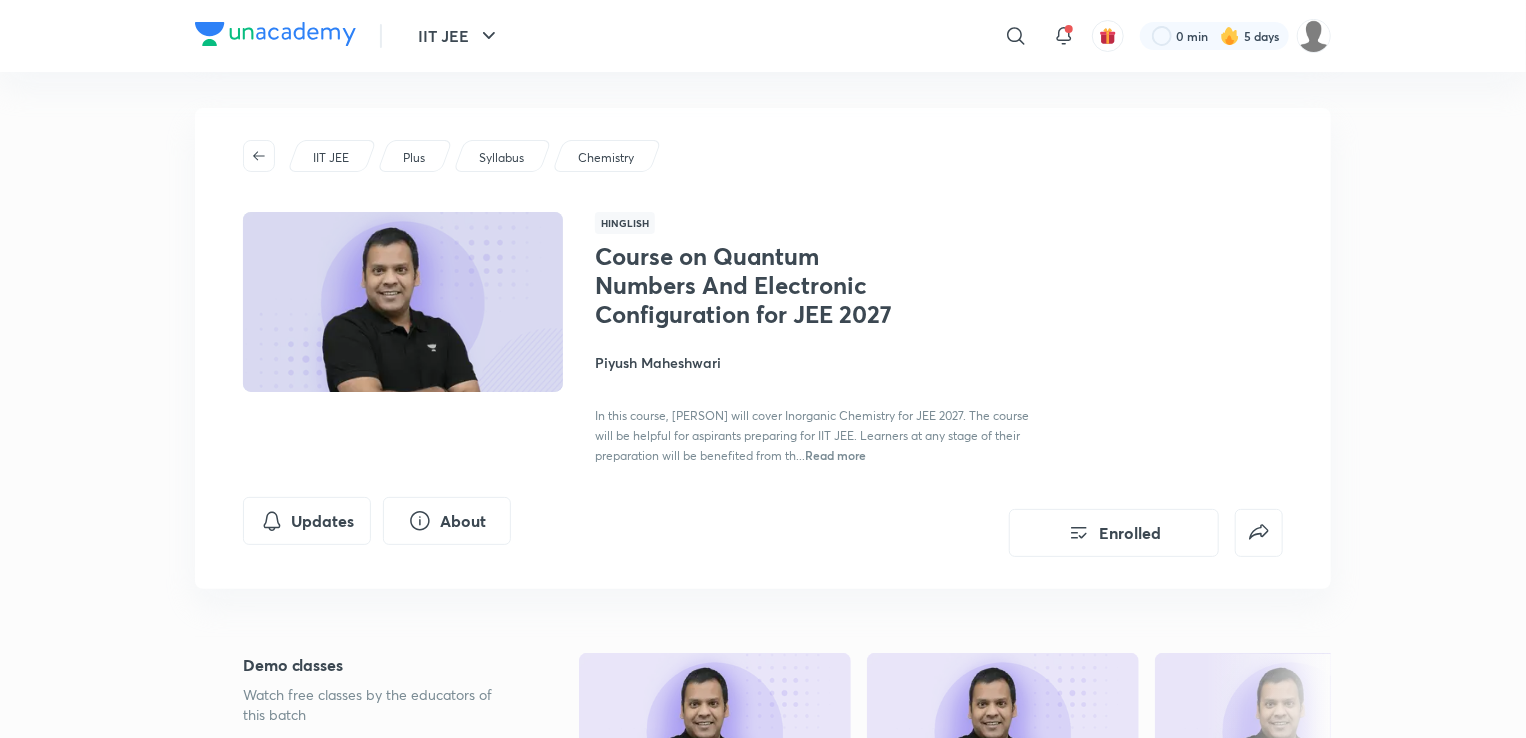 scroll, scrollTop: 0, scrollLeft: 0, axis: both 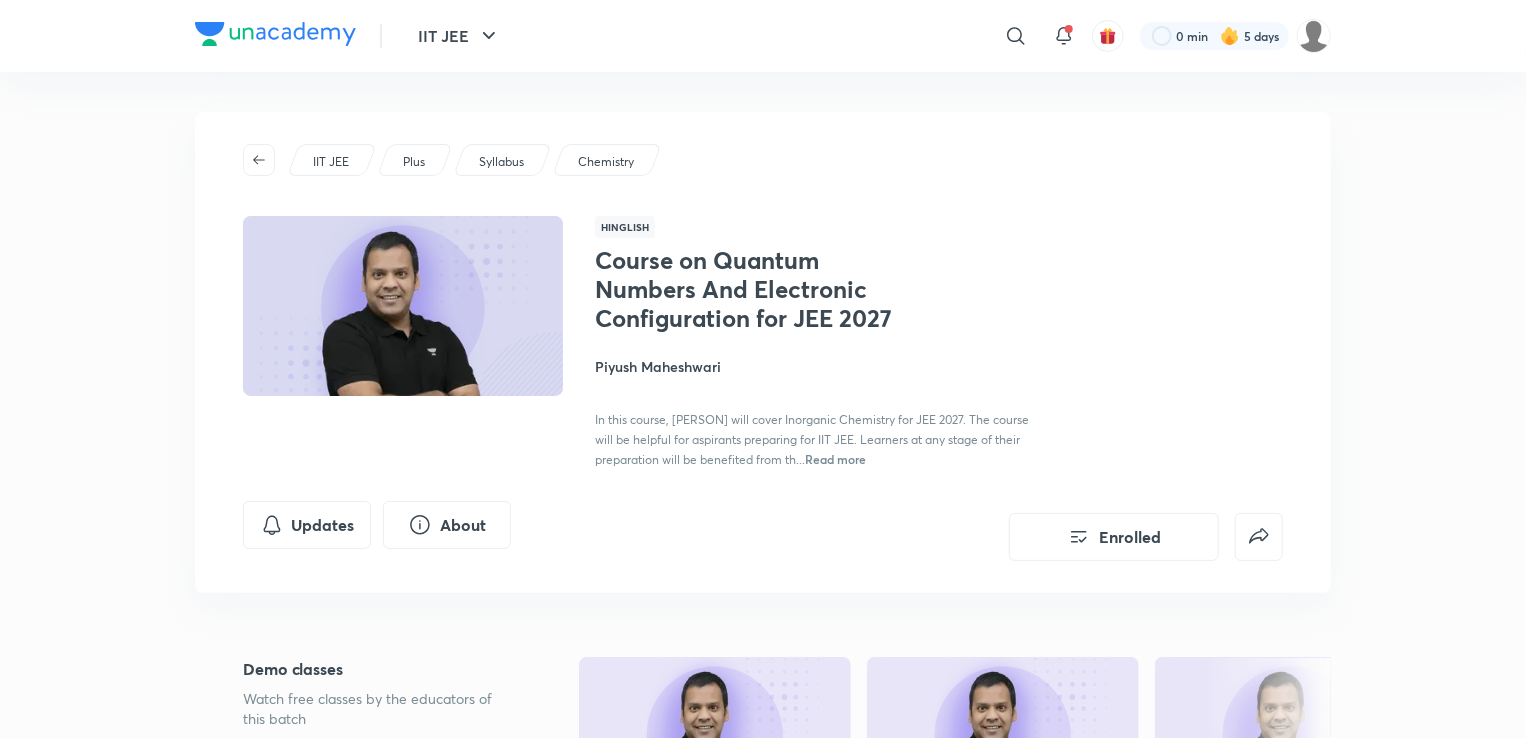 click at bounding box center (403, 306) 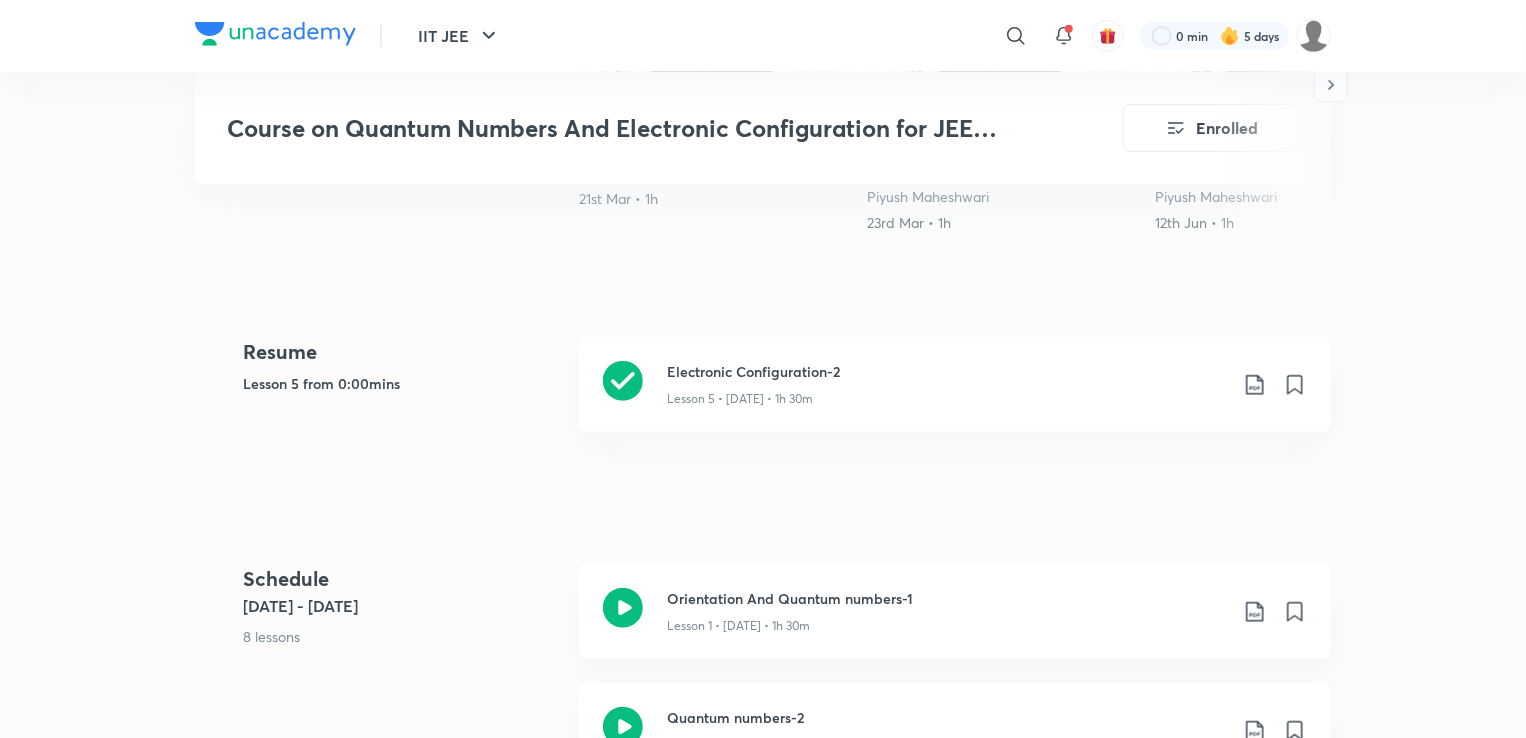 scroll, scrollTop: 720, scrollLeft: 0, axis: vertical 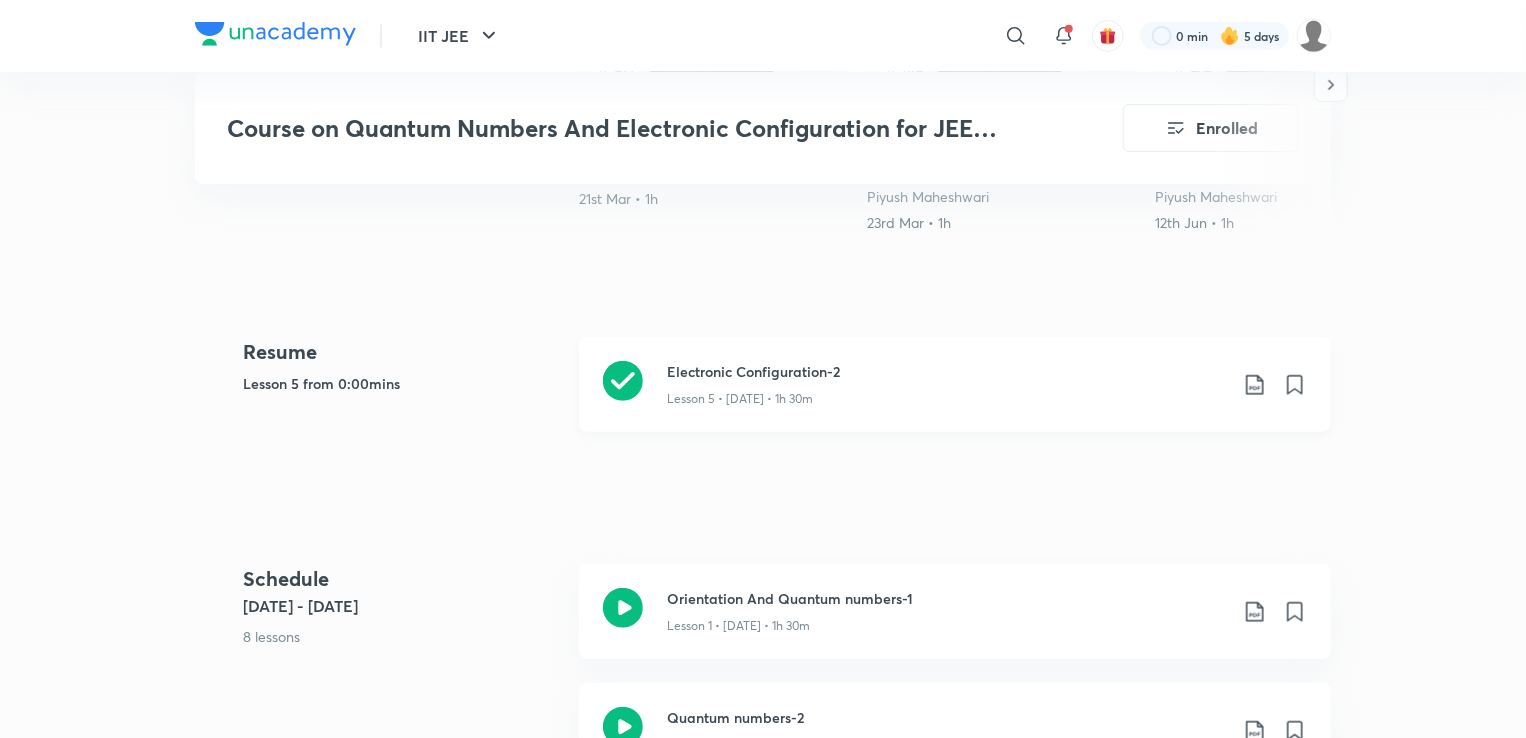 click on "Electronic Configuration-2 Lesson 5 • [DATE] • 1h 30m" at bounding box center (955, 384) 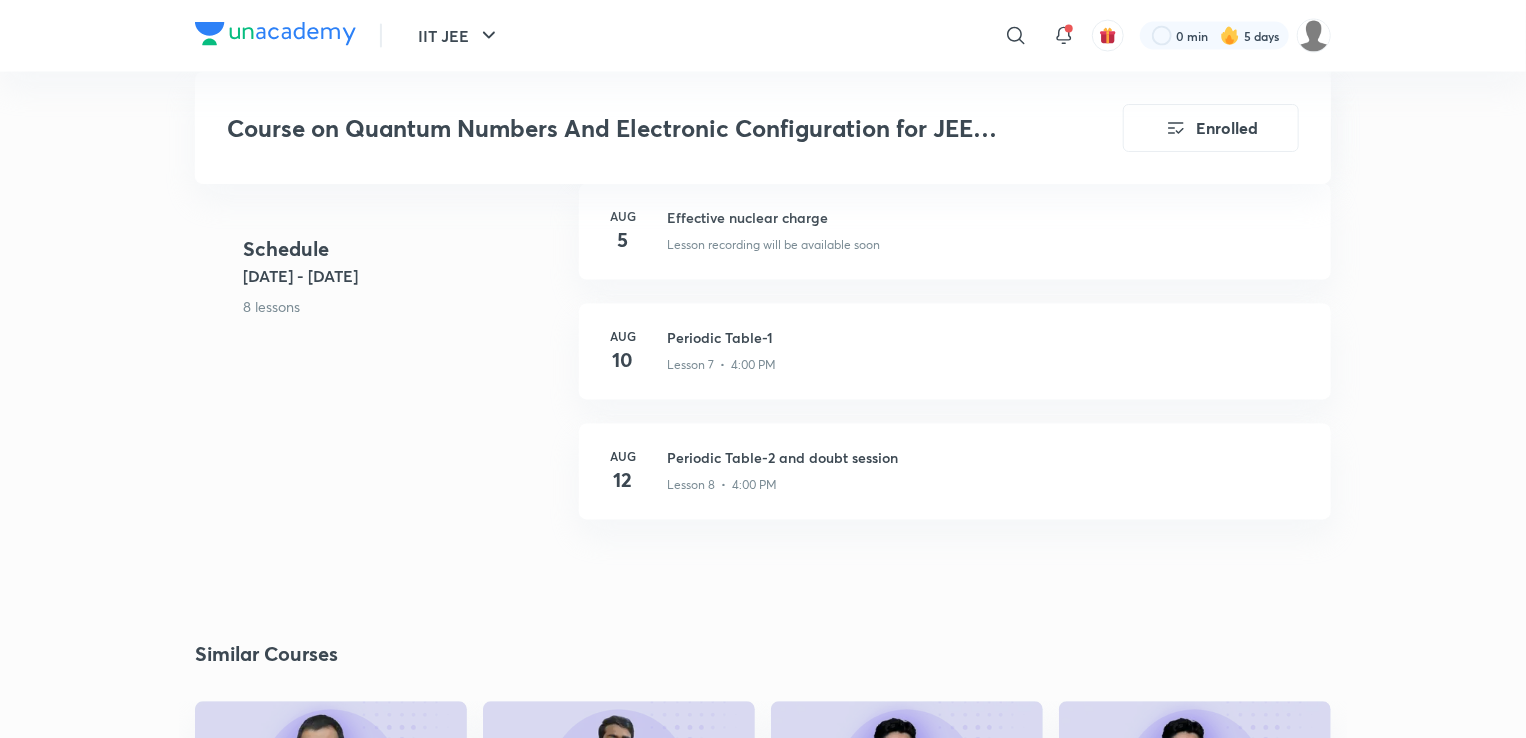 click on "Schedule [DATE] - [DATE] 8 lessons Orientation And Quantum numbers-1 Lesson 1 • [DATE] • 1h 30m Quantum numbers-2 Lesson 2 • [DATE] • 1h 30m Hund's And Pauli Principle-1 Lesson 3 • [DATE] • 1h 28m Electronic Configuration-1 and Doubt Session Lesson 4 • [DATE] • 1h 30m Electronic Configuration-2 Lesson 5 • [DATE] • 1h 30m [DATE] Effective nuclear charge Lesson recording will be available soon [DATE] Periodic Table-1 Lesson 7 • 4:00 PM [DATE] Periodic Table-2 and doubt session Lesson 8 • 4:00 PM" at bounding box center [763, 66] 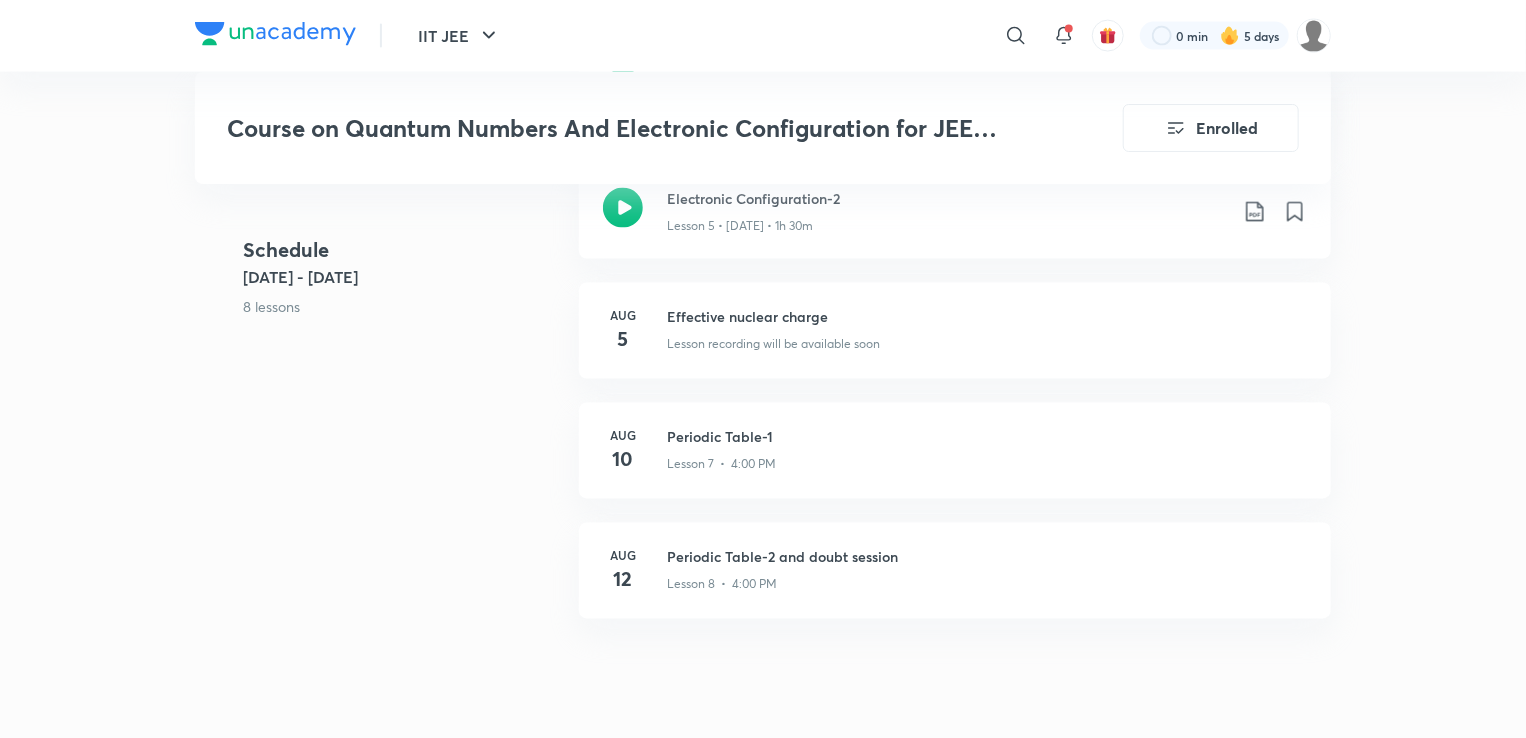 click on "Electronic Configuration-2 Lesson 5 • [DATE] • 1h 30m" at bounding box center (955, 211) 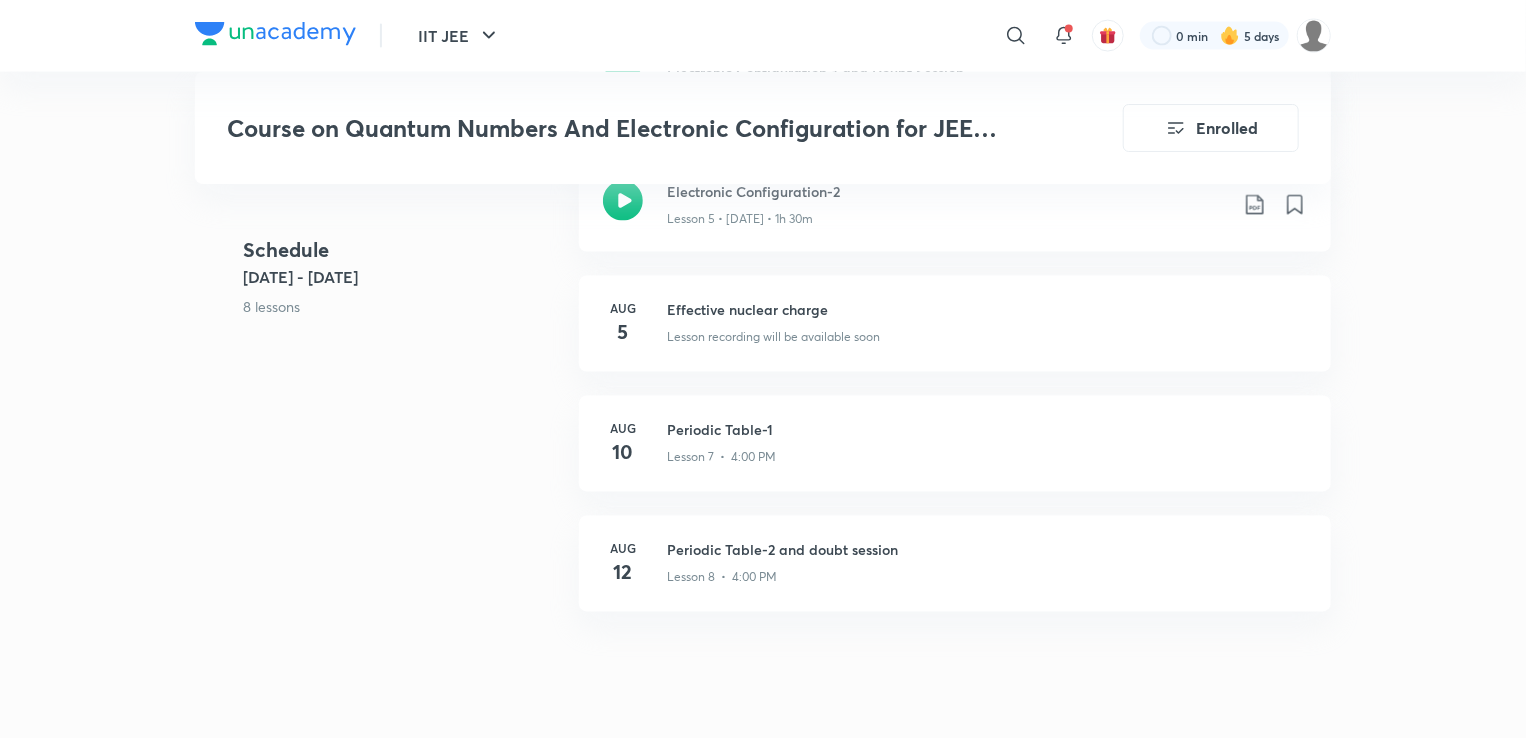 scroll, scrollTop: 1597, scrollLeft: 0, axis: vertical 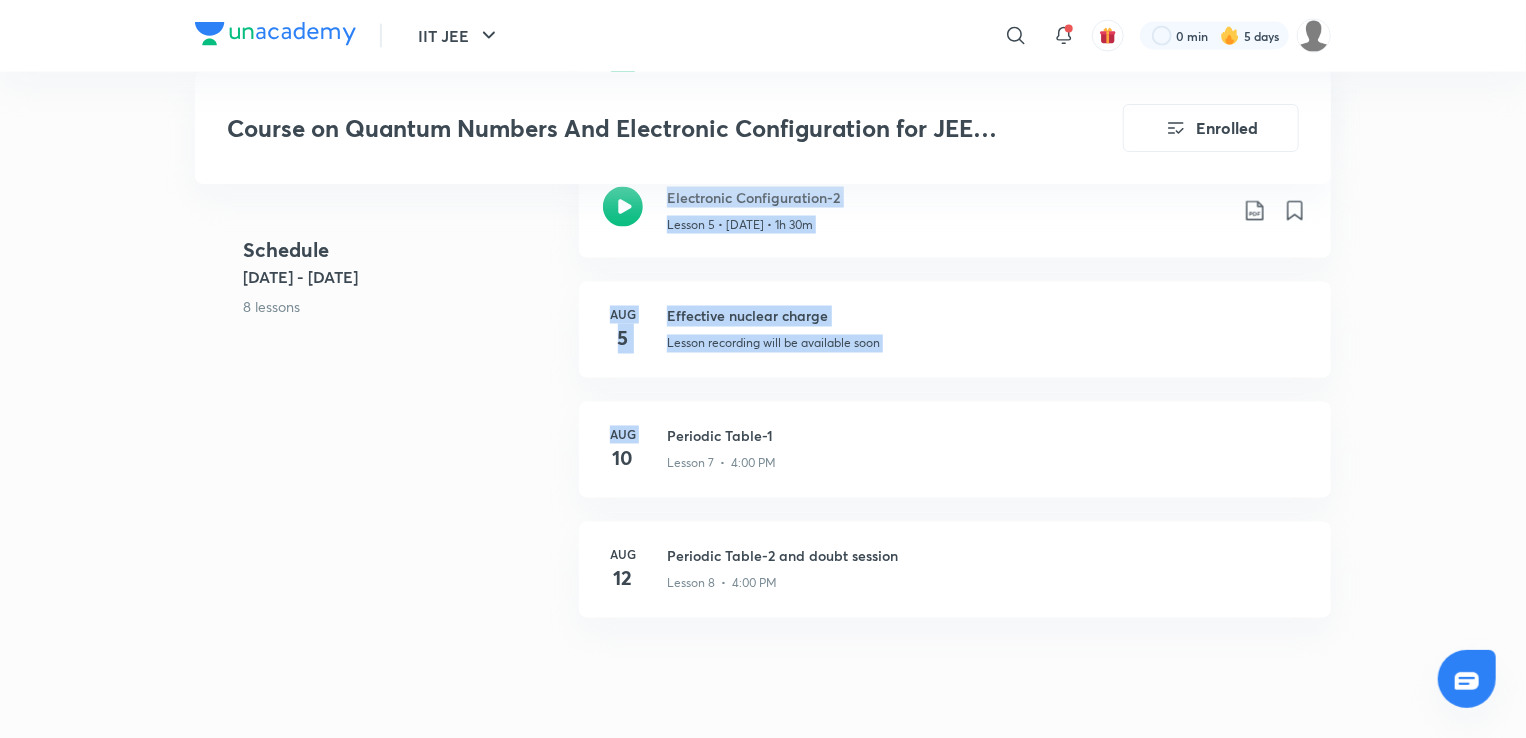 drag, startPoint x: 55, startPoint y: 9, endPoint x: 548, endPoint y: 478, distance: 680.44836 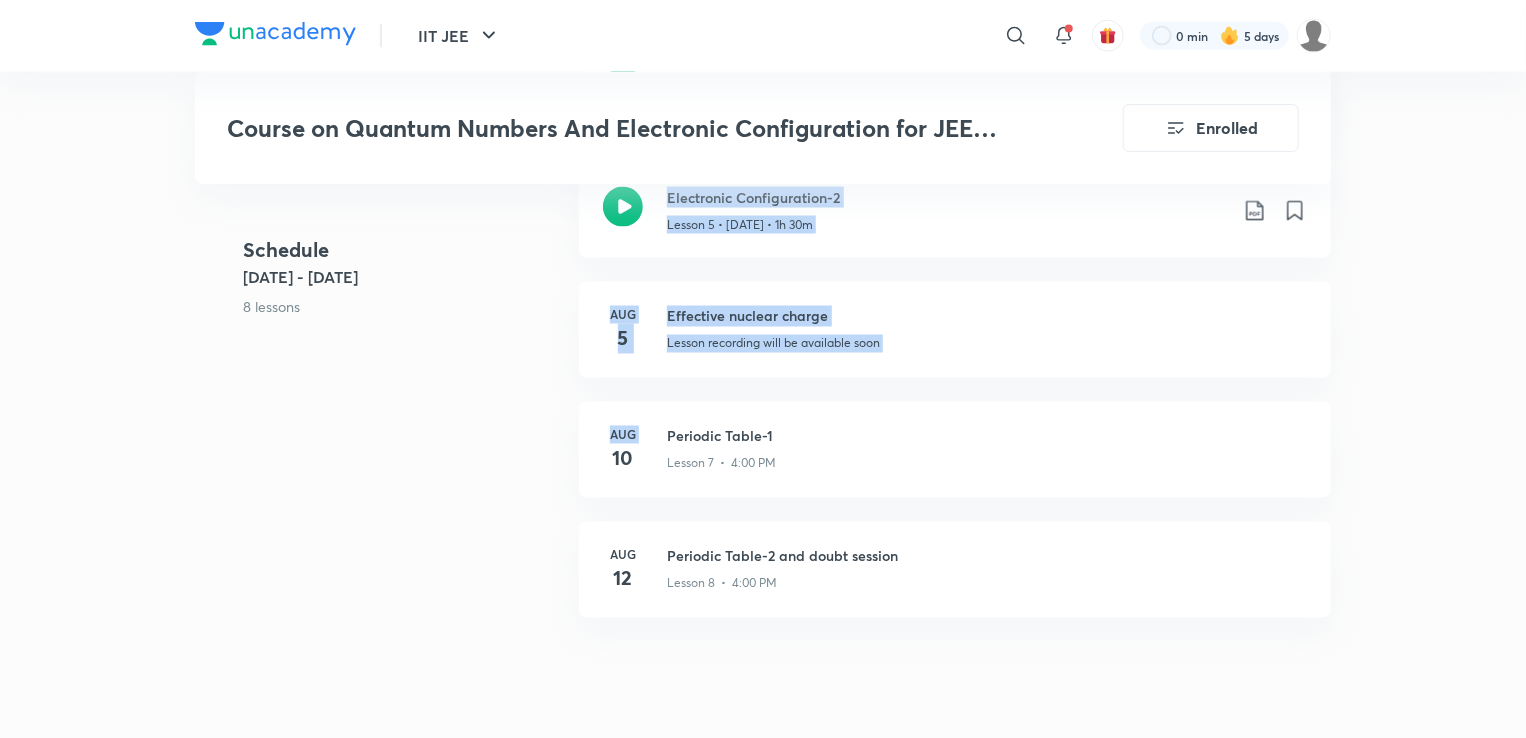 click on "Schedule [DATE] - [DATE] 8 lessons Orientation And Quantum numbers-1 Lesson 1 • [DATE] • 1h 30m Quantum numbers-2 Lesson 2 • [DATE] • 1h 30m Hund's And Pauli Principle-1 Lesson 3 • [DATE] • 1h 28m Electronic Configuration-1 and Doubt Session Lesson 4 • [DATE] • 1h 30m Electronic Configuration-2 Lesson 5 • [DATE] • 1h 30m [DATE] Effective nuclear charge Lesson recording will be available soon [DATE] Periodic Table-1 Lesson 7 • 4:00 PM [DATE] Periodic Table-2 and doubt session Lesson 8 • 4:00 PM" at bounding box center (763, 164) 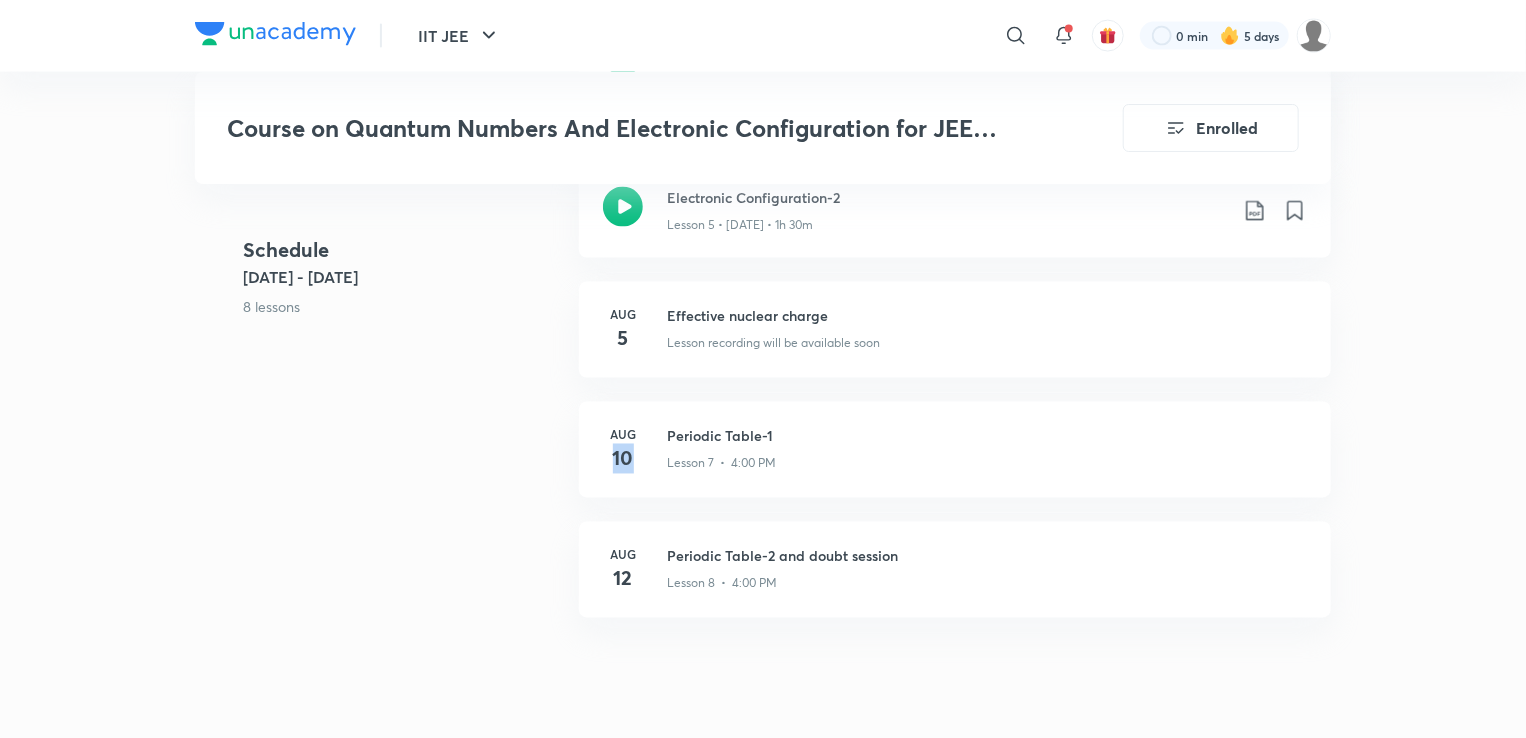 click on "Schedule [DATE] - [DATE] 8 lessons Orientation And Quantum numbers-1 Lesson 1 • [DATE] • 1h 30m Quantum numbers-2 Lesson 2 • [DATE] • 1h 30m Hund's And Pauli Principle-1 Lesson 3 • [DATE] • 1h 28m Electronic Configuration-1 and Doubt Session Lesson 4 • [DATE] • 1h 30m Electronic Configuration-2 Lesson 5 • [DATE] • 1h 30m [DATE] Effective nuclear charge Lesson recording will be available soon [DATE] Periodic Table-1 Lesson 7 • 4:00 PM [DATE] Periodic Table-2 and doubt session Lesson 8 • 4:00 PM" at bounding box center (763, 164) 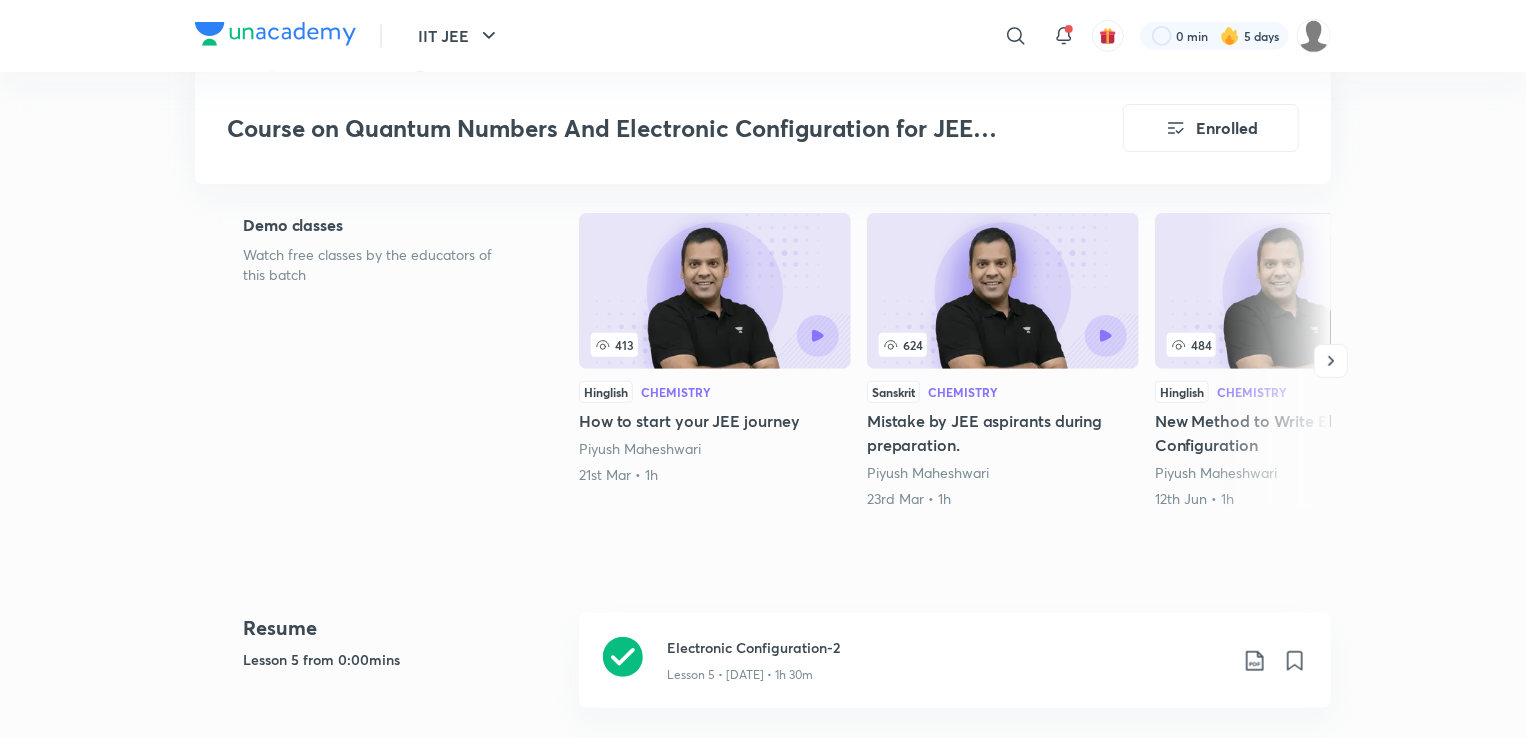 scroll, scrollTop: 444, scrollLeft: 0, axis: vertical 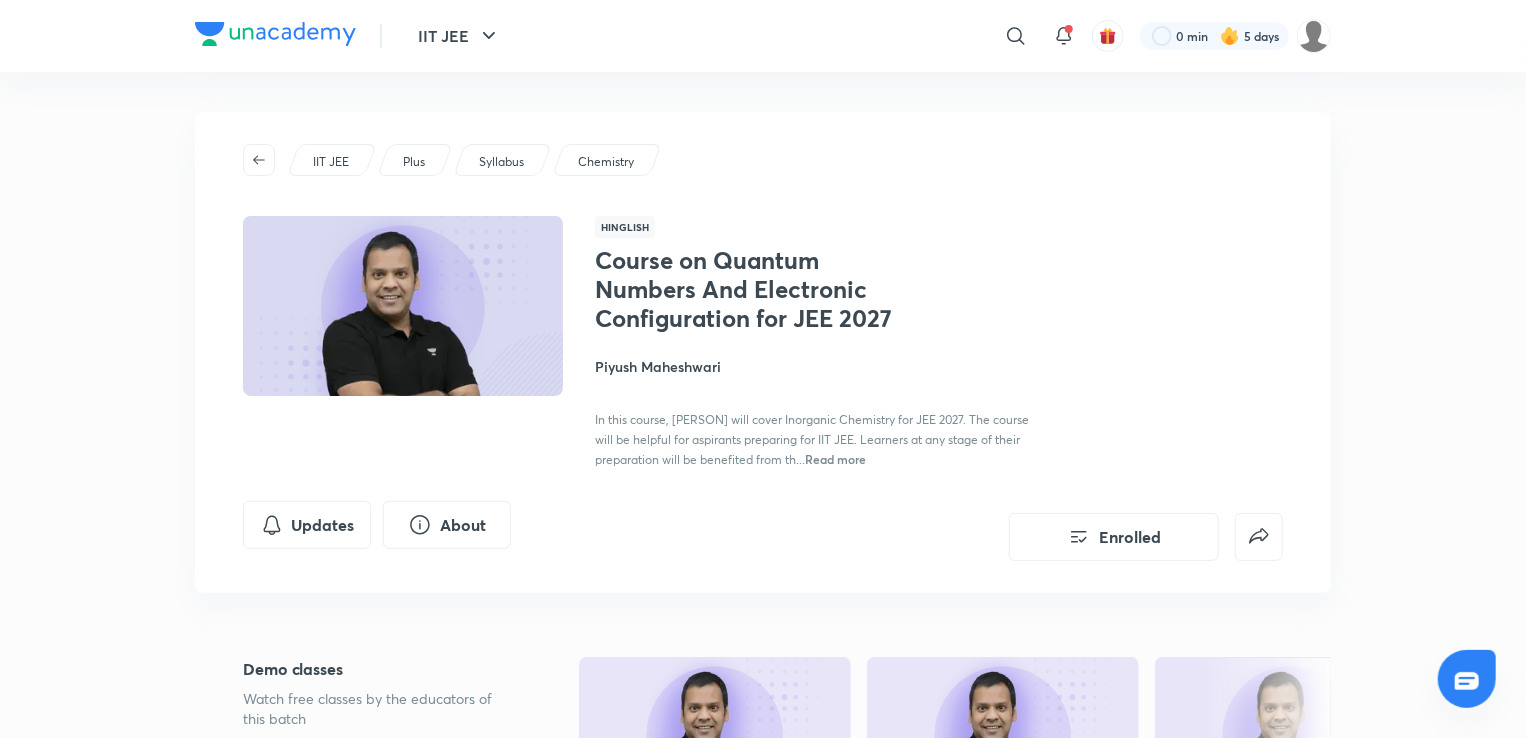 click at bounding box center [1467, 681] 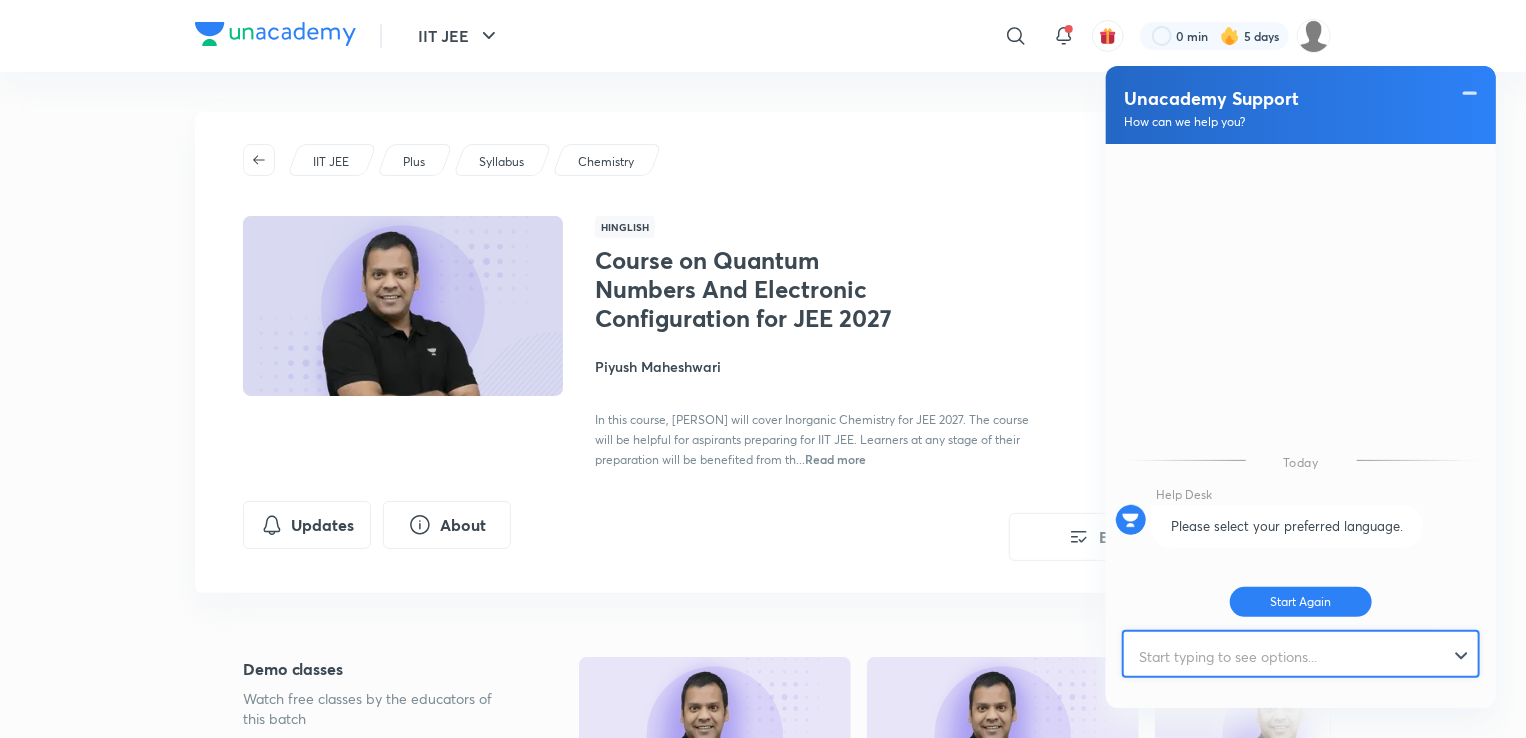 click at bounding box center [1292, 656] 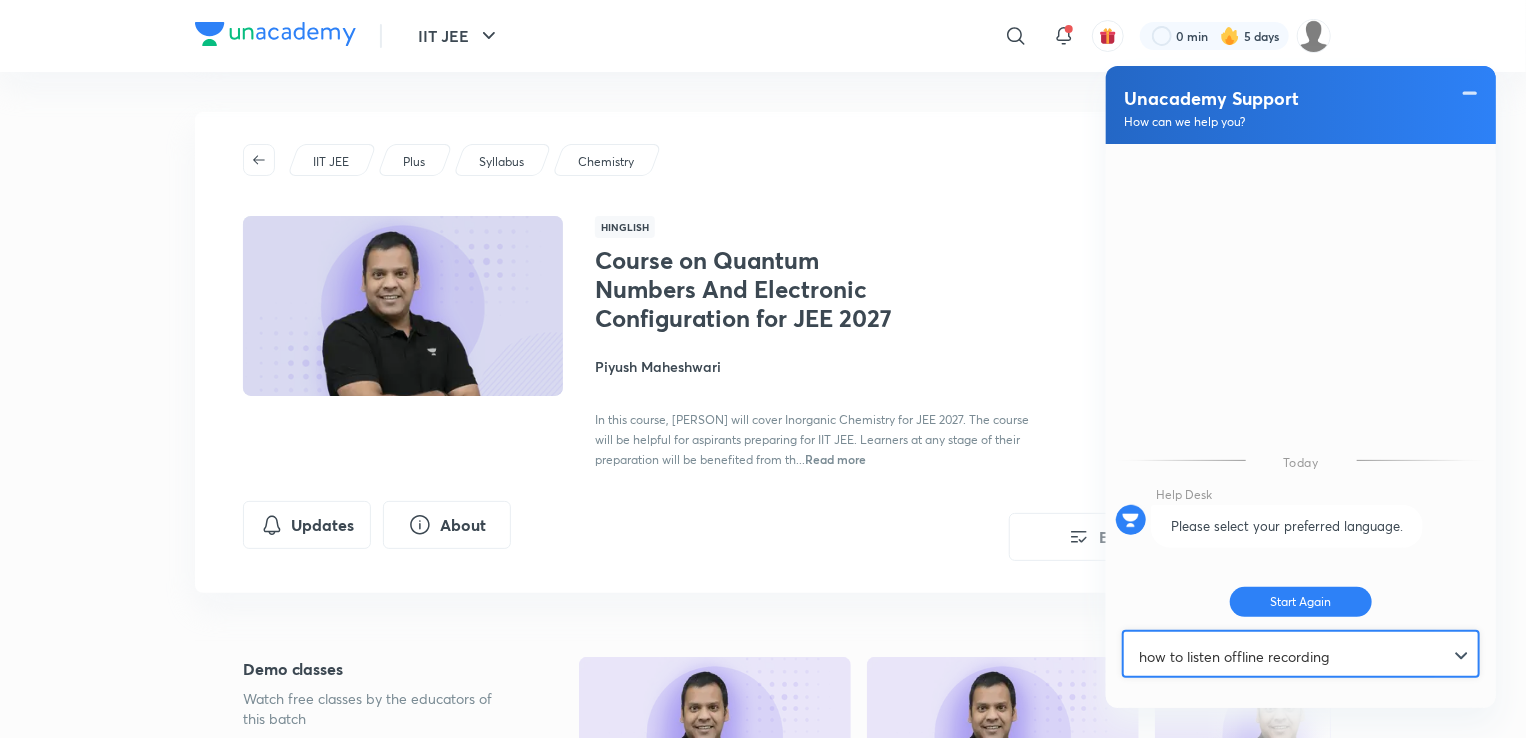 type on "how to listen offline recording" 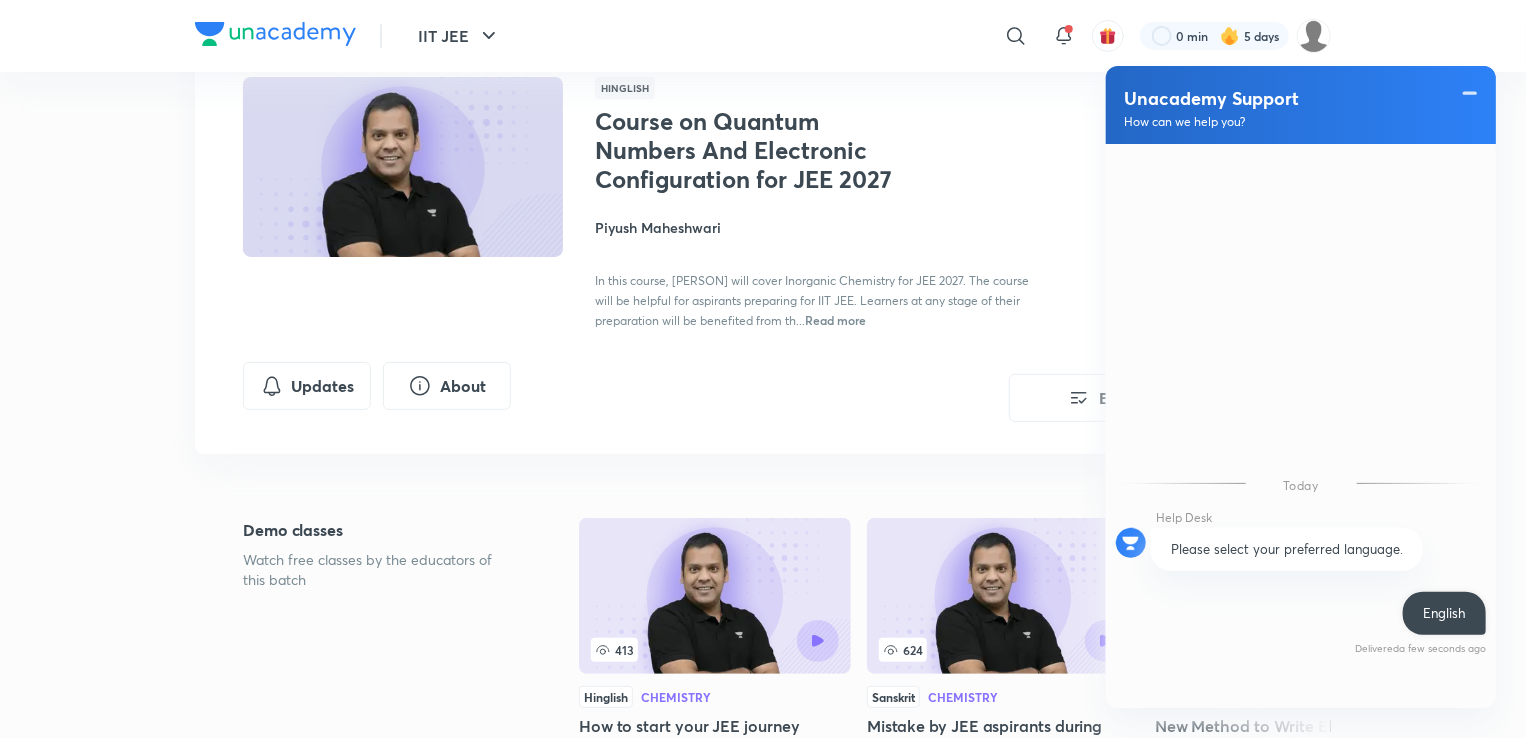 scroll, scrollTop: 127, scrollLeft: 0, axis: vertical 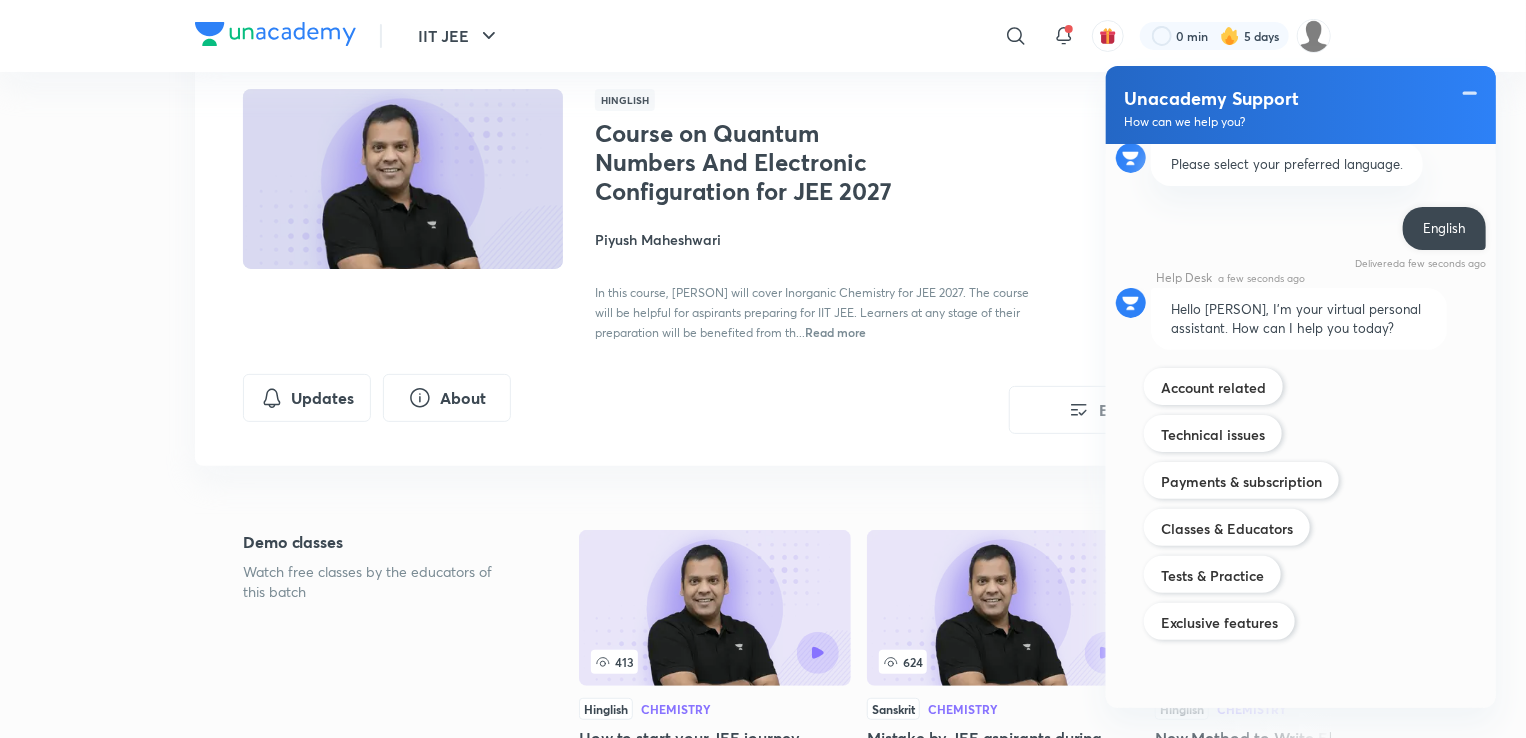 click on "Account related Technical issues Payments & subscription Classes & Educators Tests & Practice Exclusive features" at bounding box center [1264, 504] 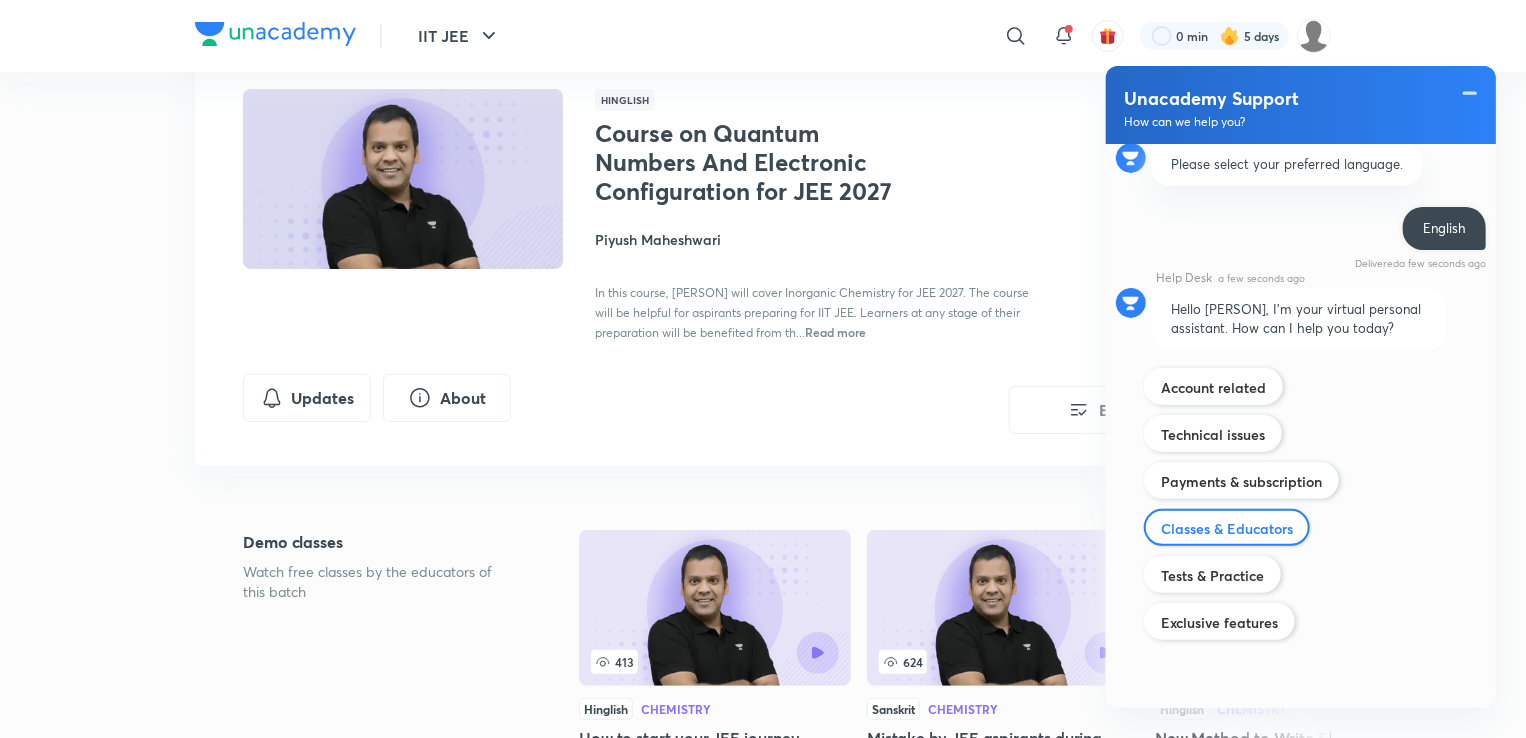 click on "Classes & Educators" at bounding box center (1227, 528) 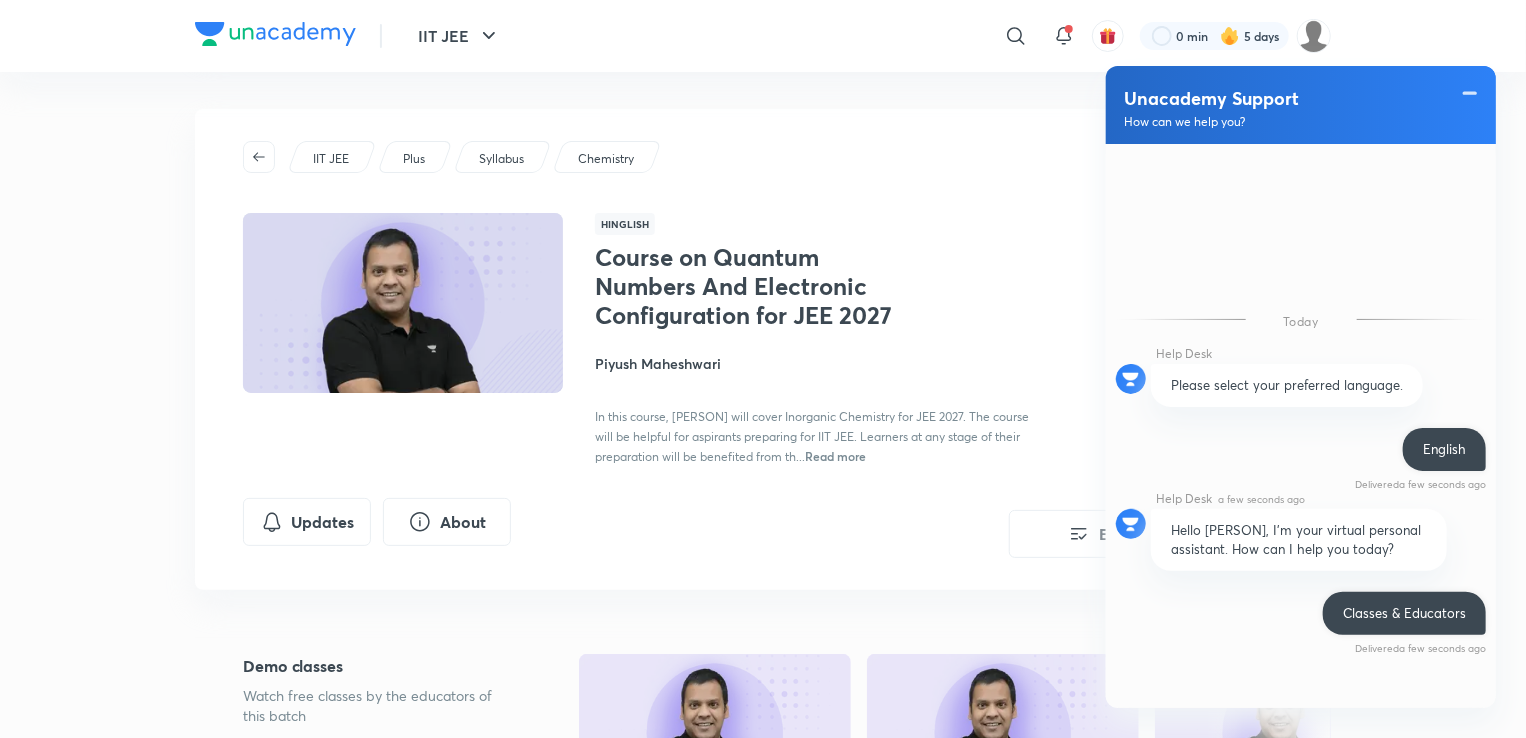 scroll, scrollTop: 0, scrollLeft: 0, axis: both 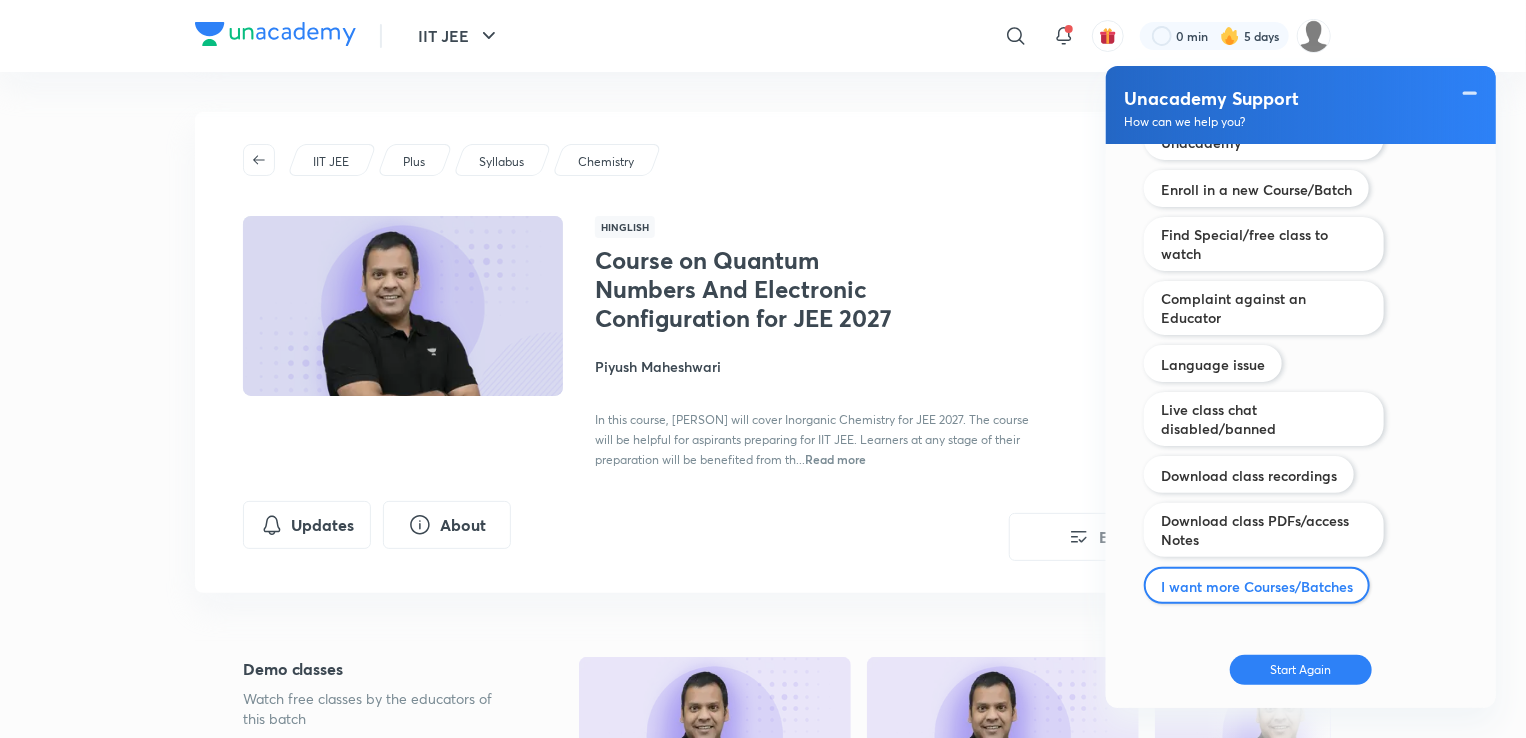 click on "I want more Courses/Batches" at bounding box center (1257, 585) 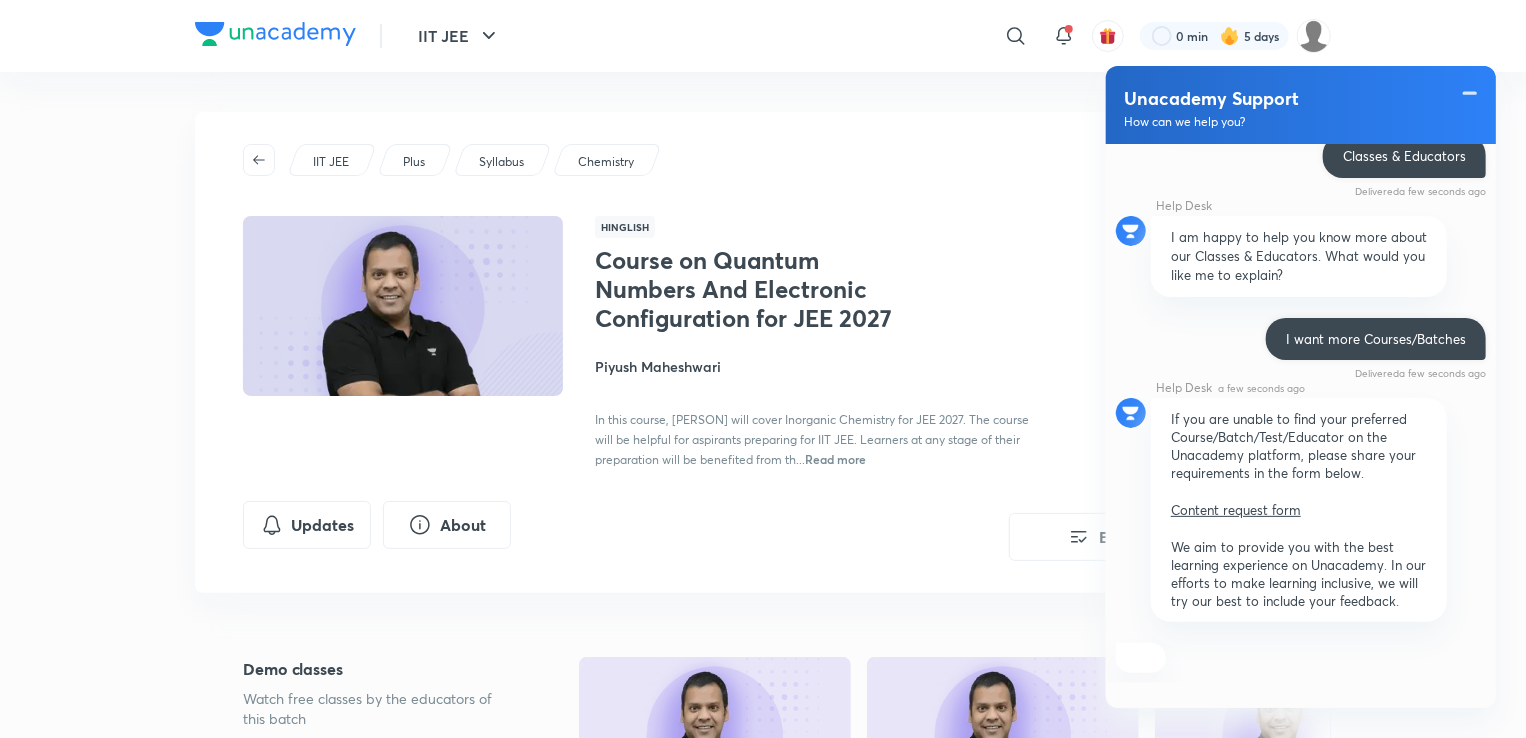scroll, scrollTop: 488, scrollLeft: 0, axis: vertical 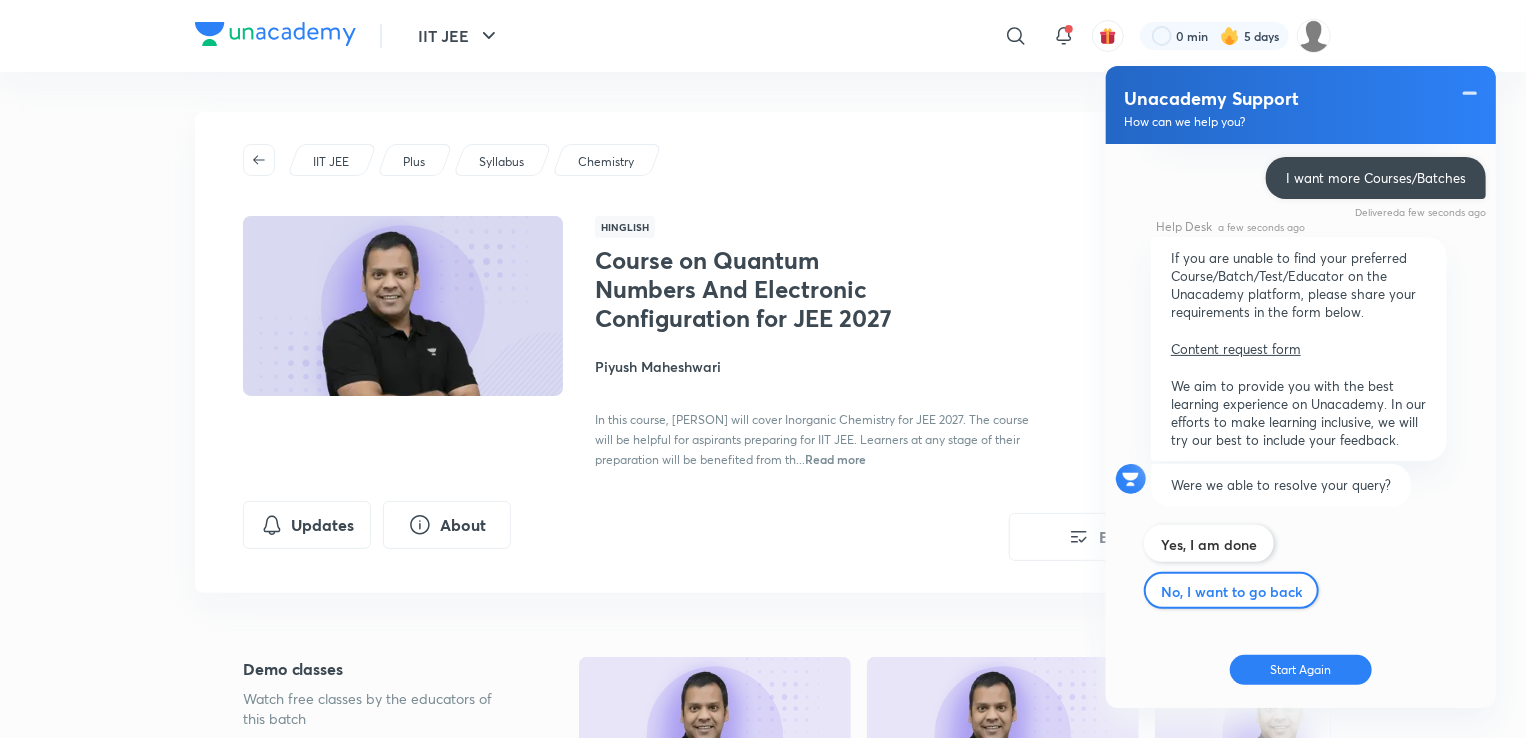 click on "No, I want to go back" at bounding box center (1231, 590) 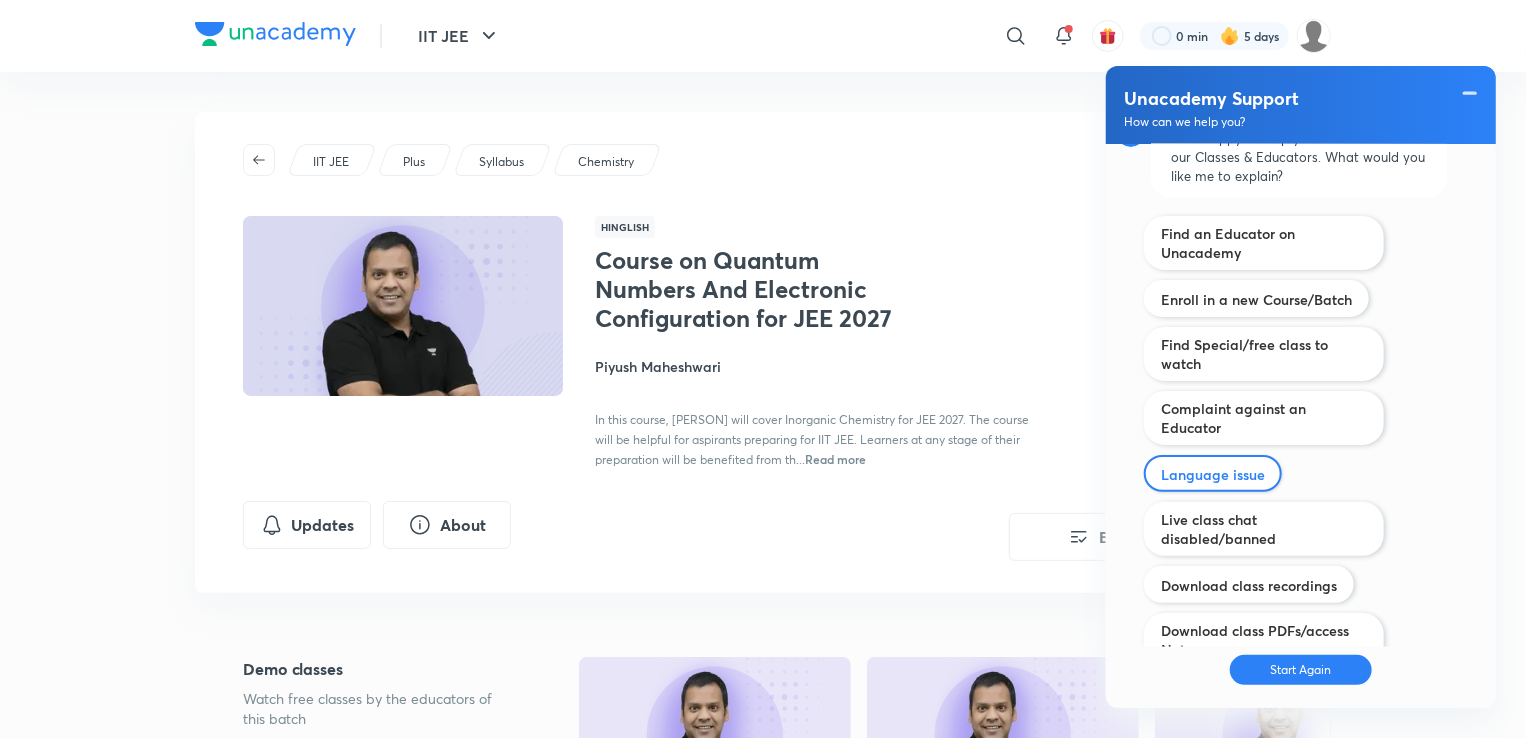 scroll, scrollTop: 1074, scrollLeft: 0, axis: vertical 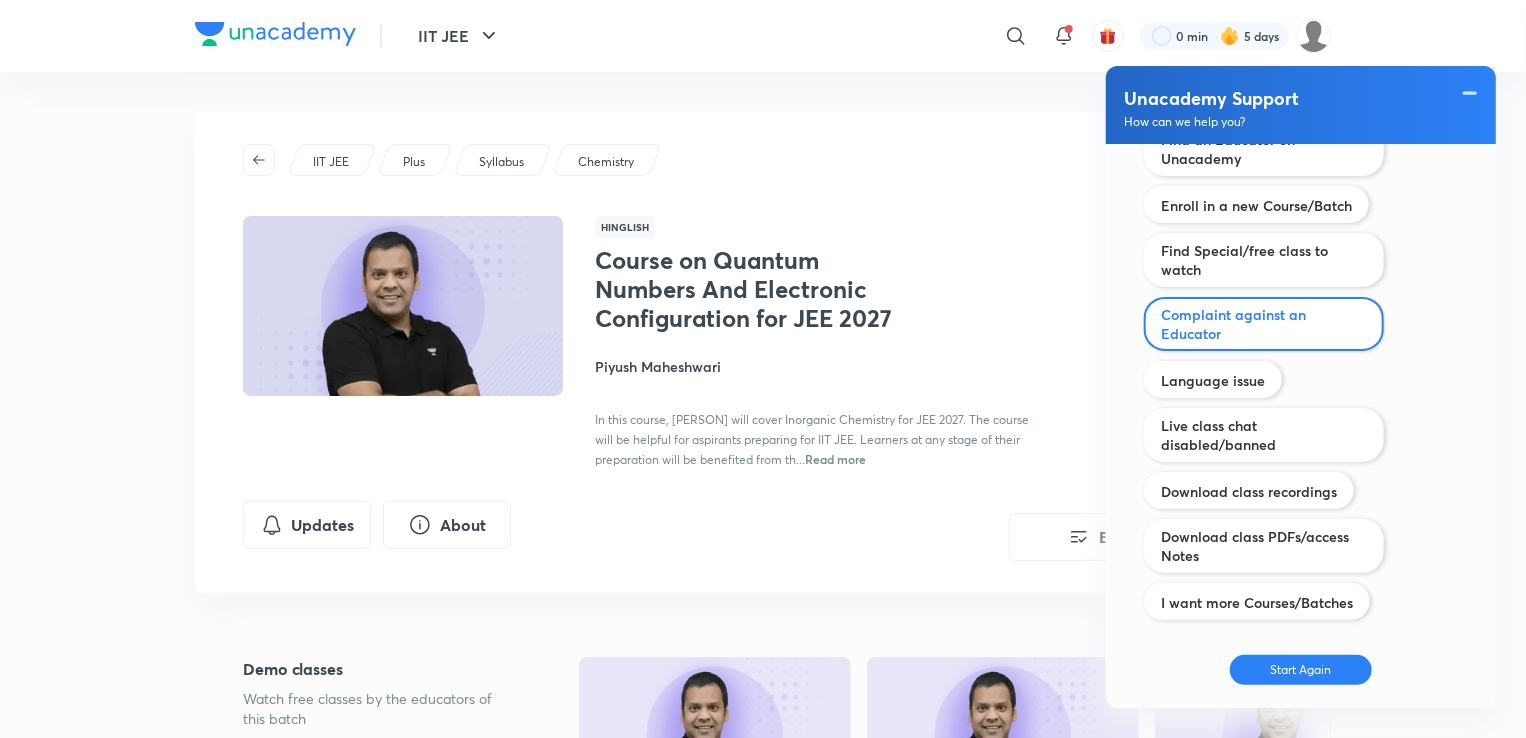 click on "Complaint against an Educator" at bounding box center (1264, 324) 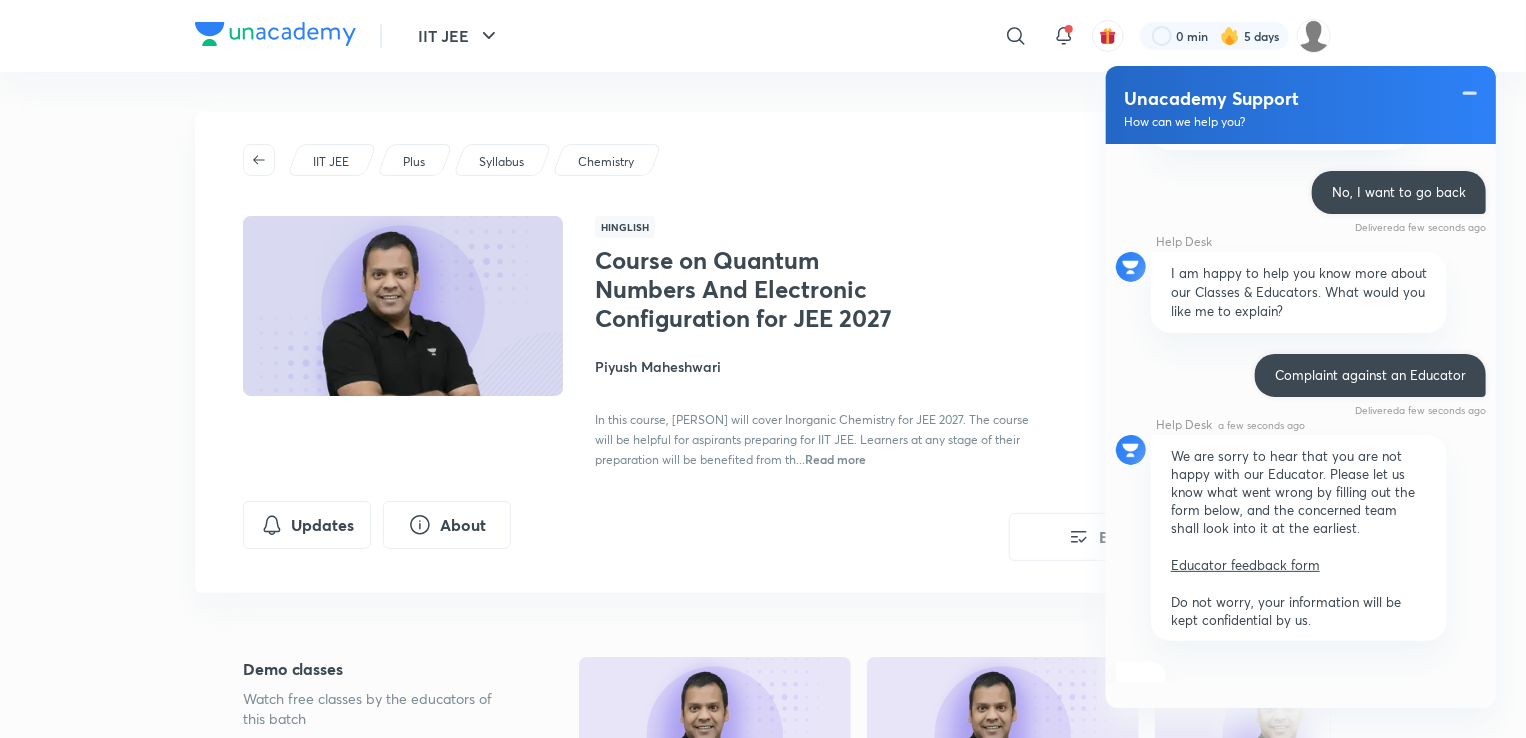 scroll, scrollTop: 1007, scrollLeft: 0, axis: vertical 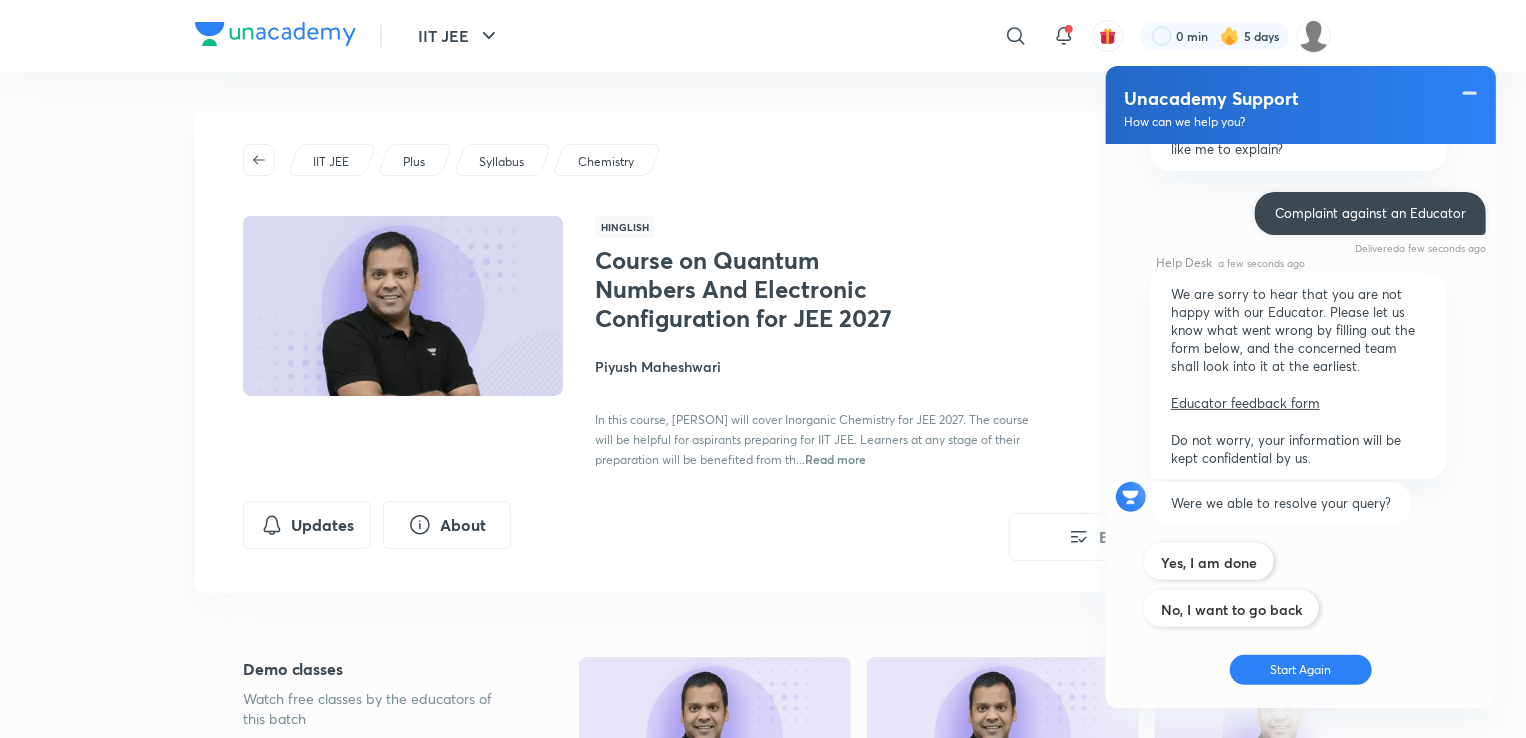 click on "Educator feedback form" at bounding box center (1245, 403) 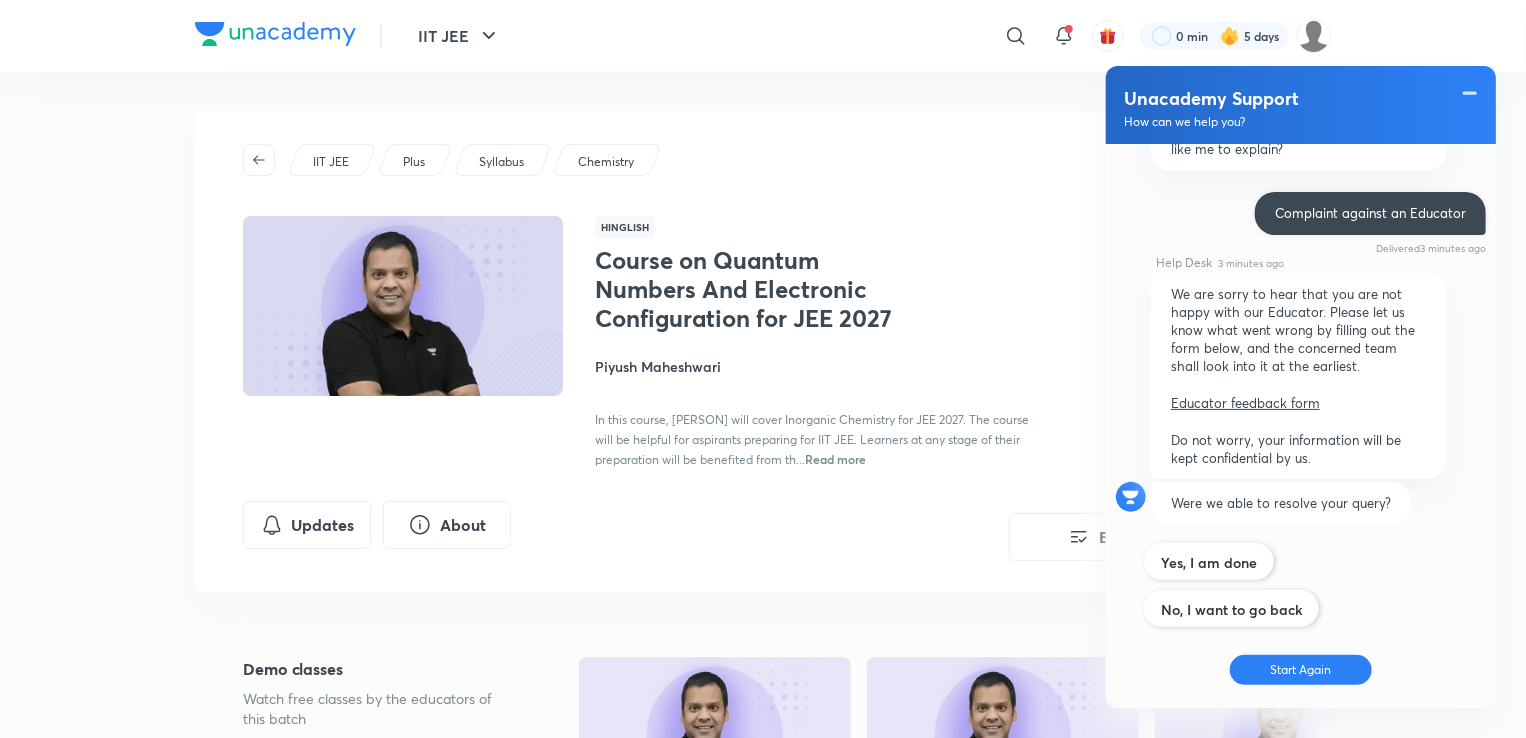 click on "Educator feedback form" at bounding box center (1245, 403) 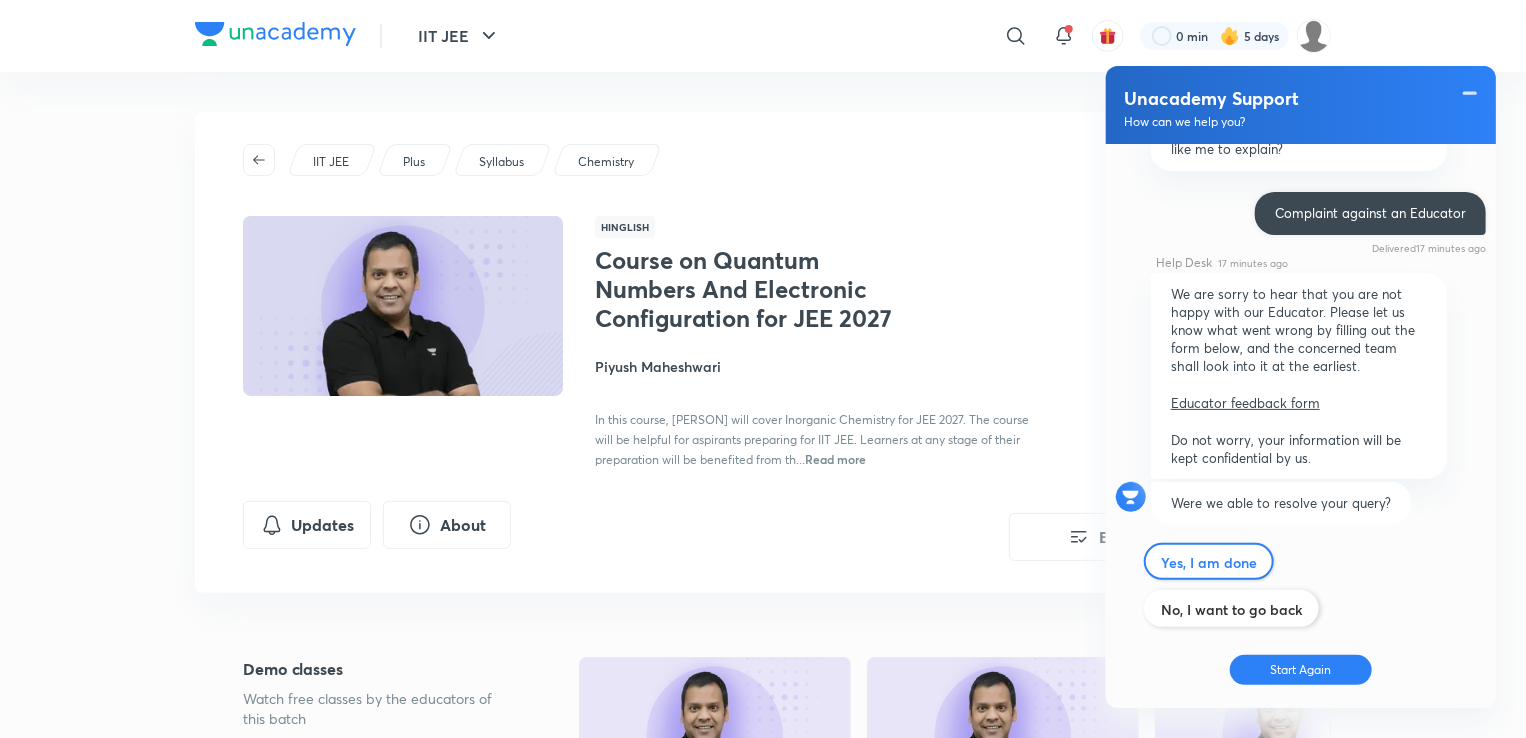 click on "Yes, I am done" at bounding box center (1209, 562) 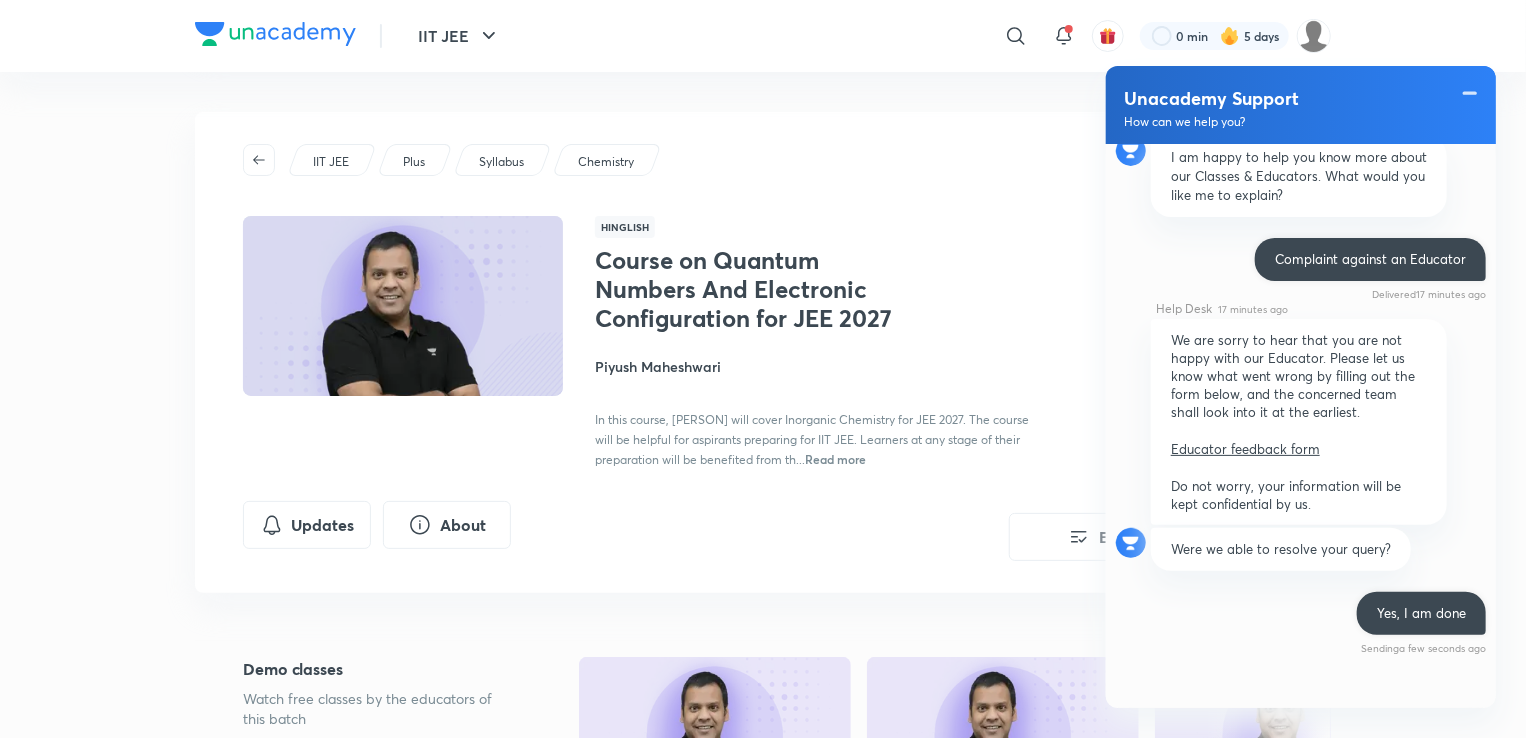 scroll, scrollTop: 937, scrollLeft: 0, axis: vertical 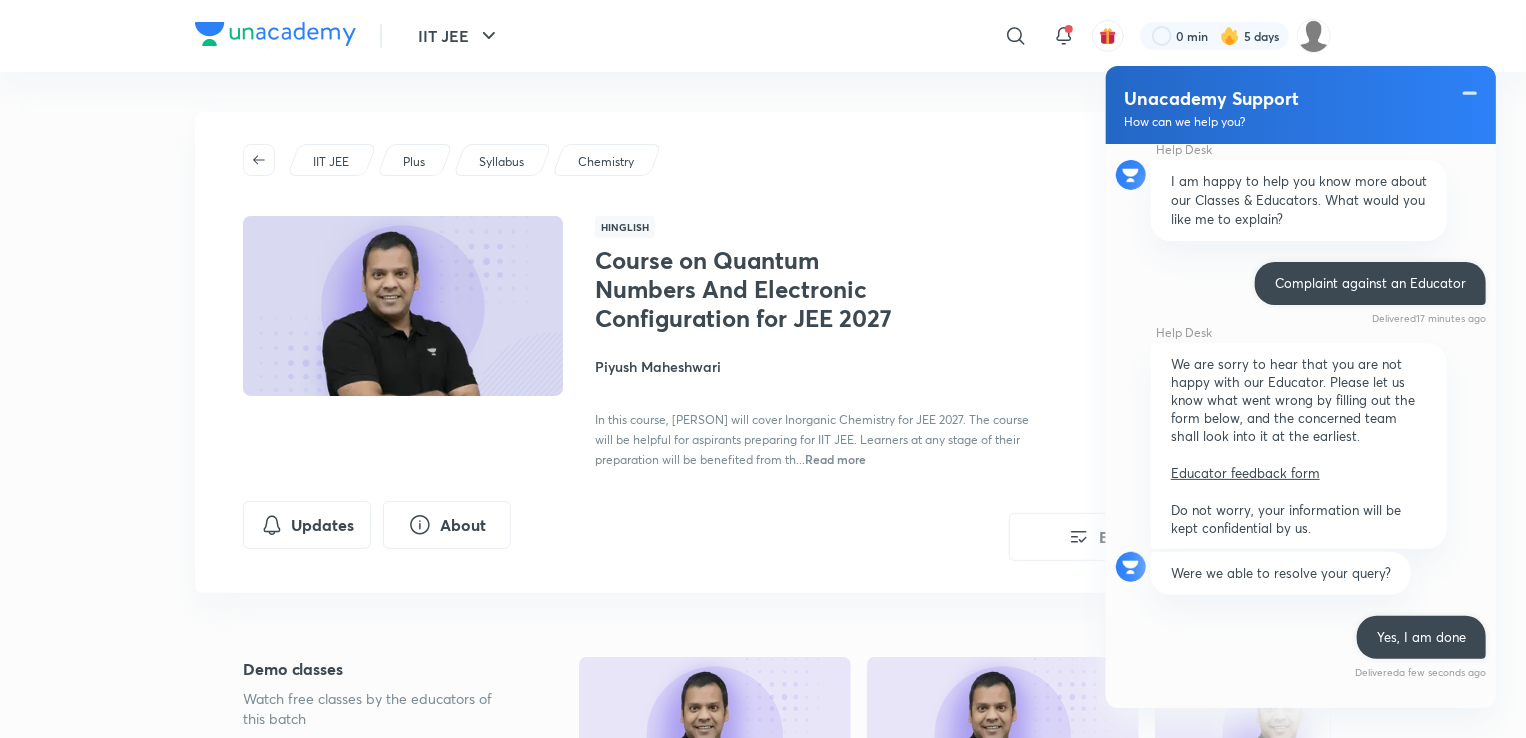 drag, startPoint x: 616, startPoint y: 541, endPoint x: 722, endPoint y: 495, distance: 115.55086 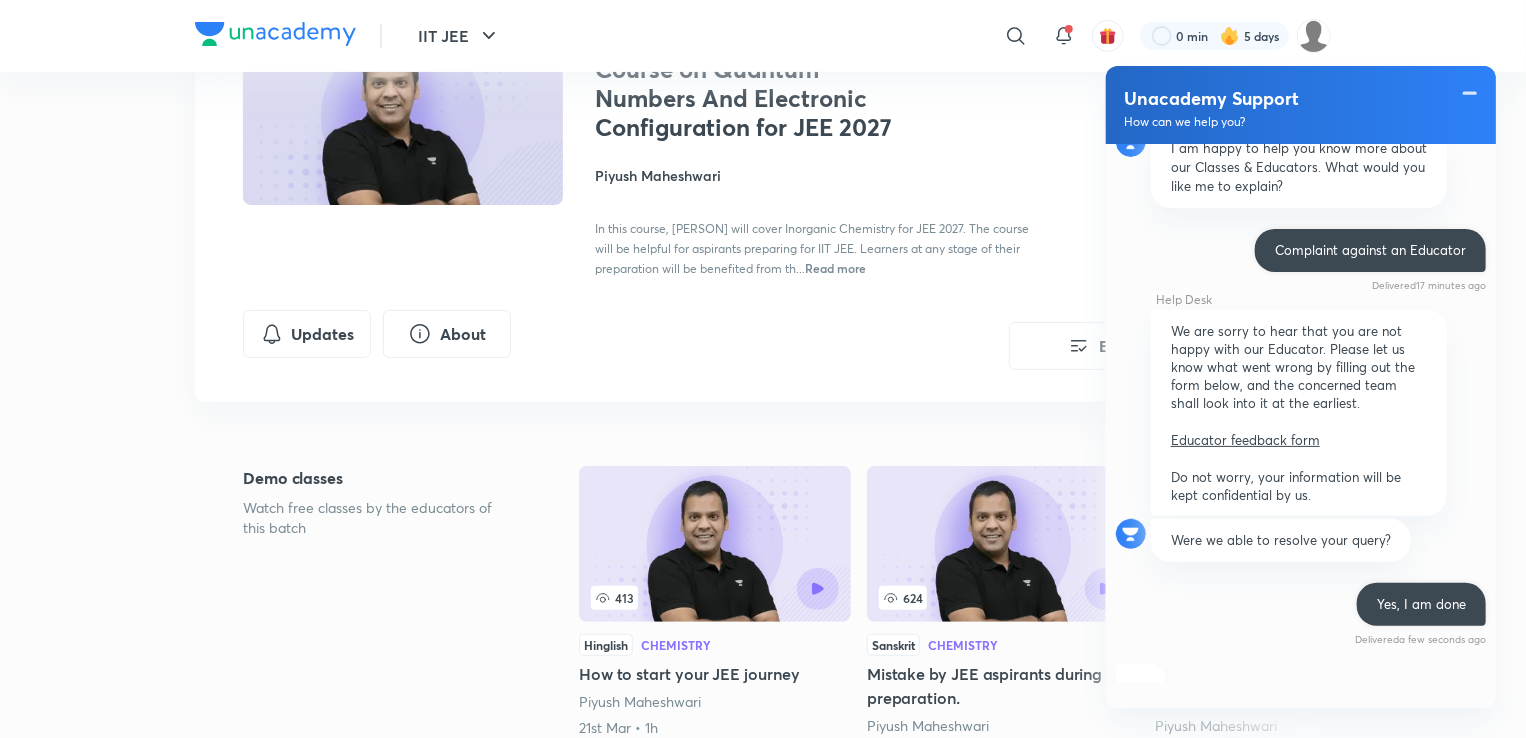 scroll, scrollTop: 203, scrollLeft: 0, axis: vertical 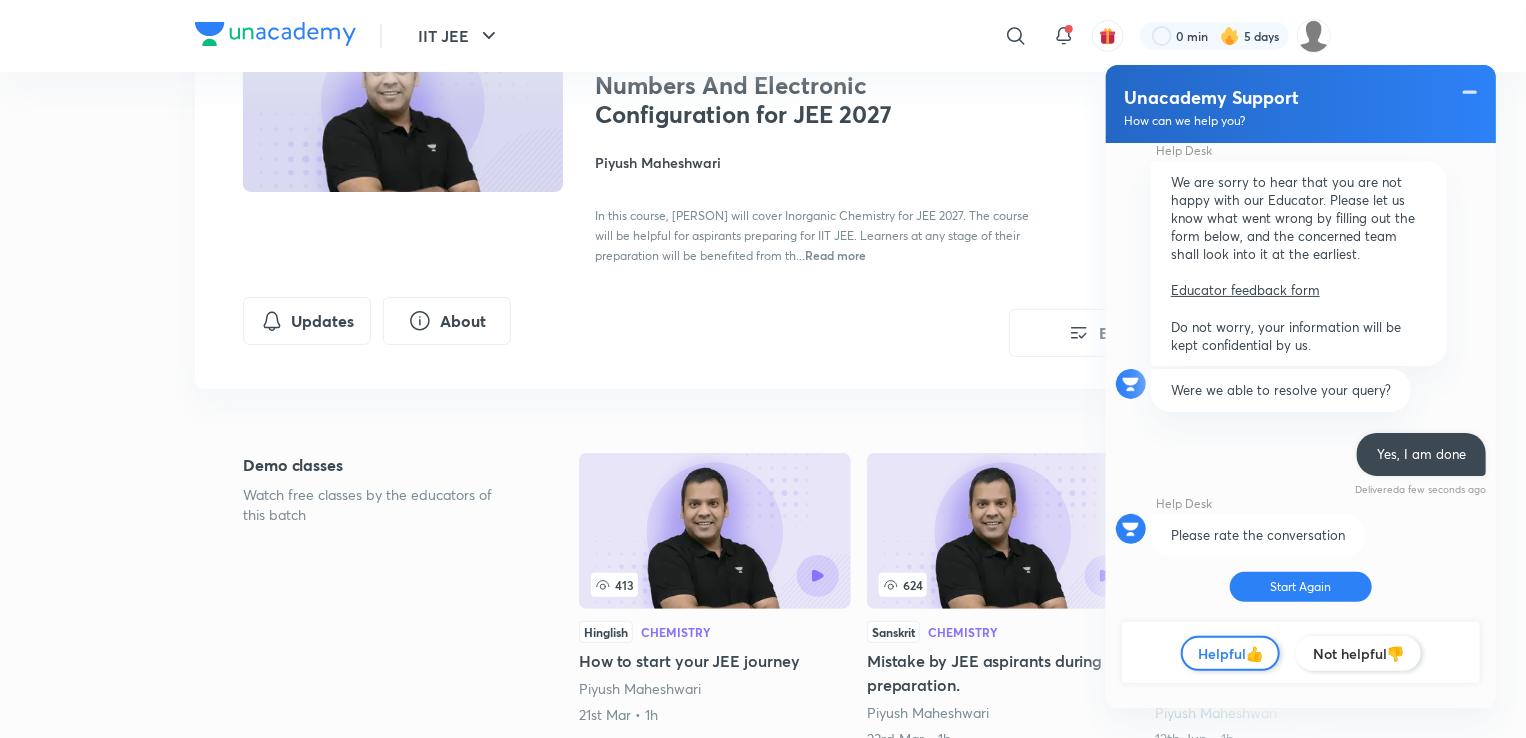 click on "Helpful👍" at bounding box center [1230, 653] 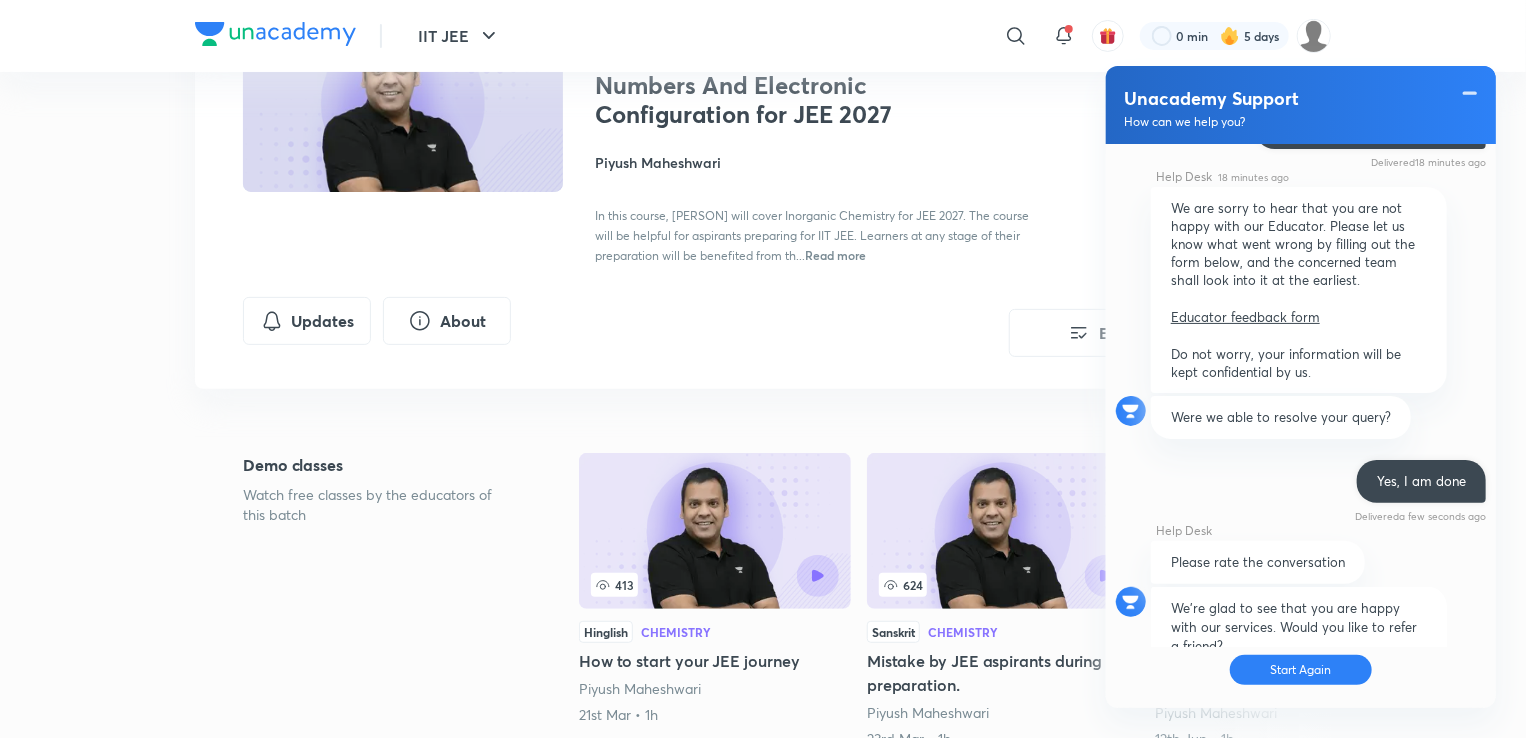 scroll, scrollTop: 1231, scrollLeft: 0, axis: vertical 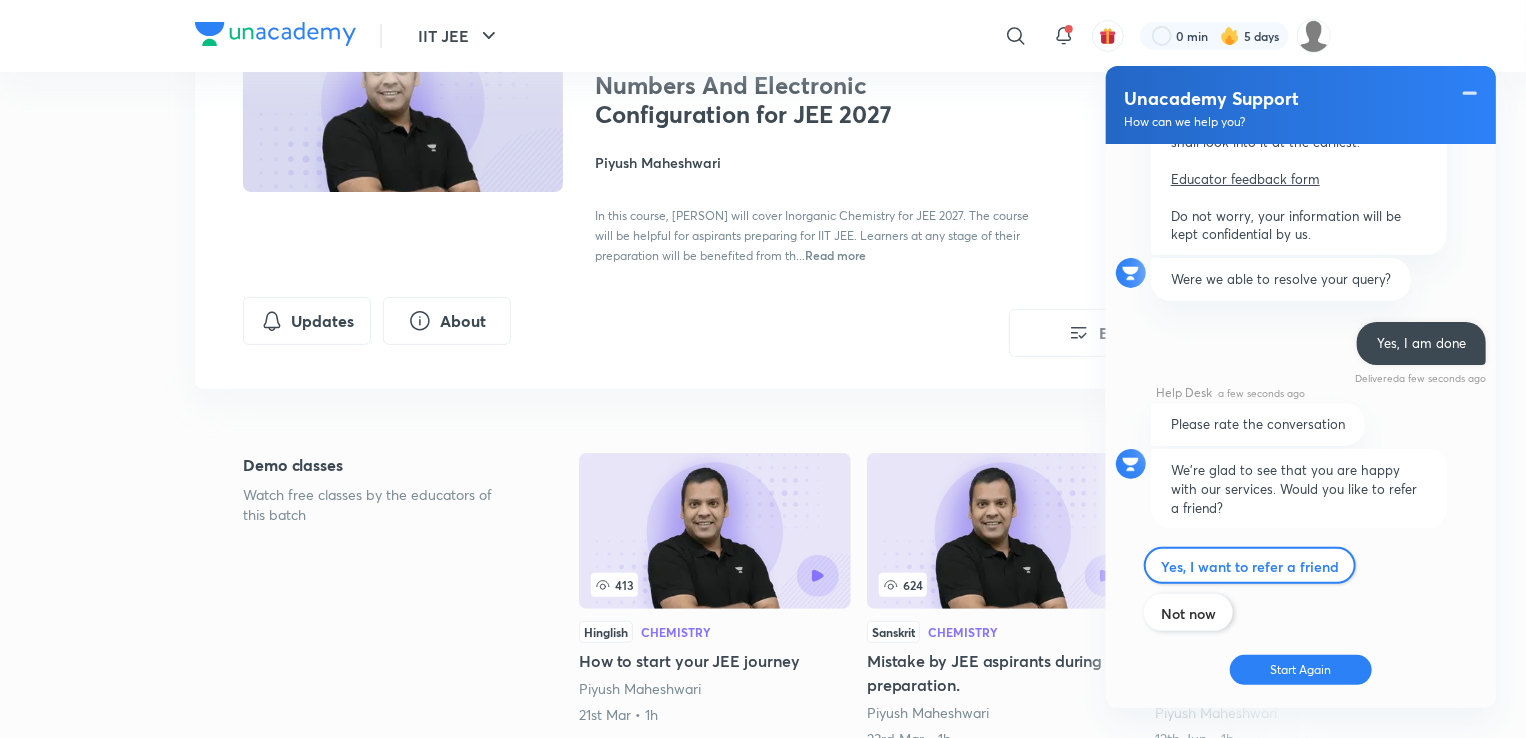 click on "Yes, I want to refer a friend" at bounding box center [1250, 566] 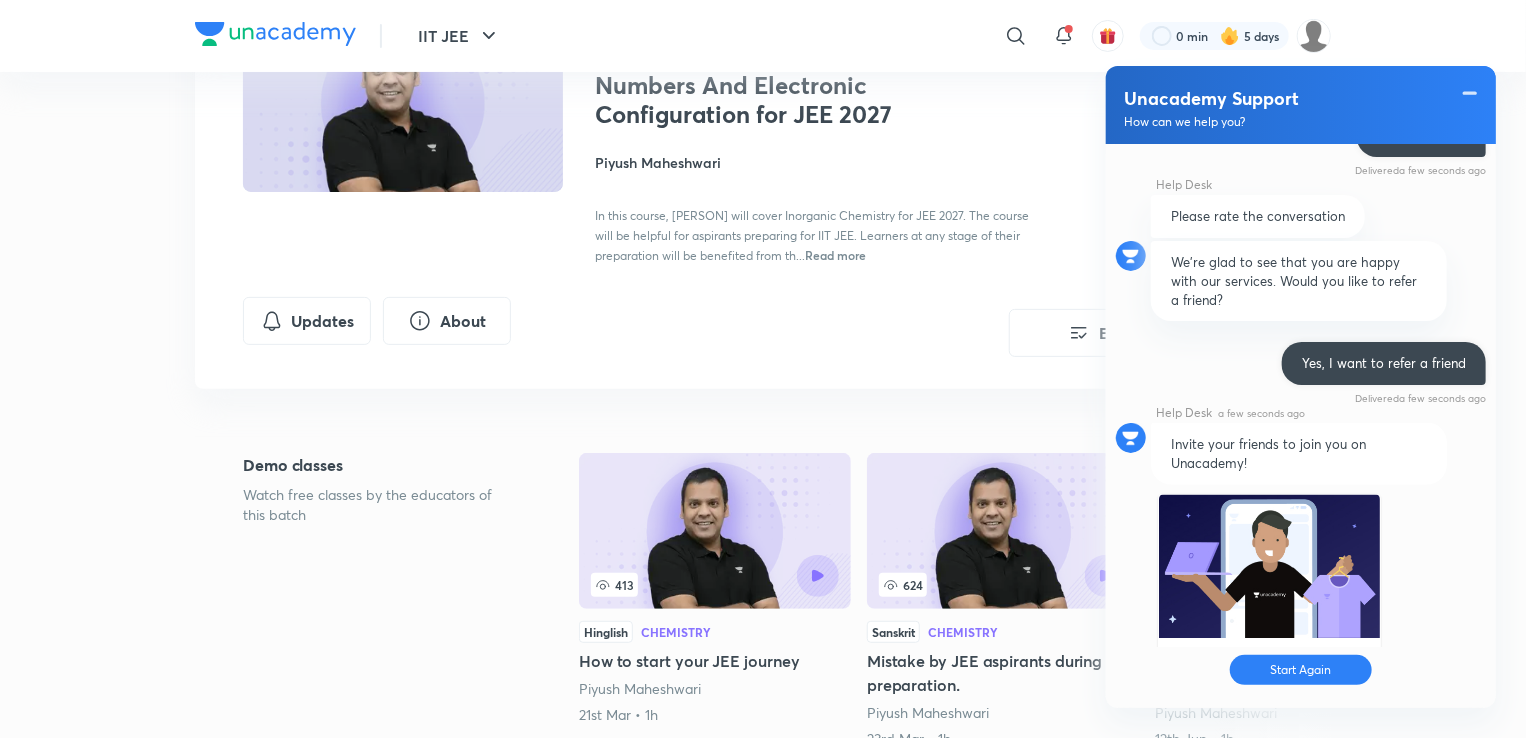 scroll, scrollTop: 1581, scrollLeft: 0, axis: vertical 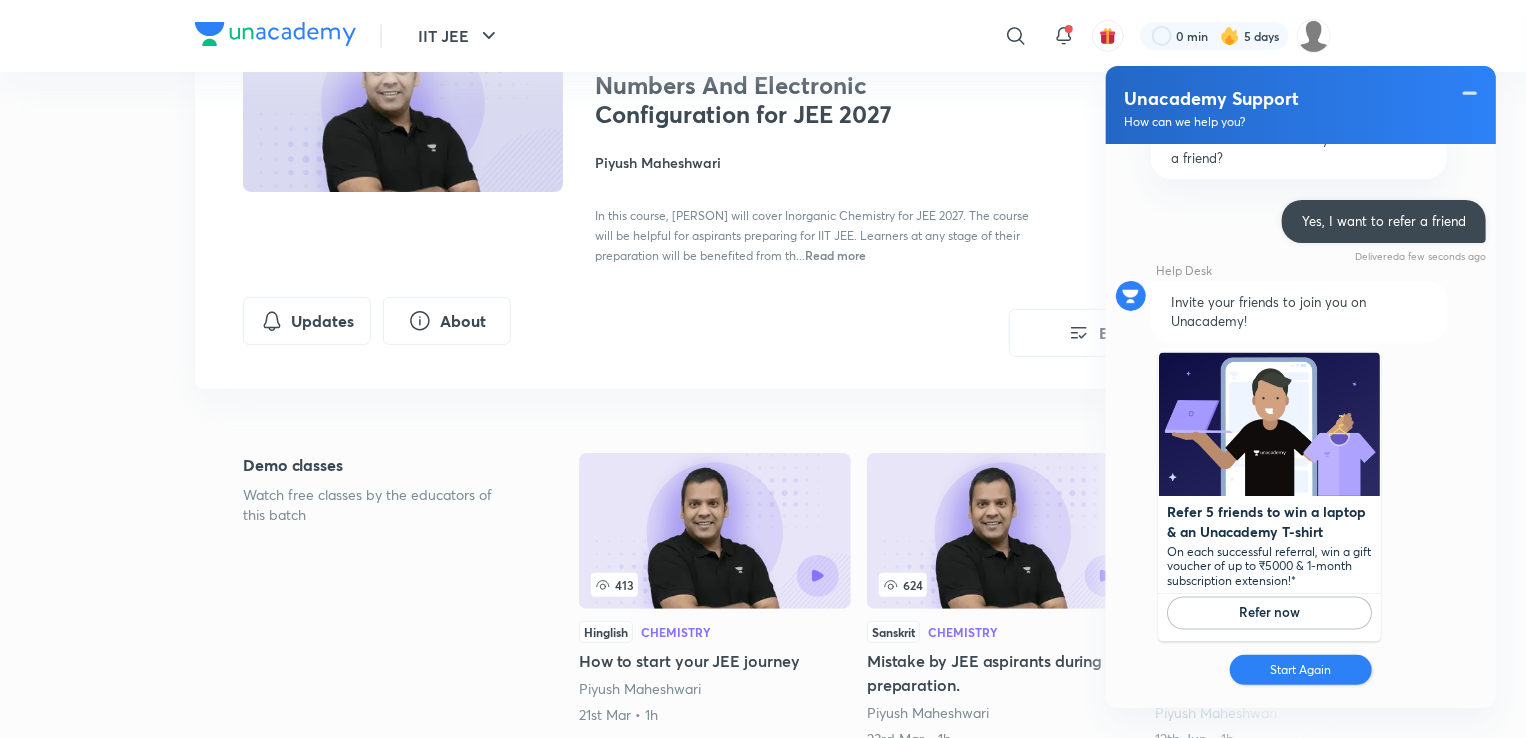 click on "Start Again" at bounding box center (1301, 670) 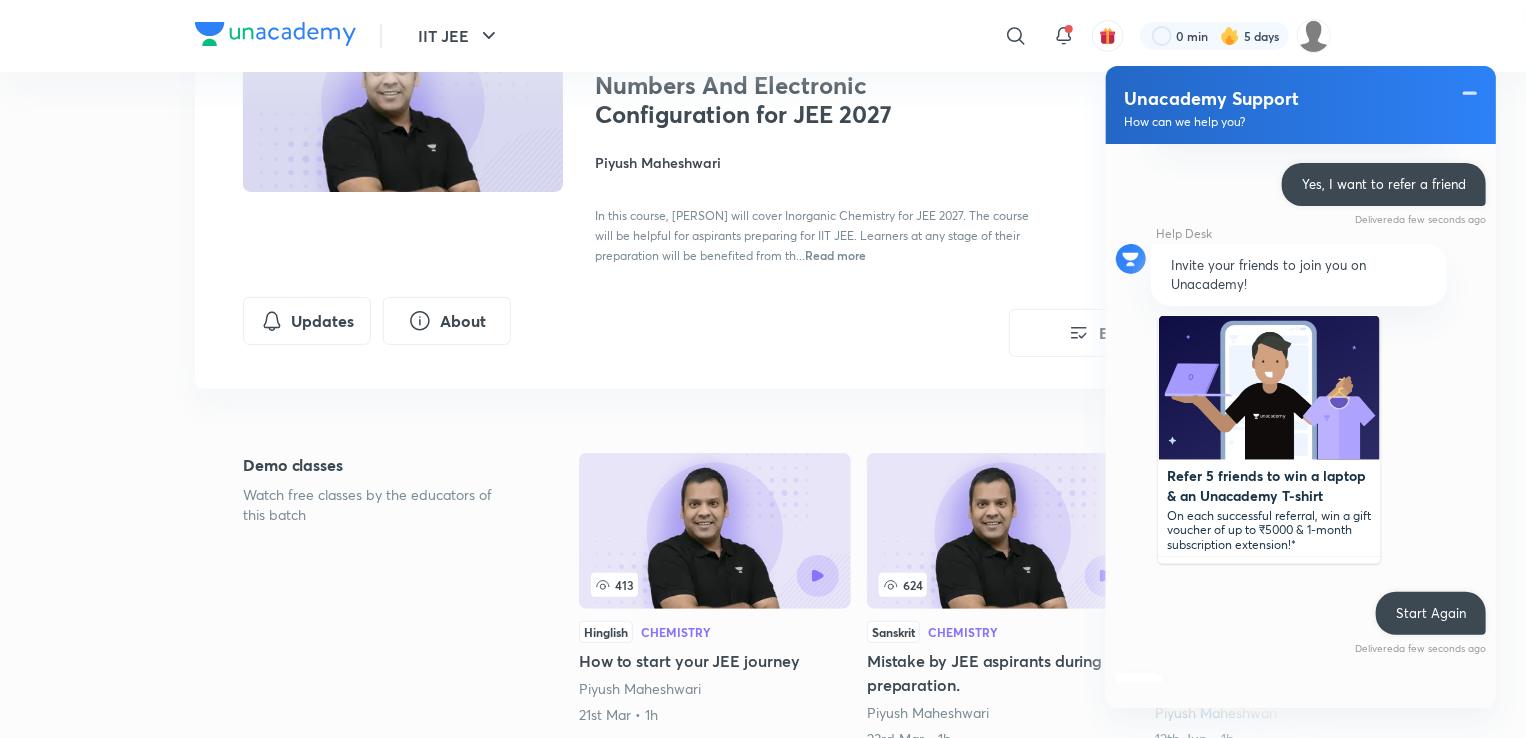 scroll, scrollTop: 1752, scrollLeft: 0, axis: vertical 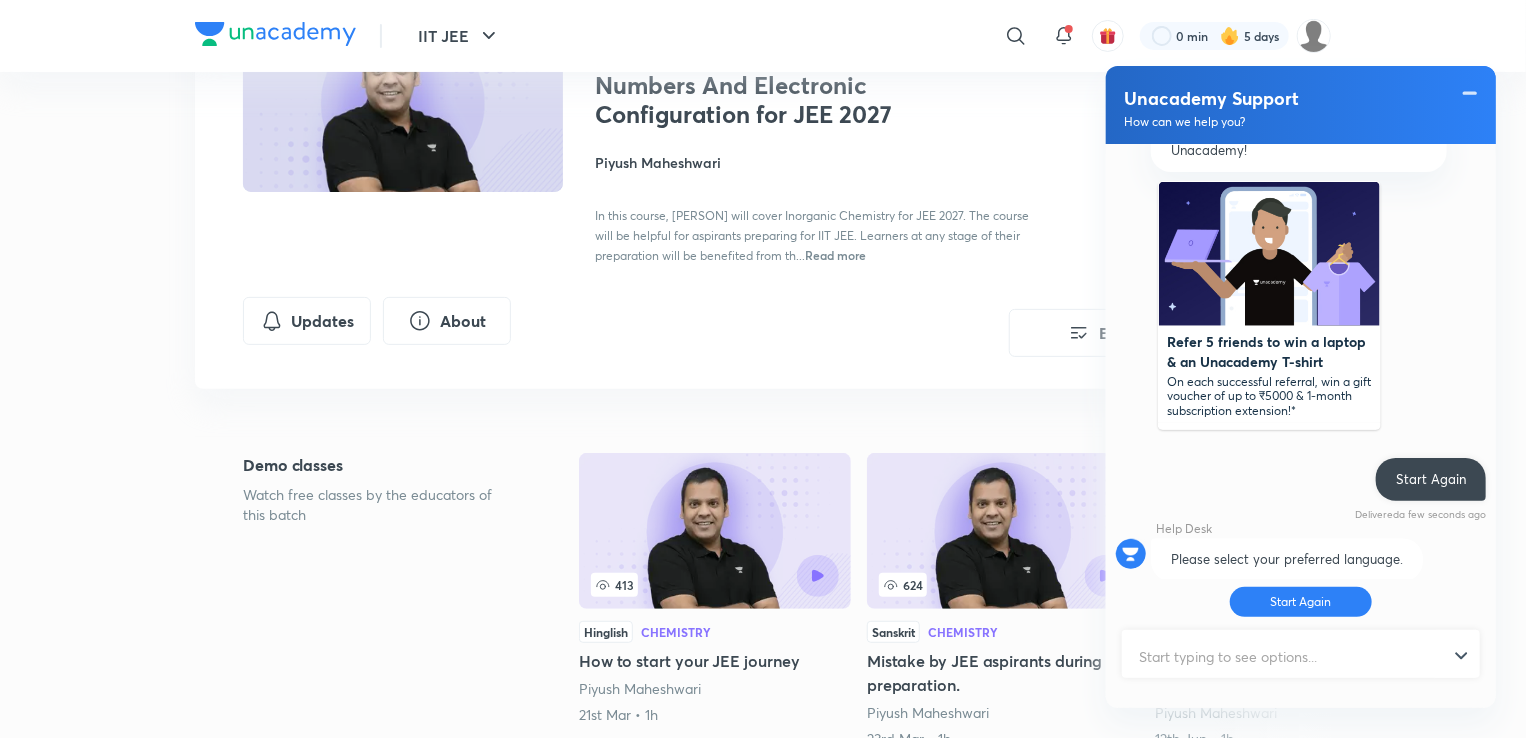 click at bounding box center [1269, 254] 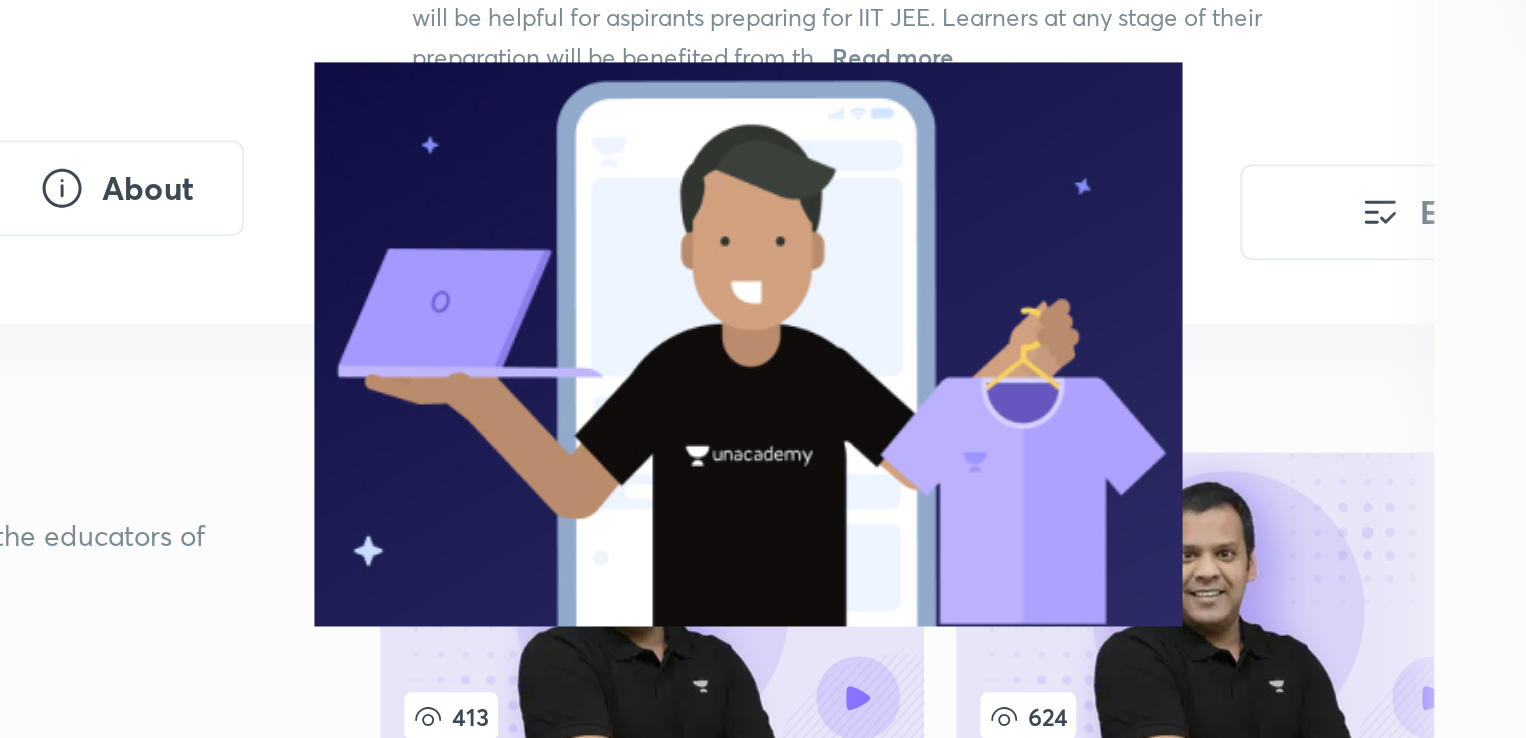 scroll, scrollTop: 267, scrollLeft: 0, axis: vertical 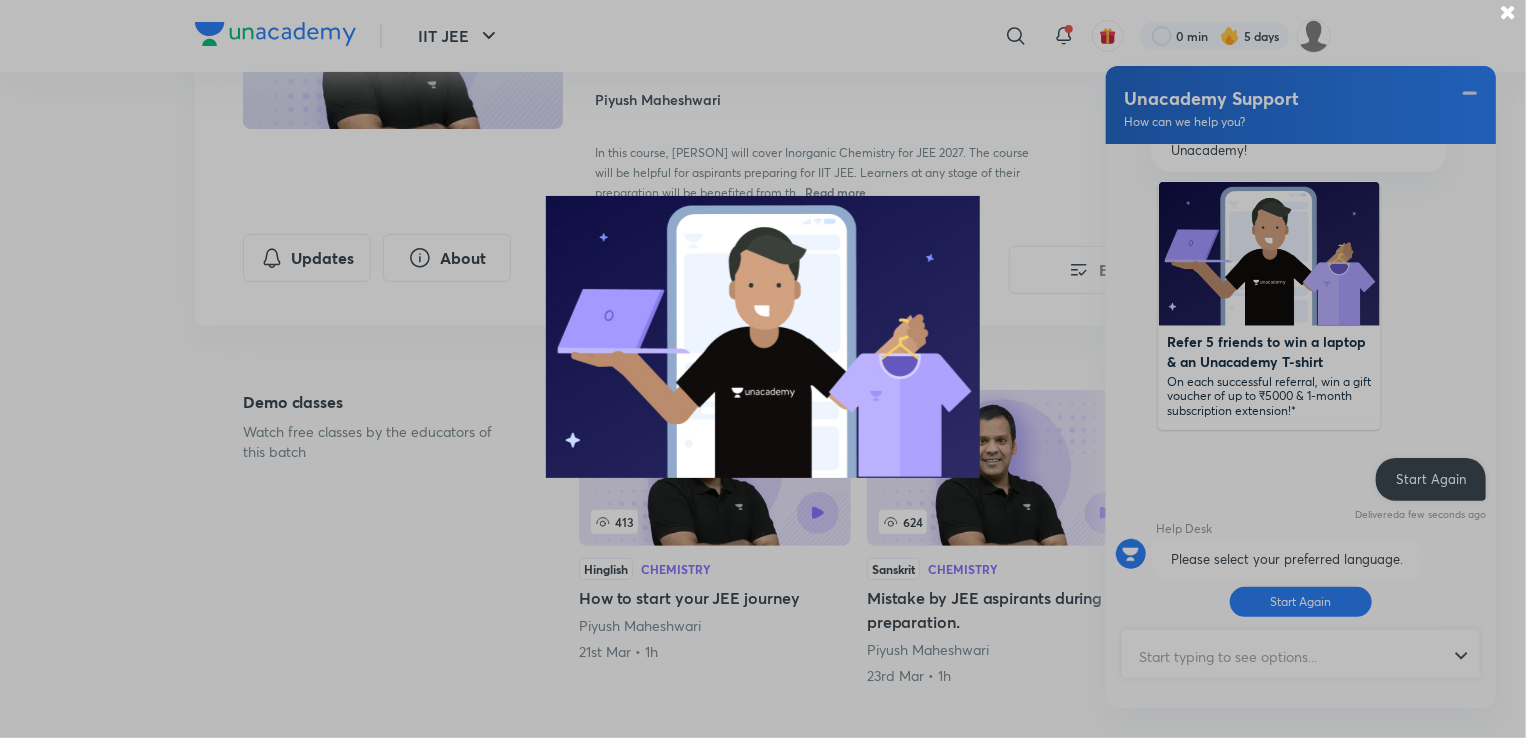 click at bounding box center [763, 369] 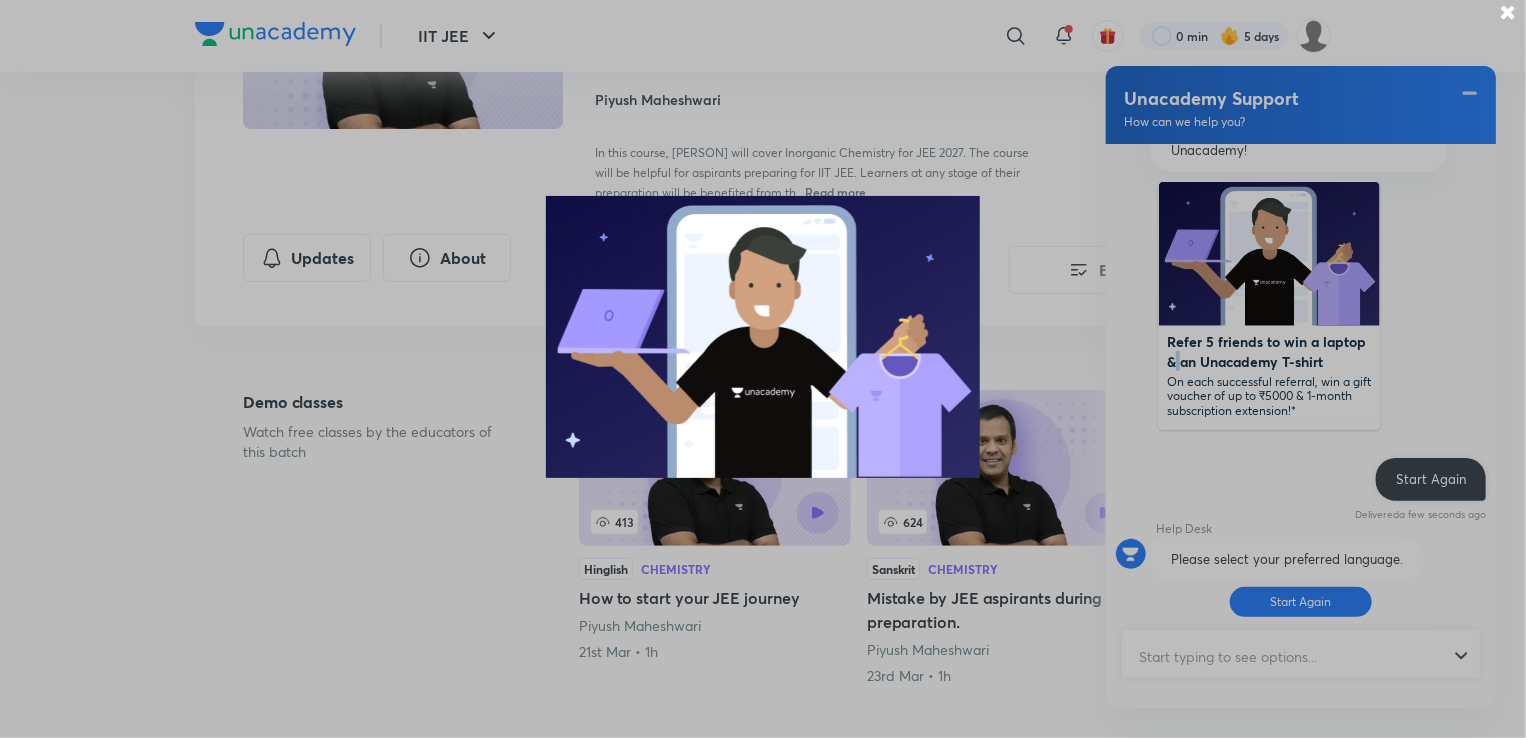 click on "Refer 5 friends to win a laptop & an Unacademy T-shirt" at bounding box center [1266, 351] 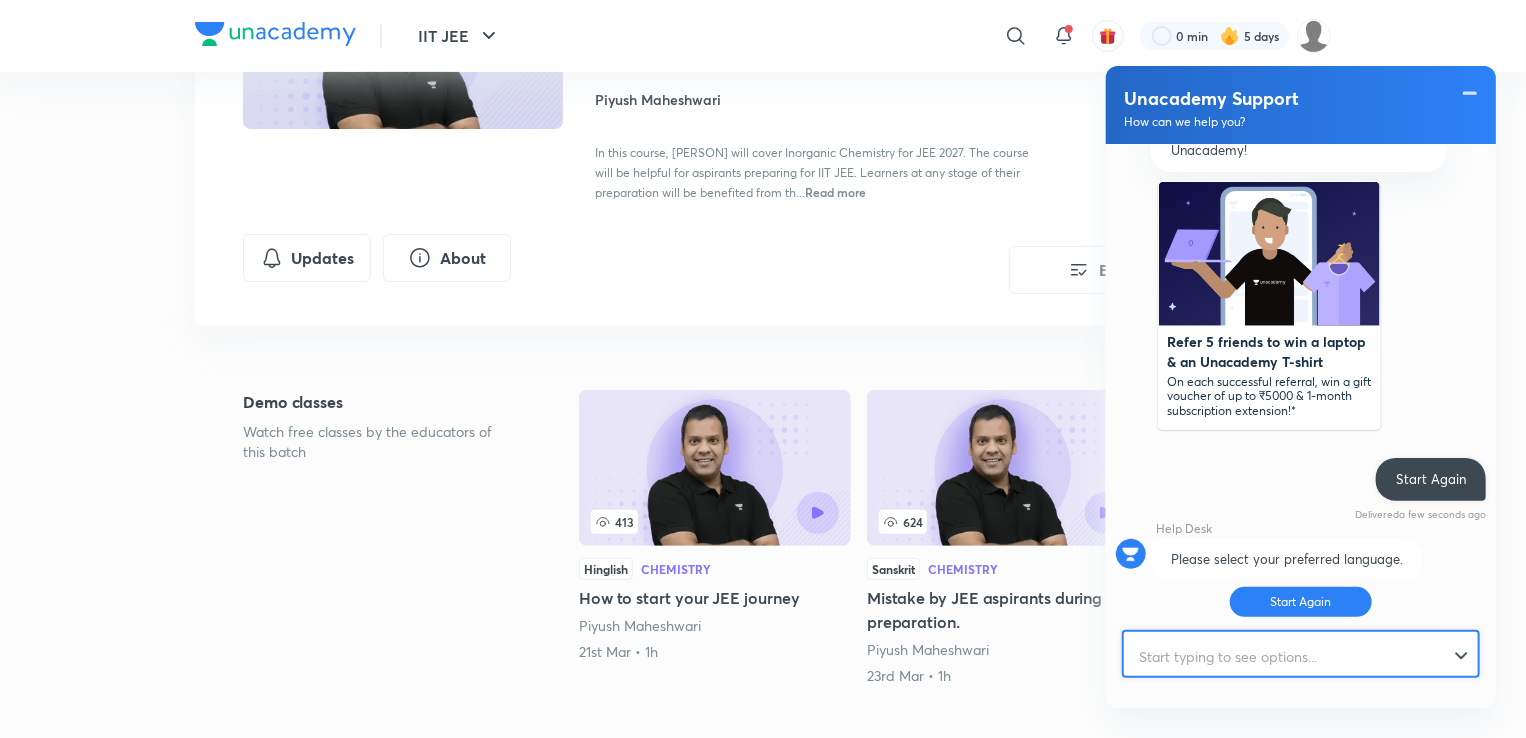 click at bounding box center [1292, 656] 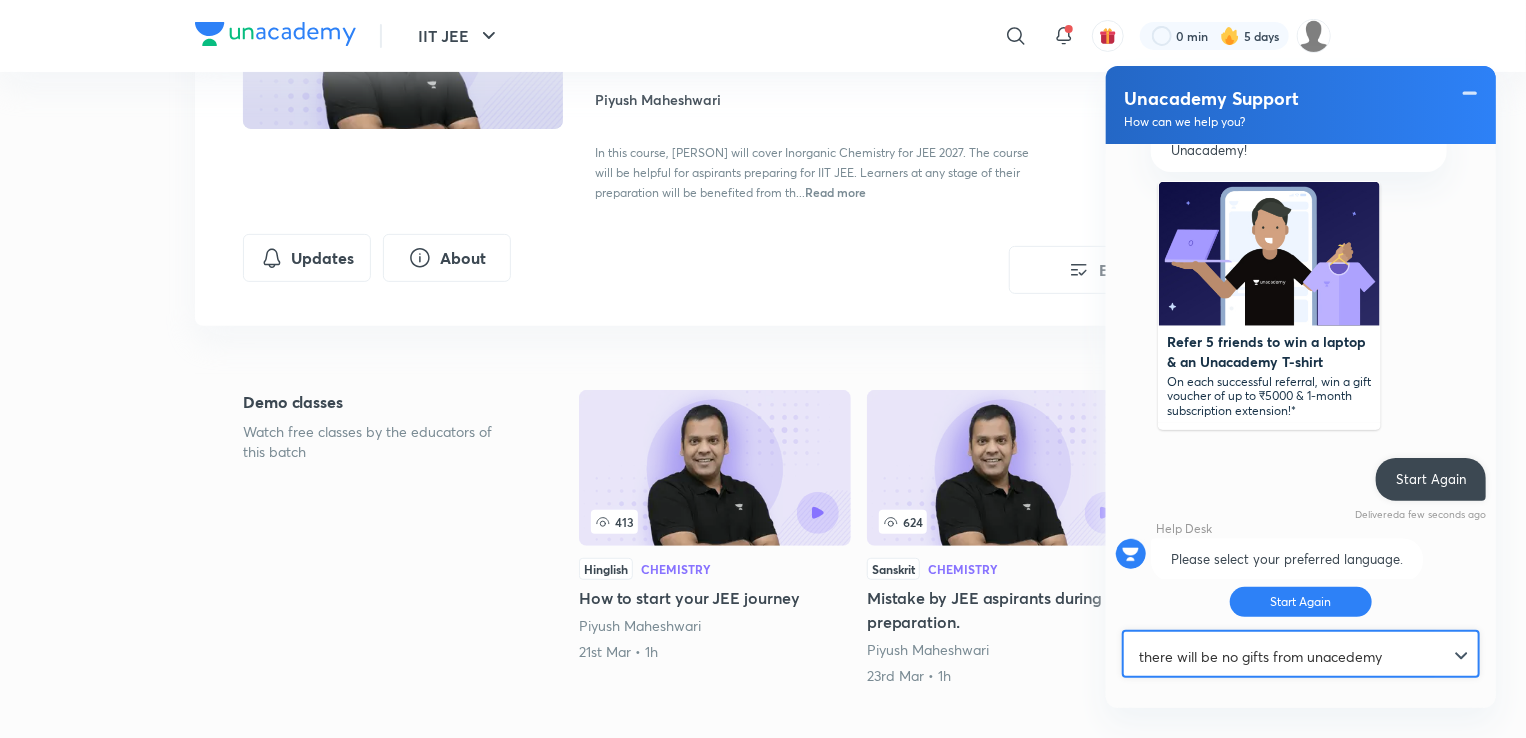 type on "there will be no gifts from unacedemy" 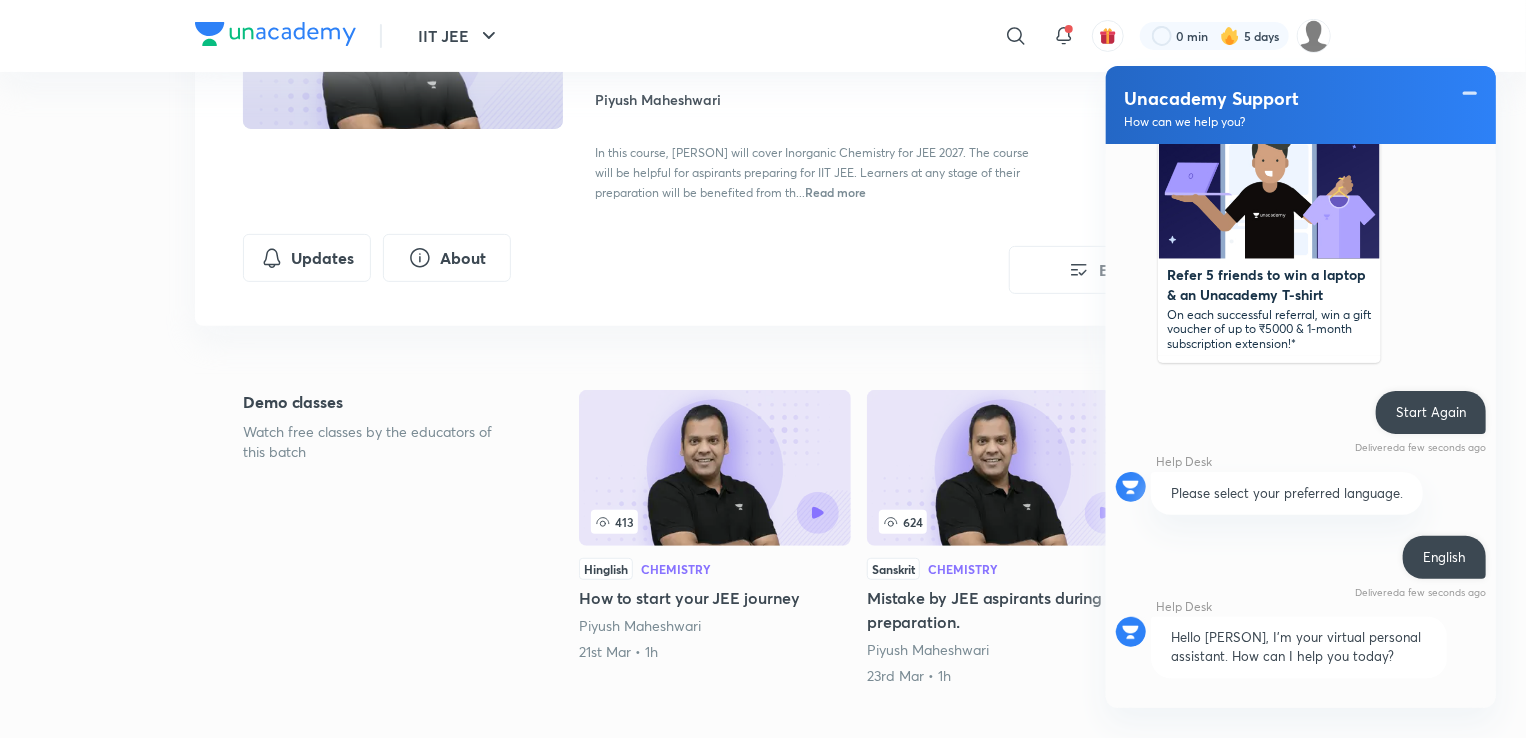scroll, scrollTop: 2128, scrollLeft: 0, axis: vertical 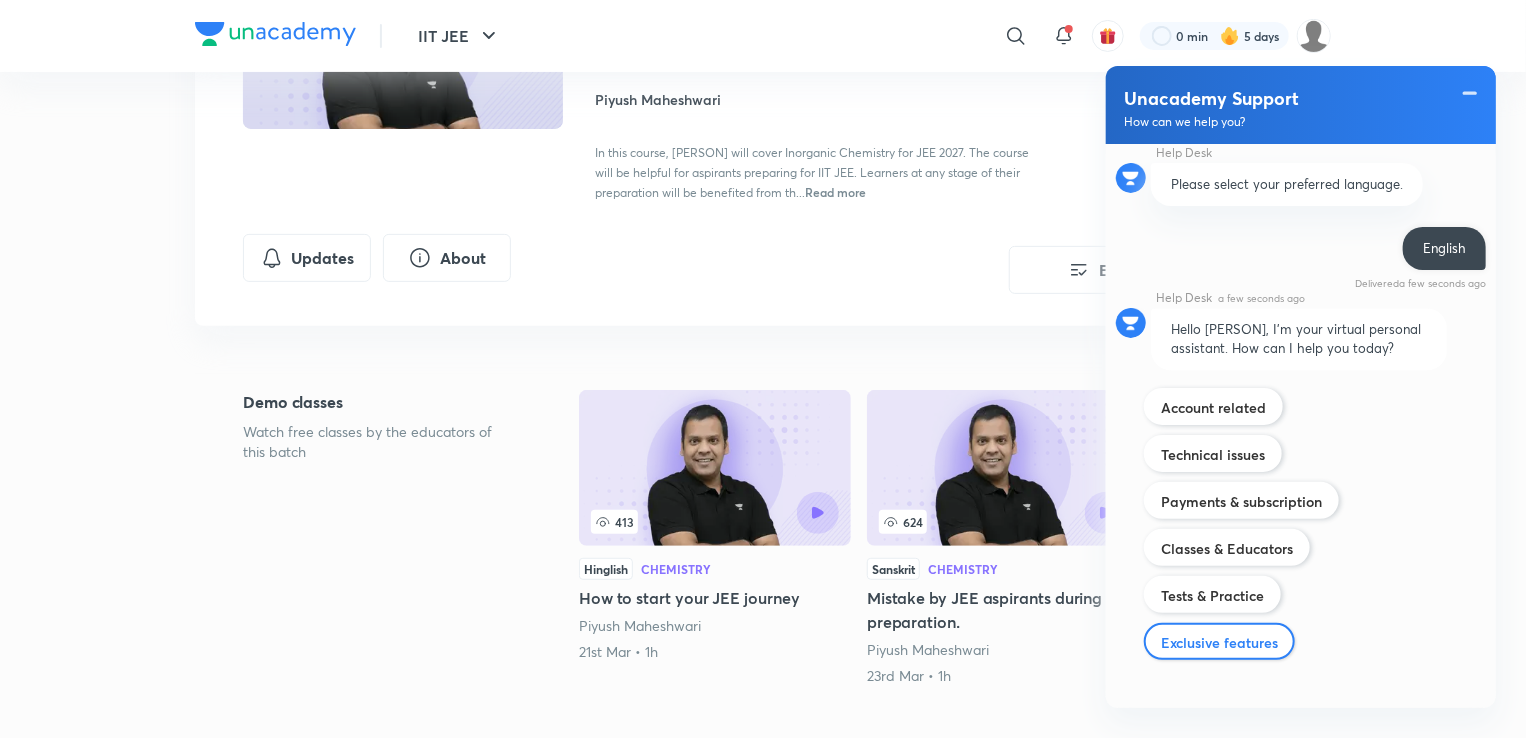 click on "Exclusive features" at bounding box center (1219, 641) 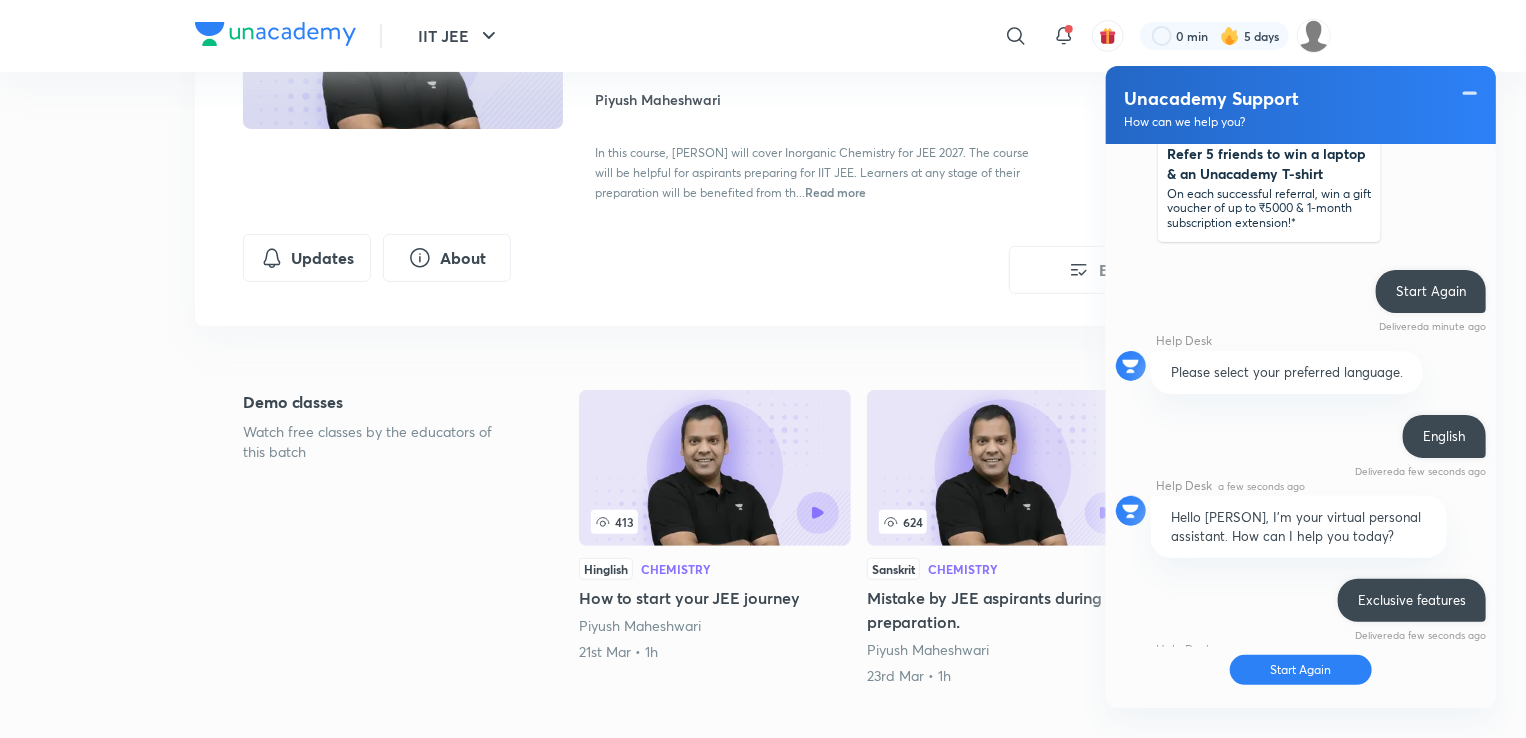 scroll, scrollTop: 2405, scrollLeft: 0, axis: vertical 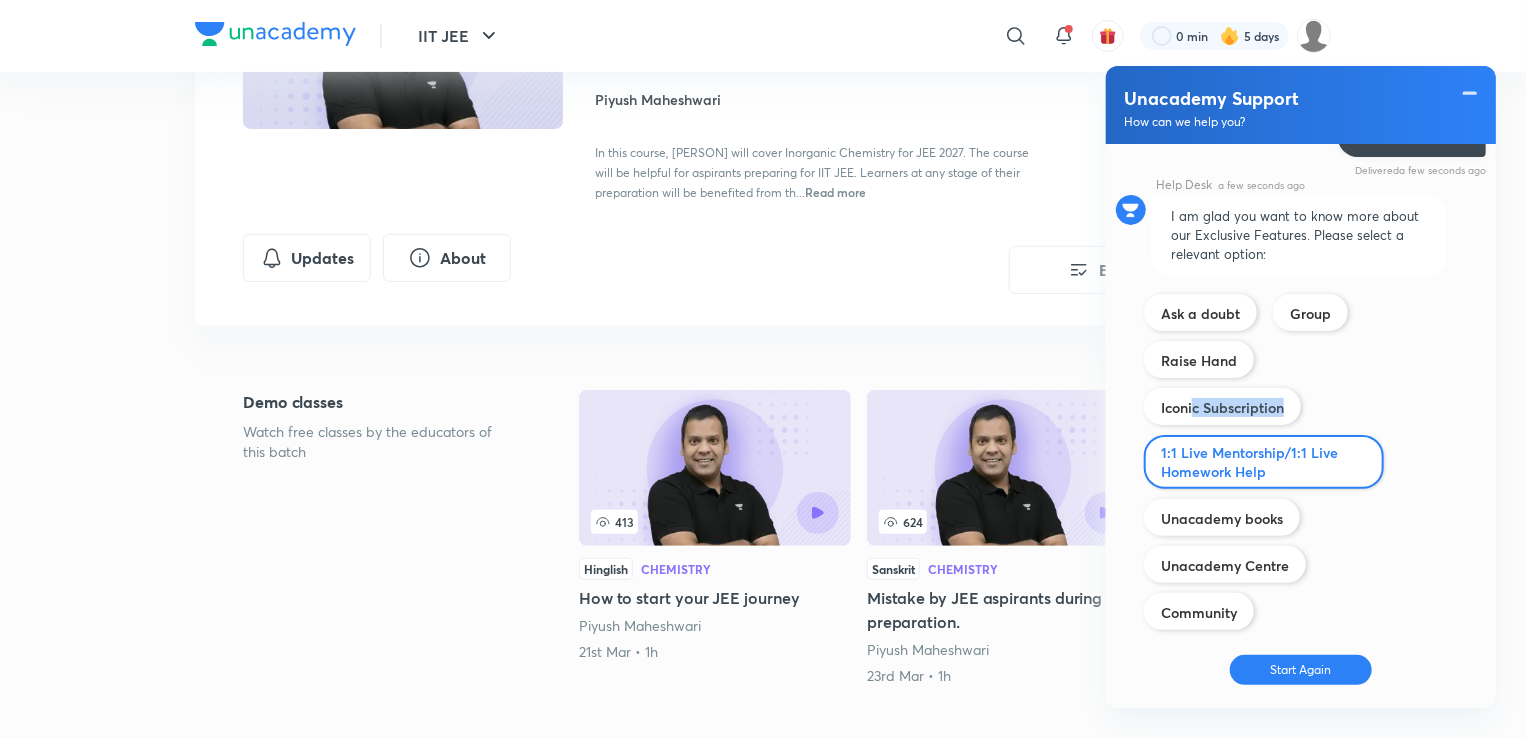drag, startPoint x: 1196, startPoint y: 375, endPoint x: 1219, endPoint y: 409, distance: 41.04875 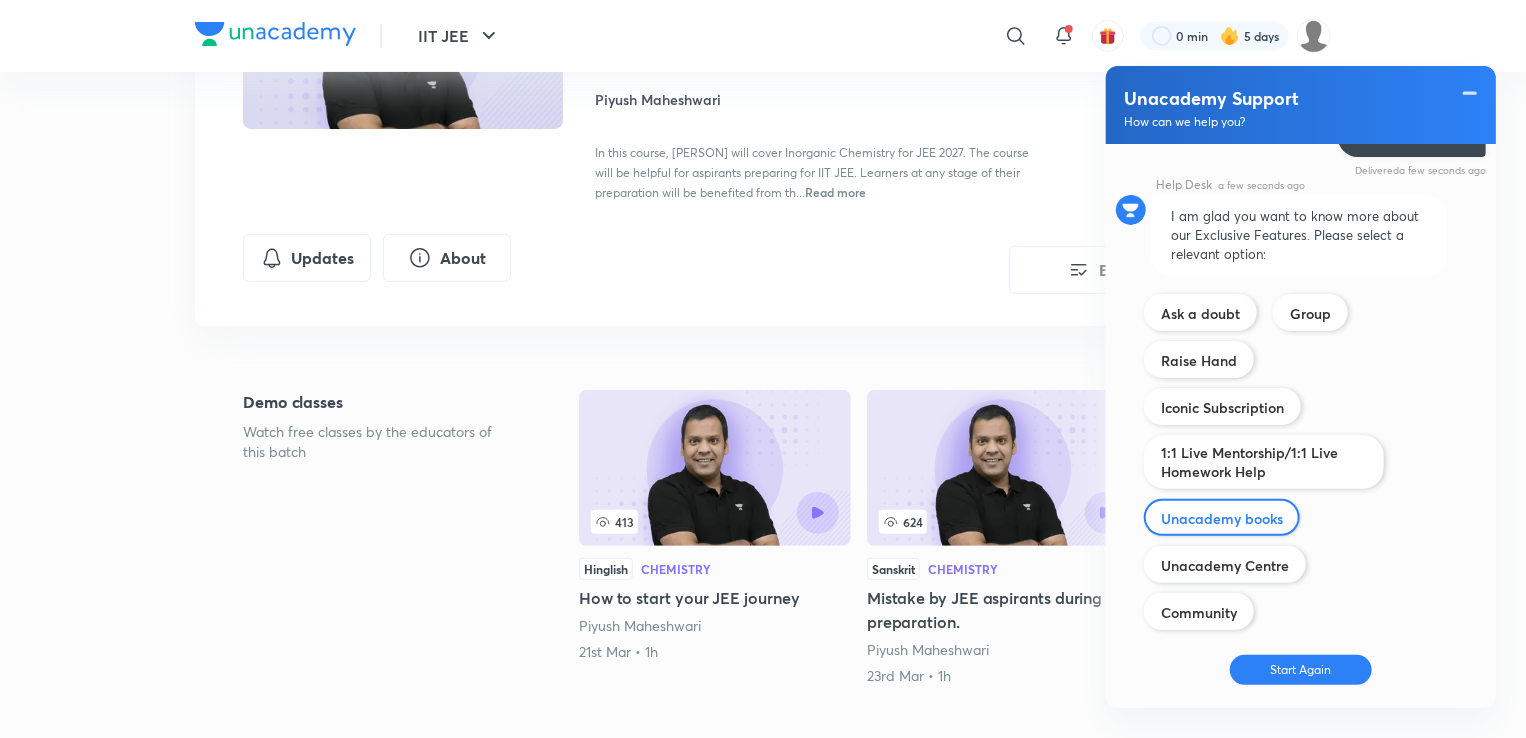 click on "Unacademy books" at bounding box center (1222, 517) 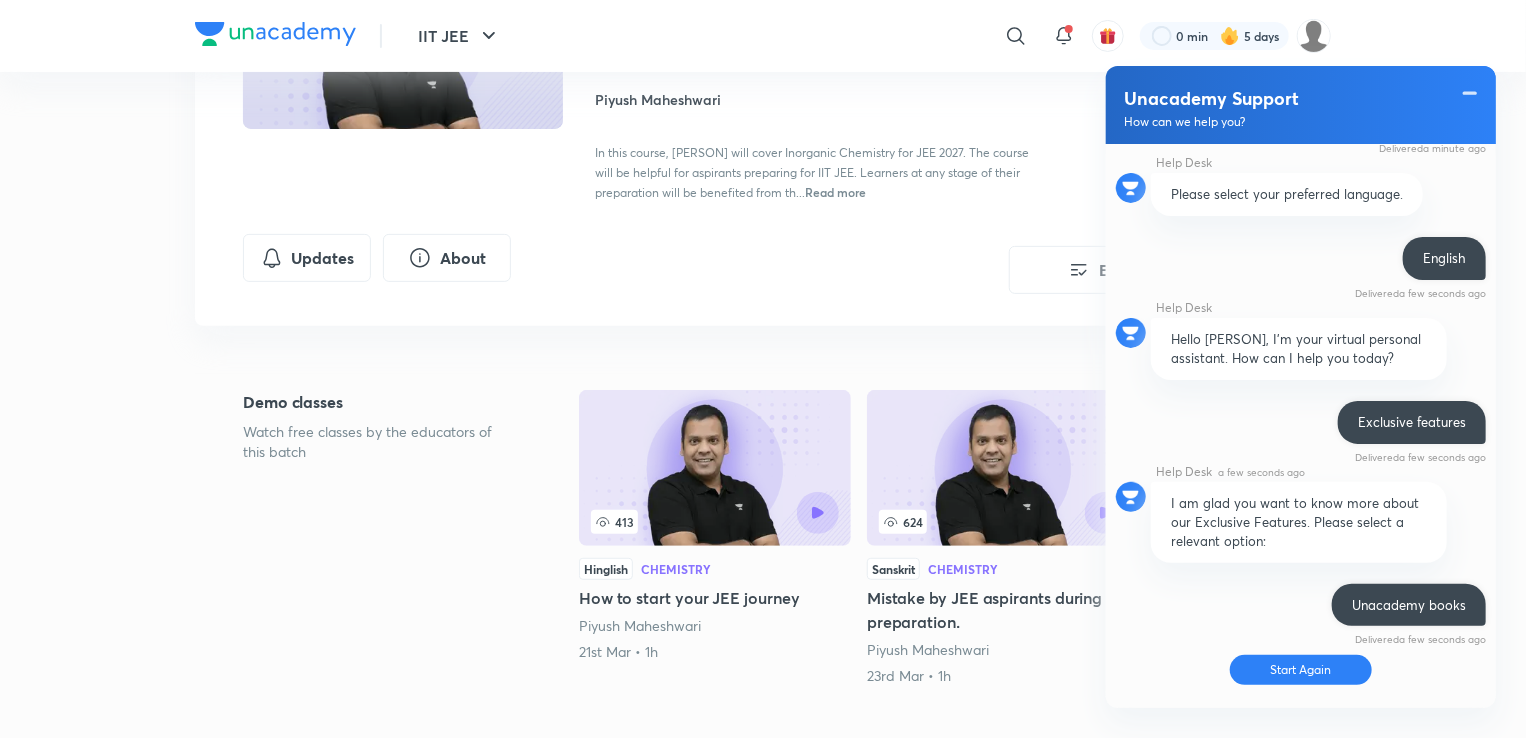 scroll, scrollTop: 2376, scrollLeft: 0, axis: vertical 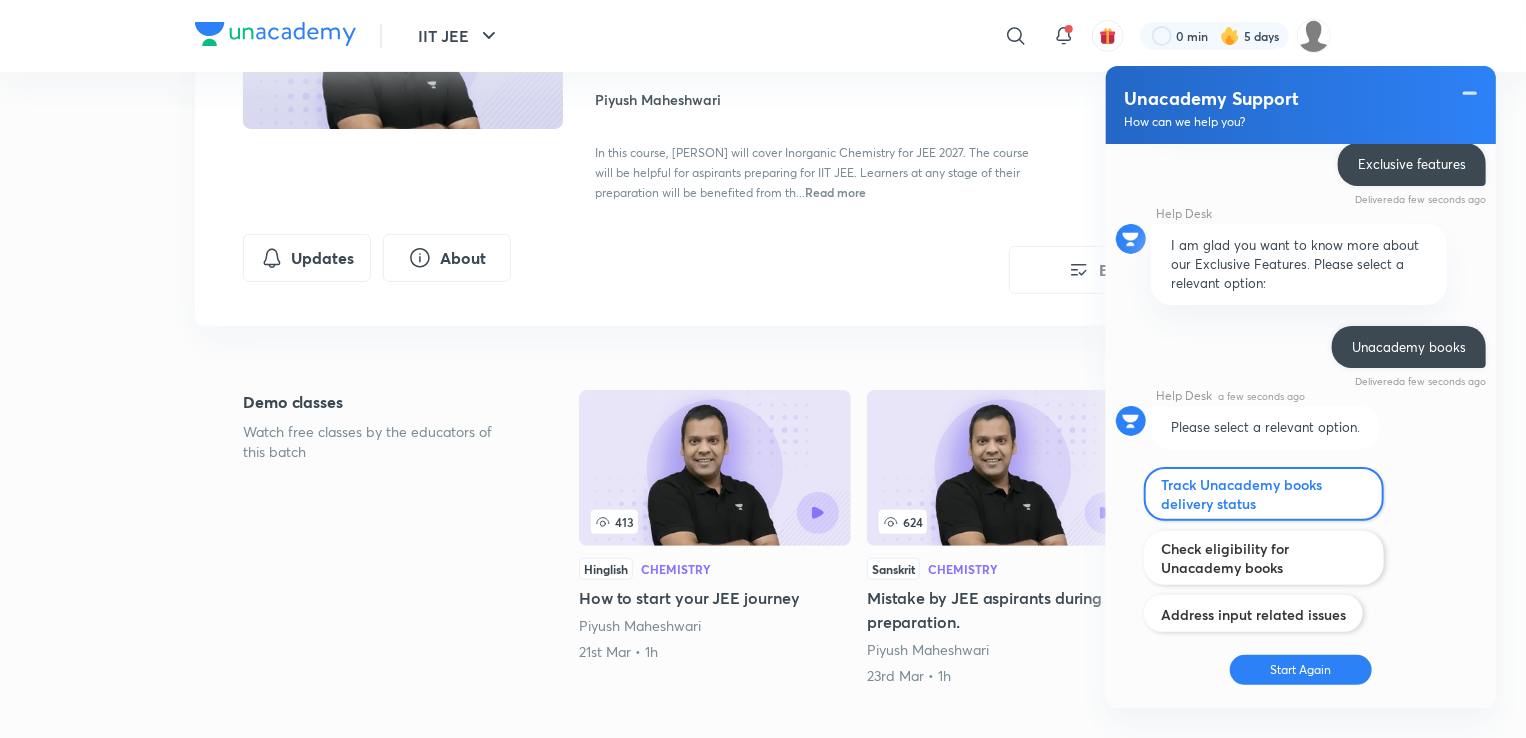 click on "Track Unacademy books delivery status" at bounding box center (1264, 494) 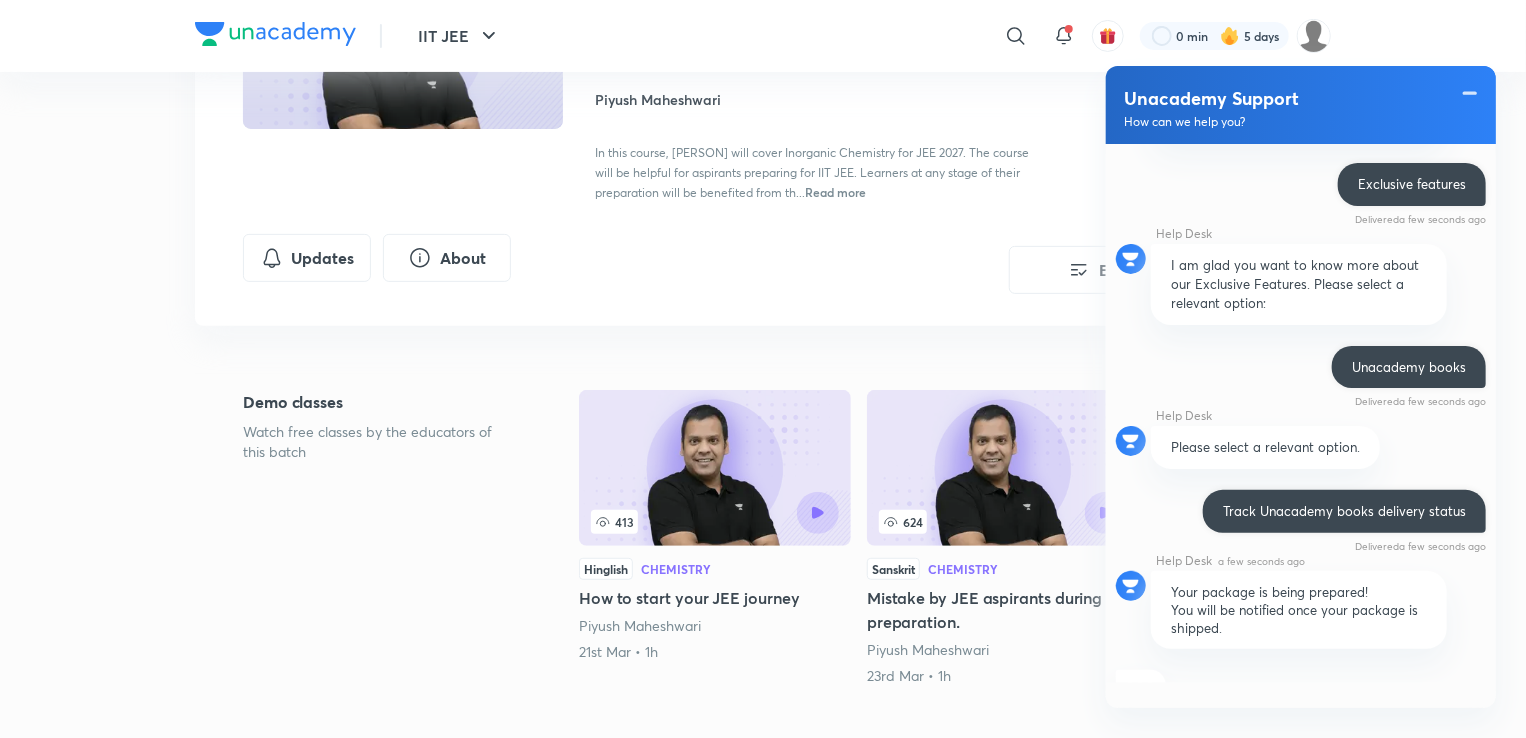 scroll, scrollTop: 2518, scrollLeft: 0, axis: vertical 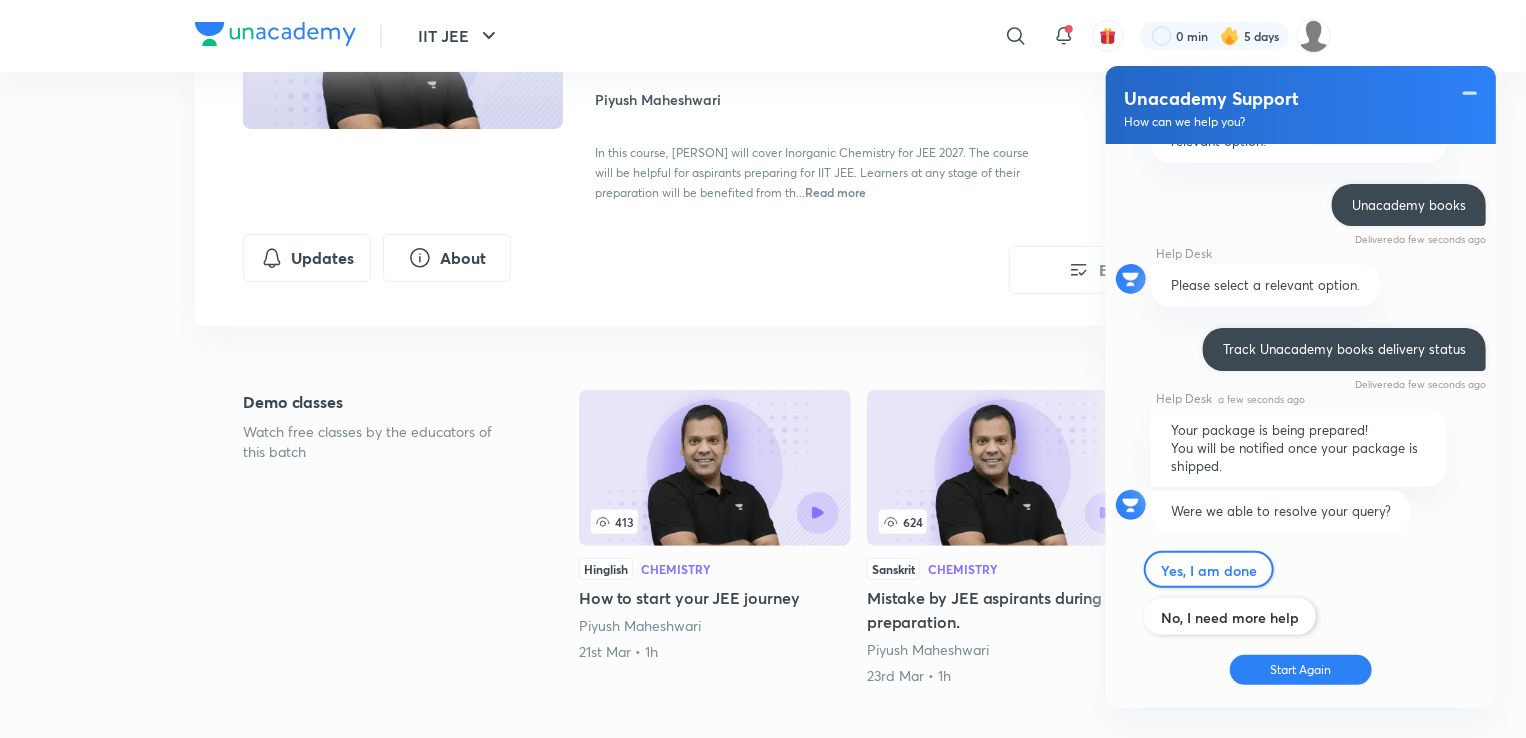 click on "Yes, I am done" at bounding box center [1209, 569] 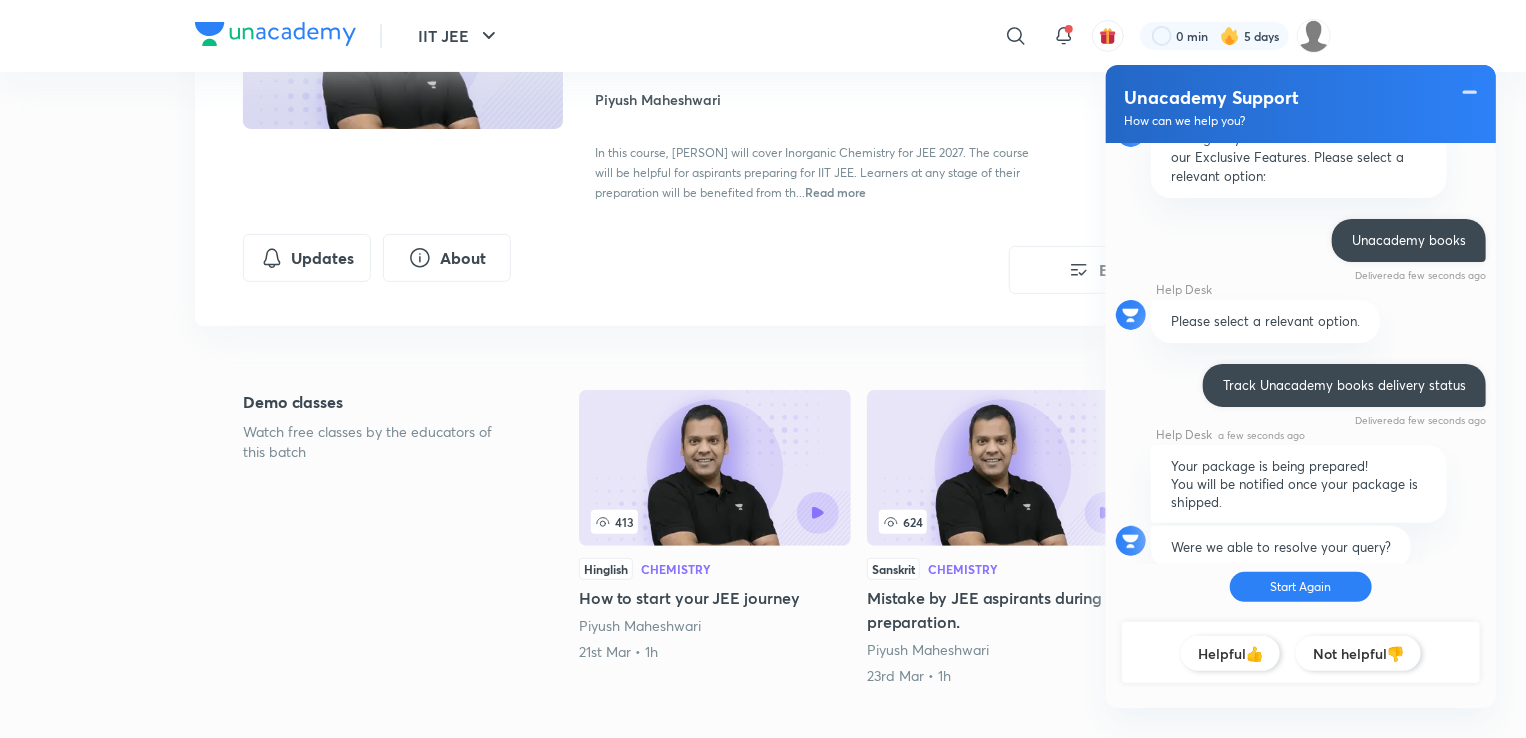 scroll, scrollTop: 2629, scrollLeft: 0, axis: vertical 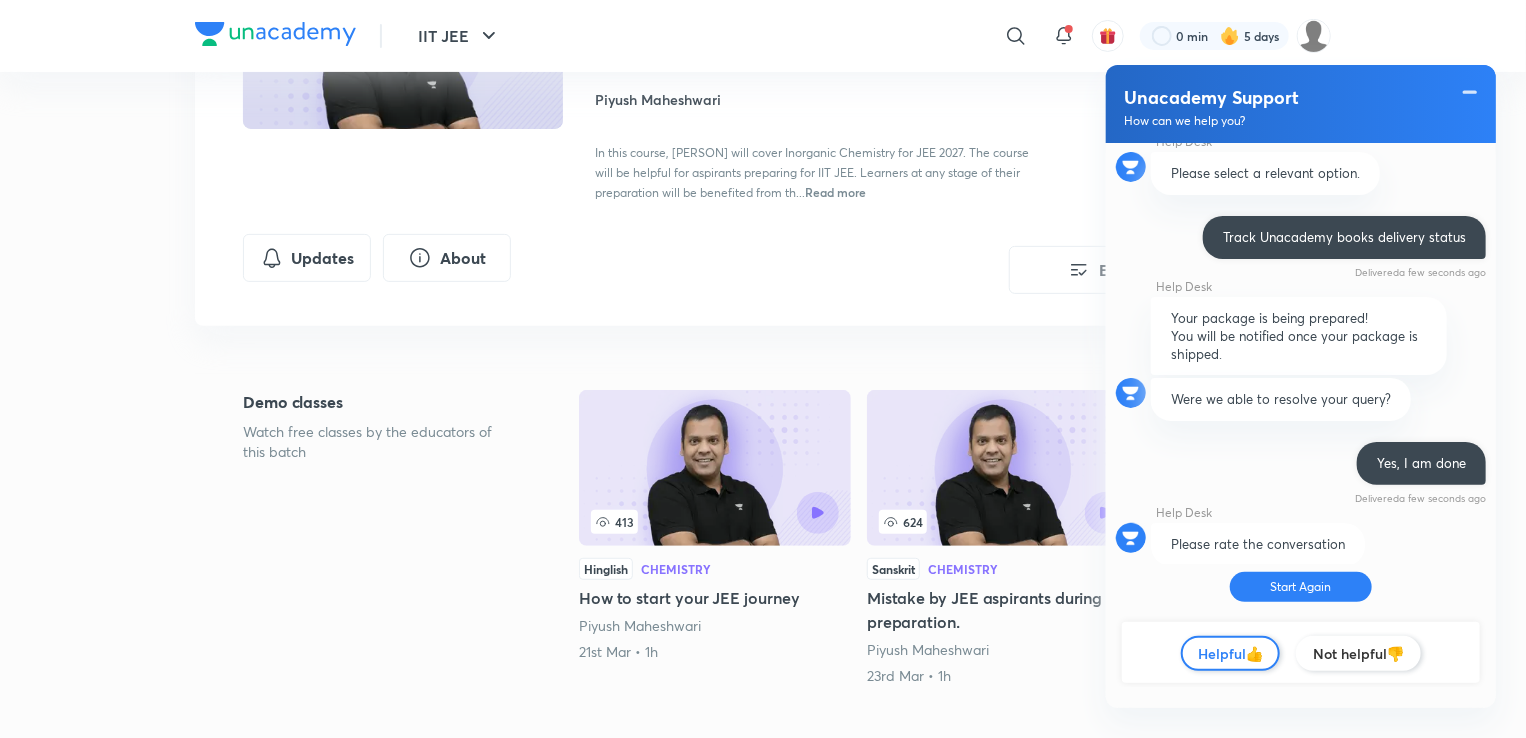 click on "Helpful👍" at bounding box center [1230, 653] 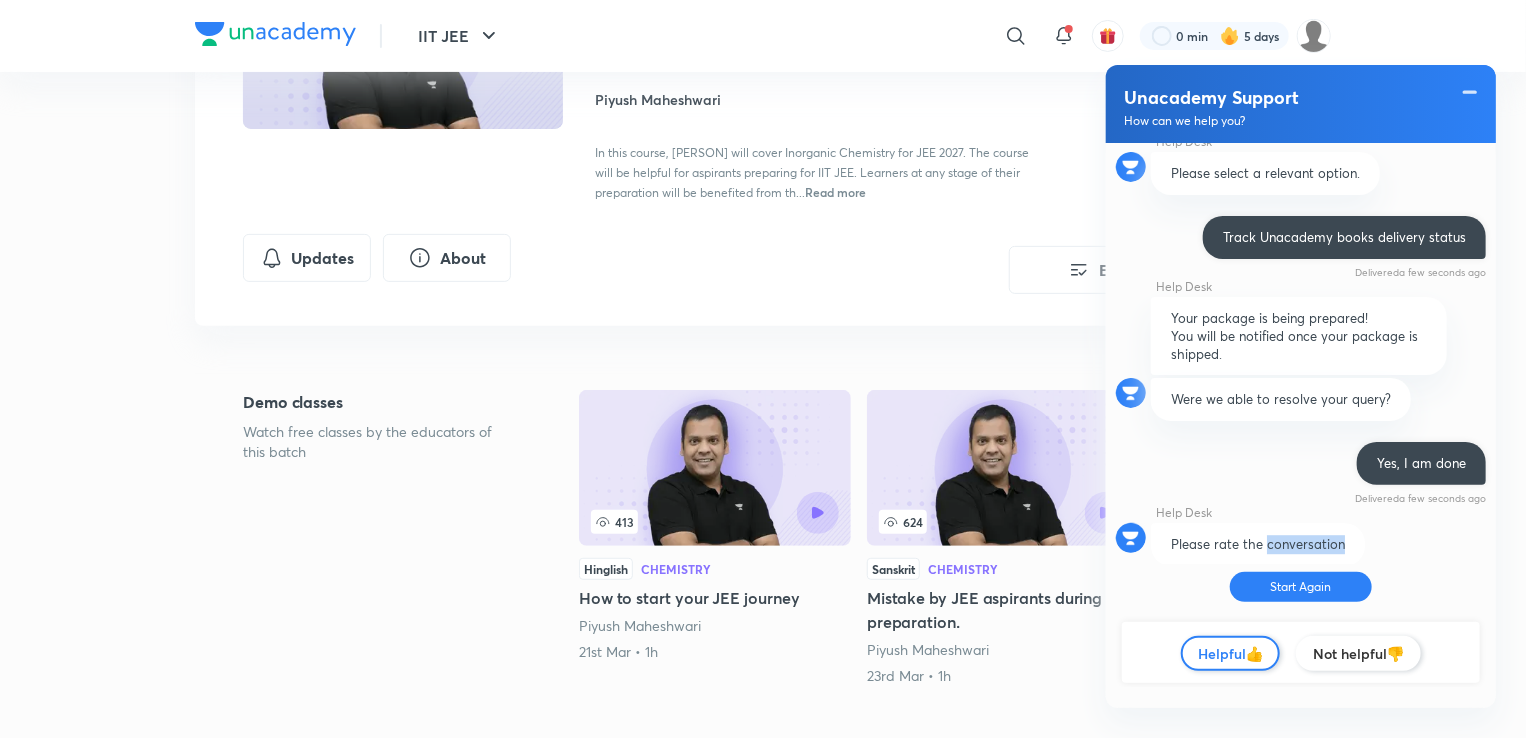 click on "Helpful👍 Not helpful👎 Error while sending, Please try again" at bounding box center [1301, 652] 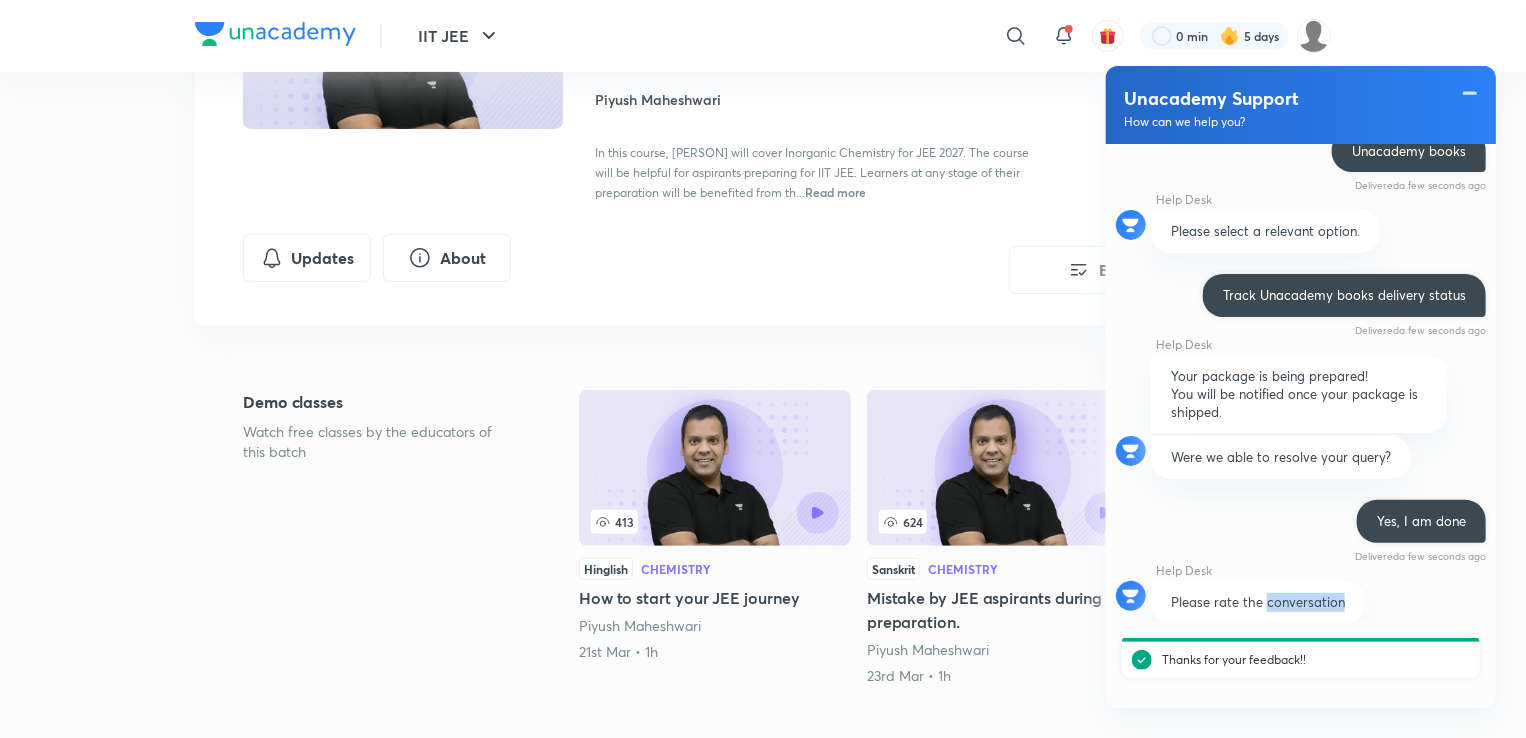 scroll, scrollTop: 2604, scrollLeft: 0, axis: vertical 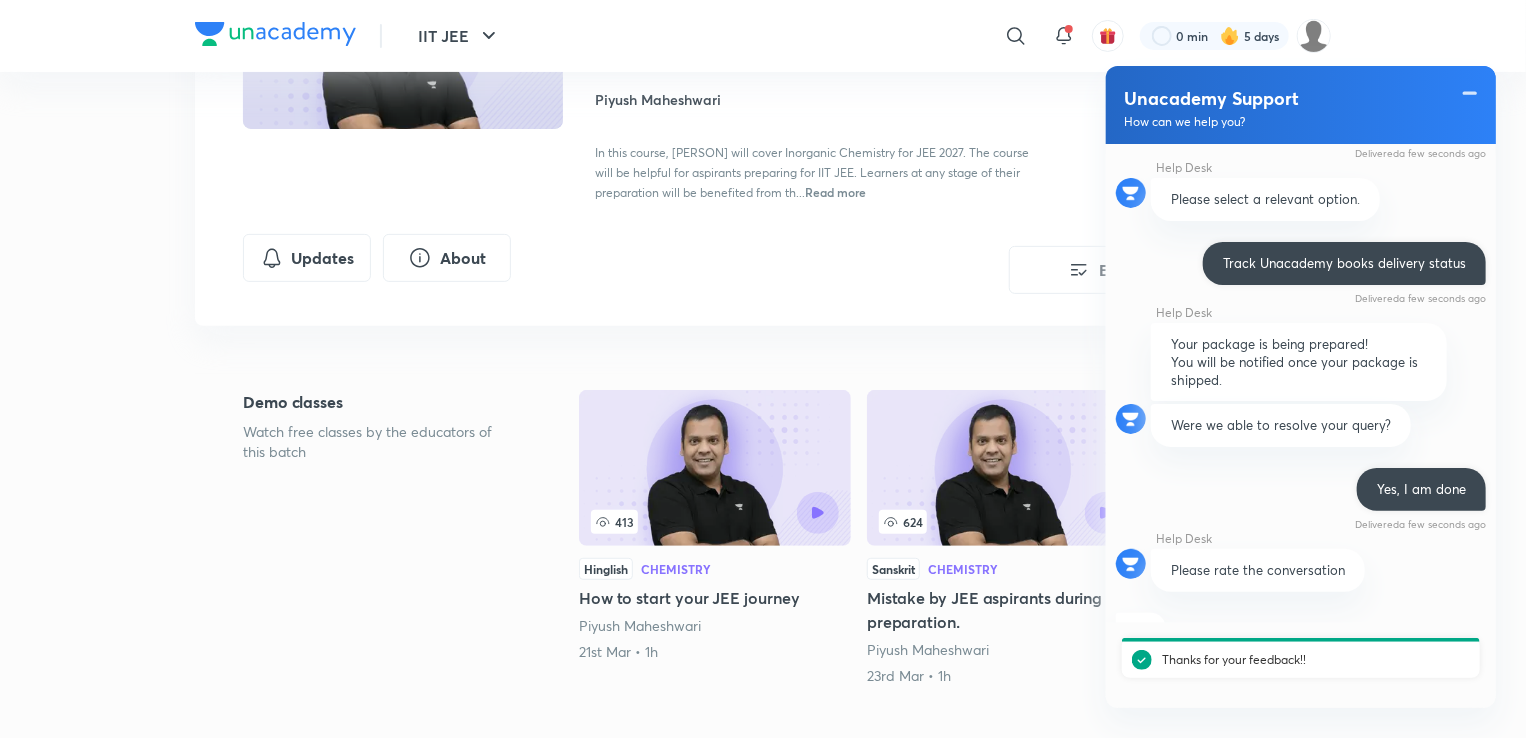 click on "Yes, I am done Delivered   a few seconds ago" at bounding box center (1301, 499) 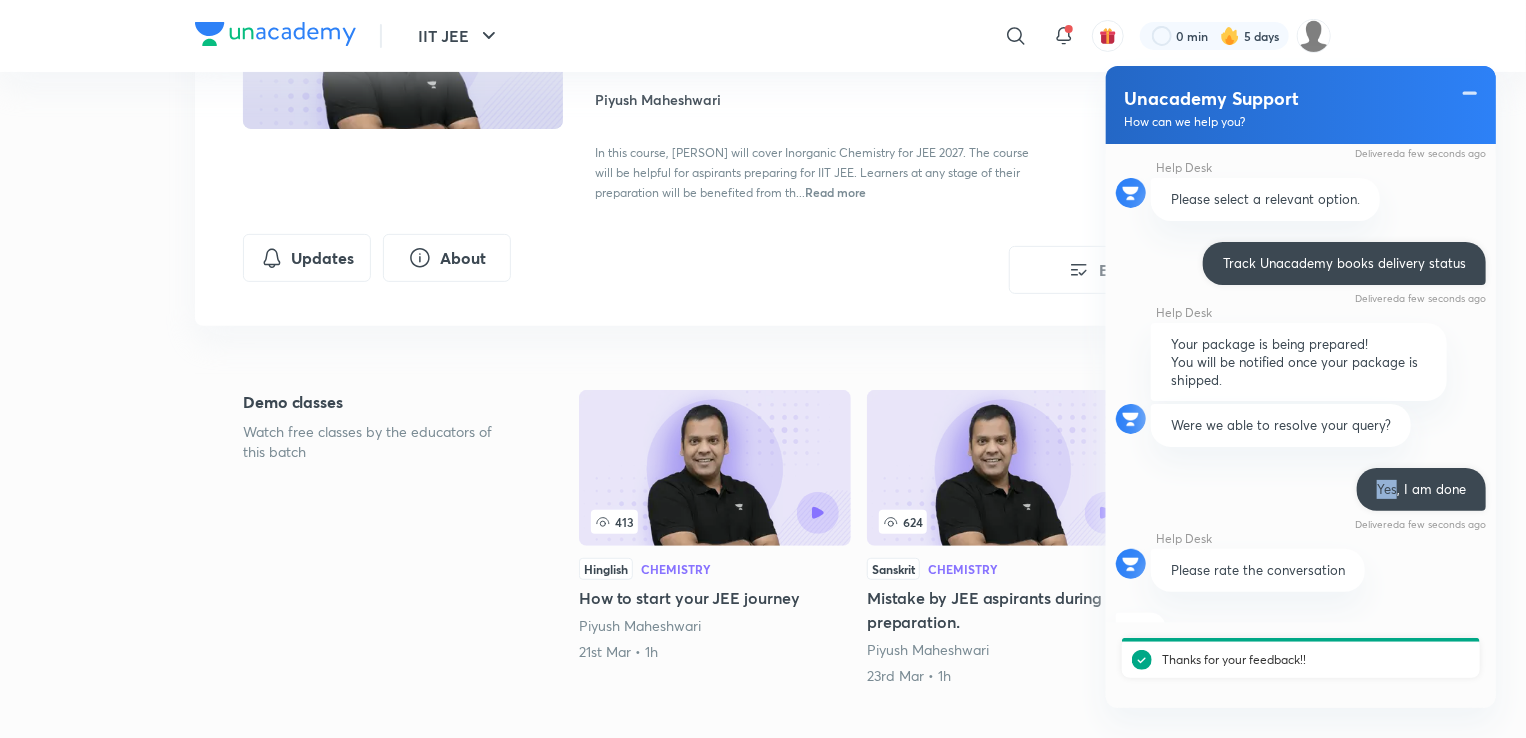 click on "Yes, I am done Delivered   a few seconds ago" at bounding box center (1301, 499) 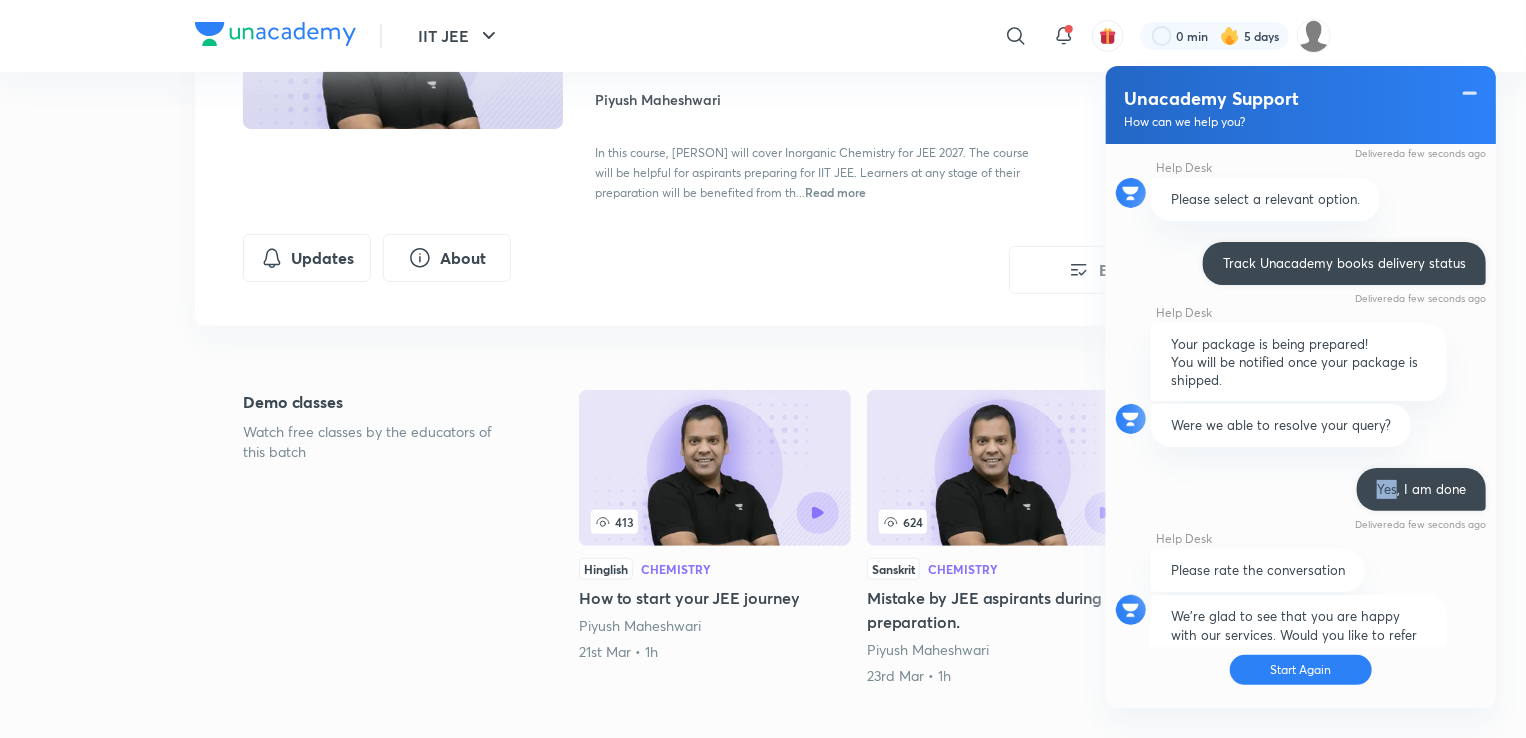 scroll, scrollTop: 2742, scrollLeft: 0, axis: vertical 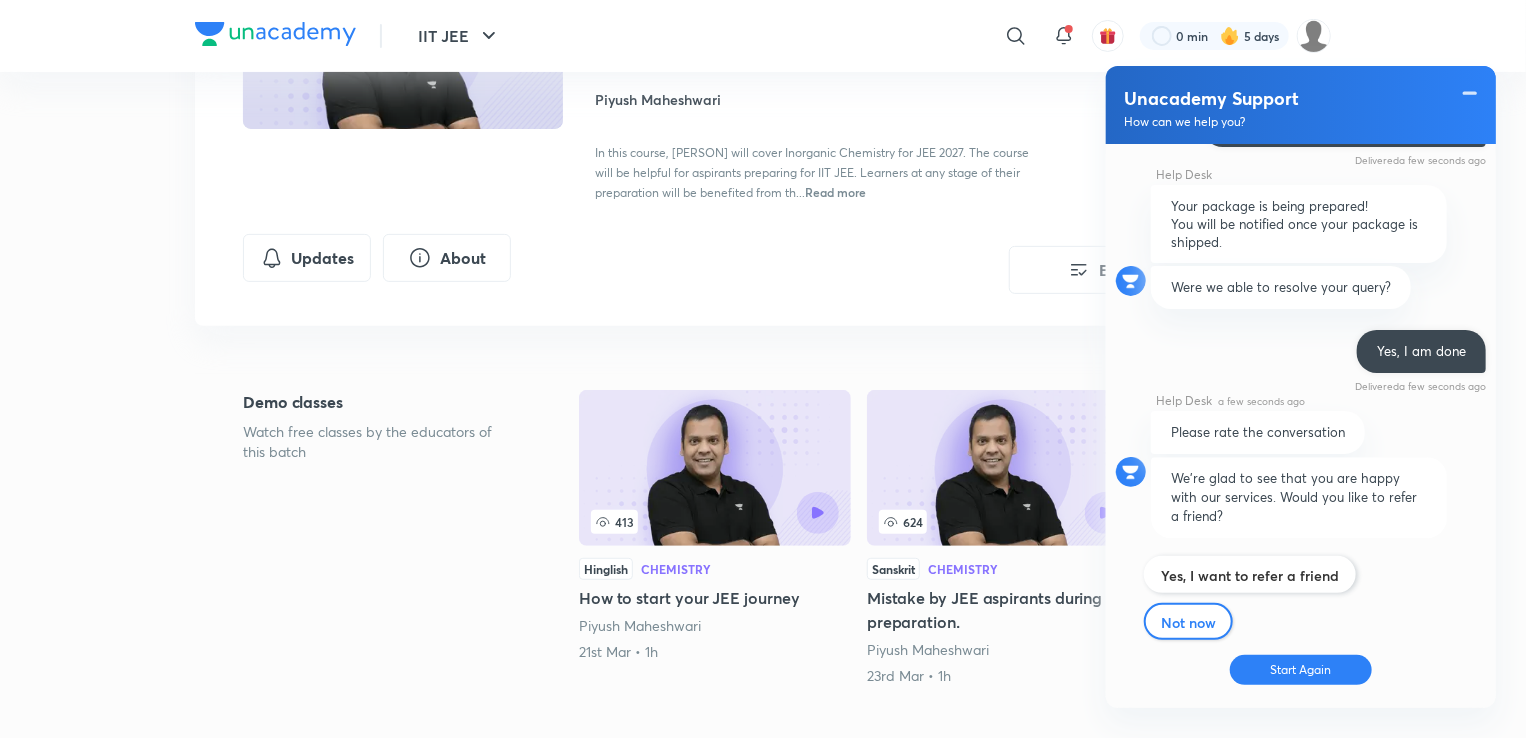 click on "Not now" at bounding box center [1188, 622] 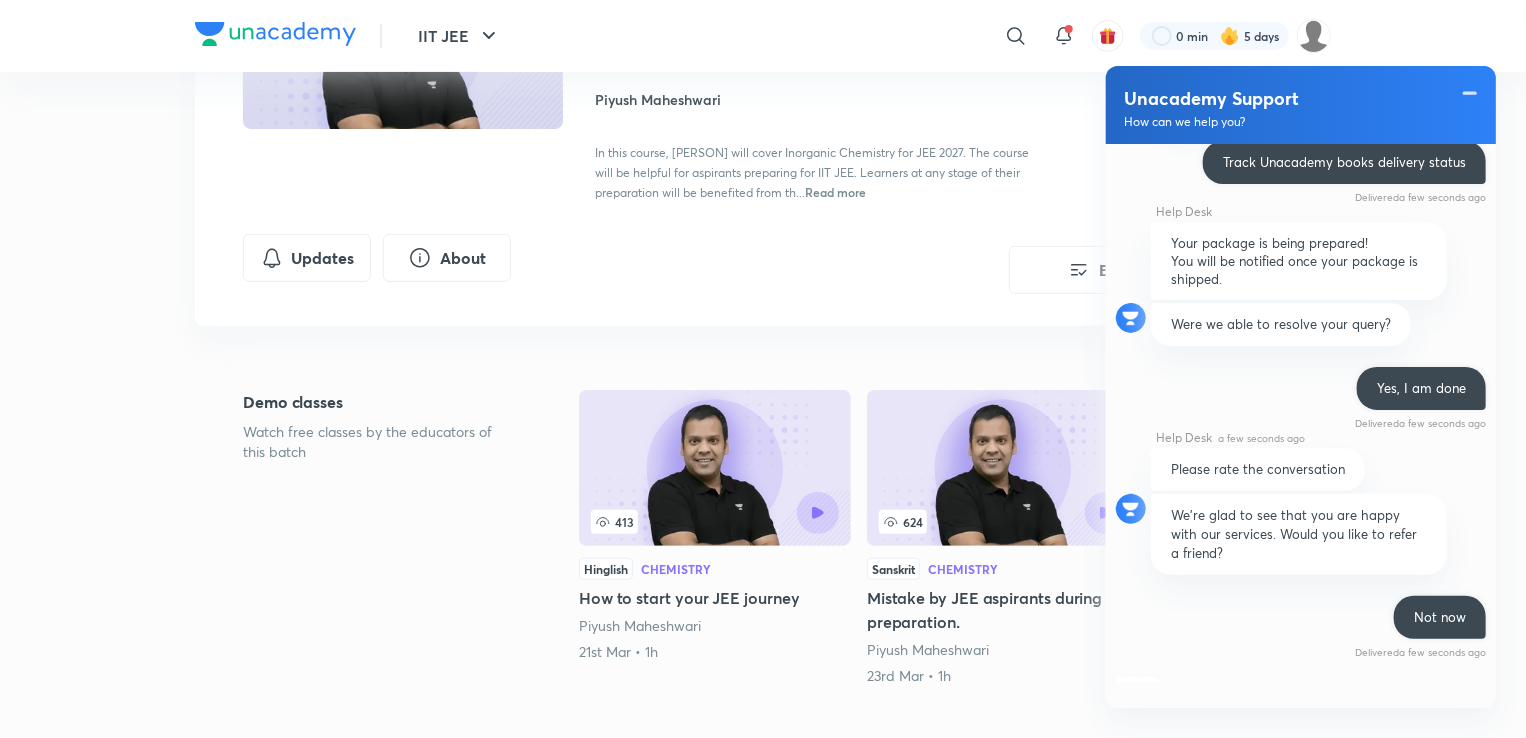 scroll, scrollTop: 2708, scrollLeft: 0, axis: vertical 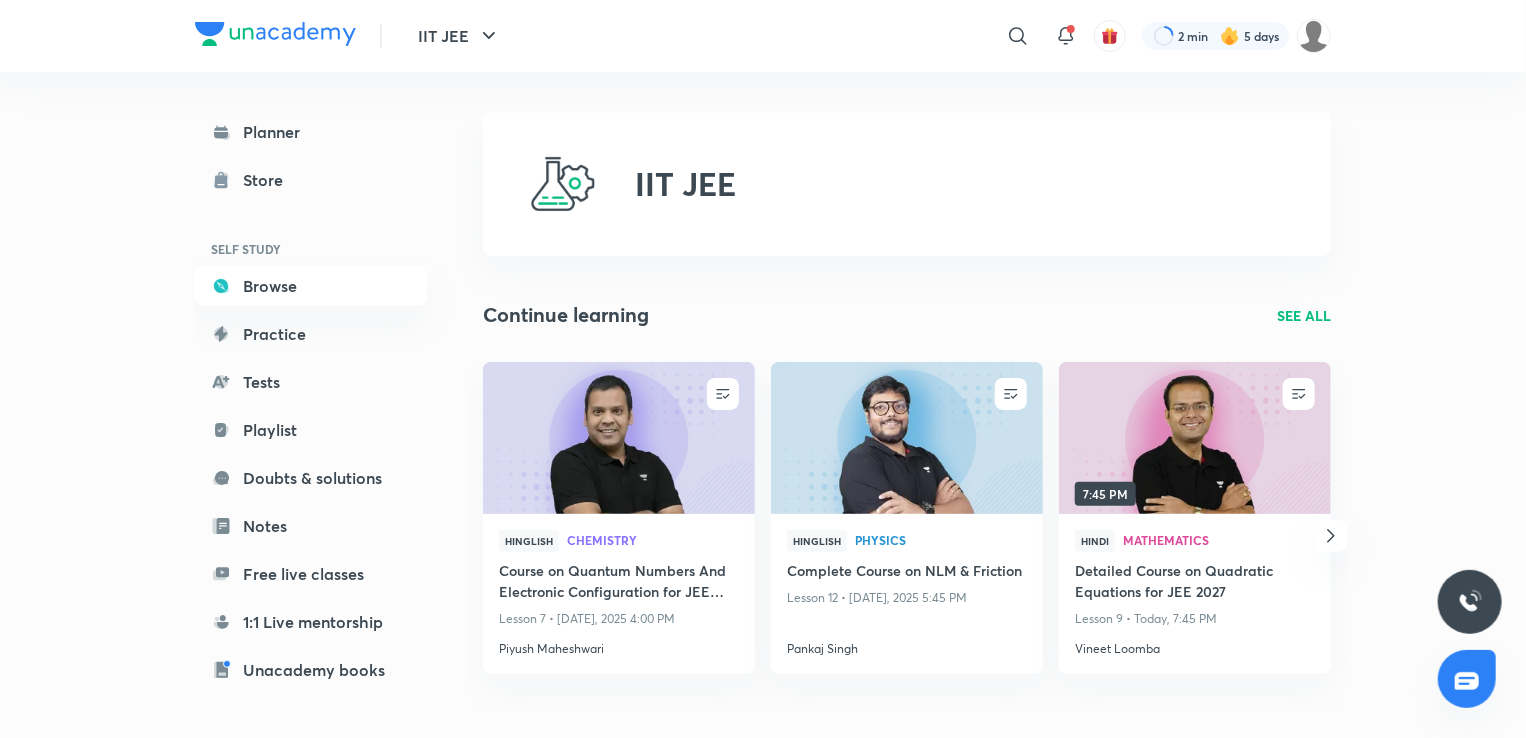 click at bounding box center [906, 437] 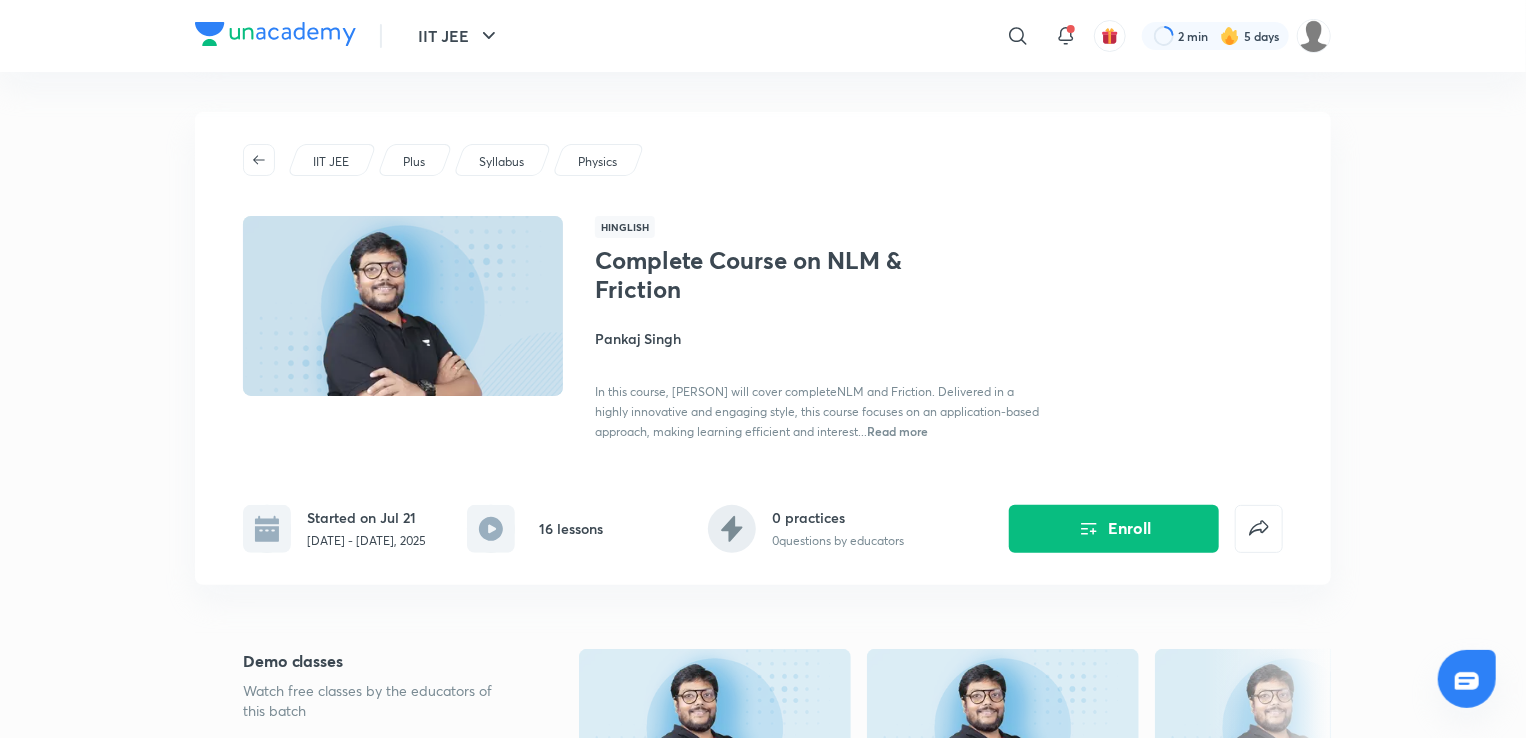 click on "Started on [DATE] [DATE] - [DATE], 2025 16 lessons 0 practices 0 questions by educators Enroll" at bounding box center (763, 513) 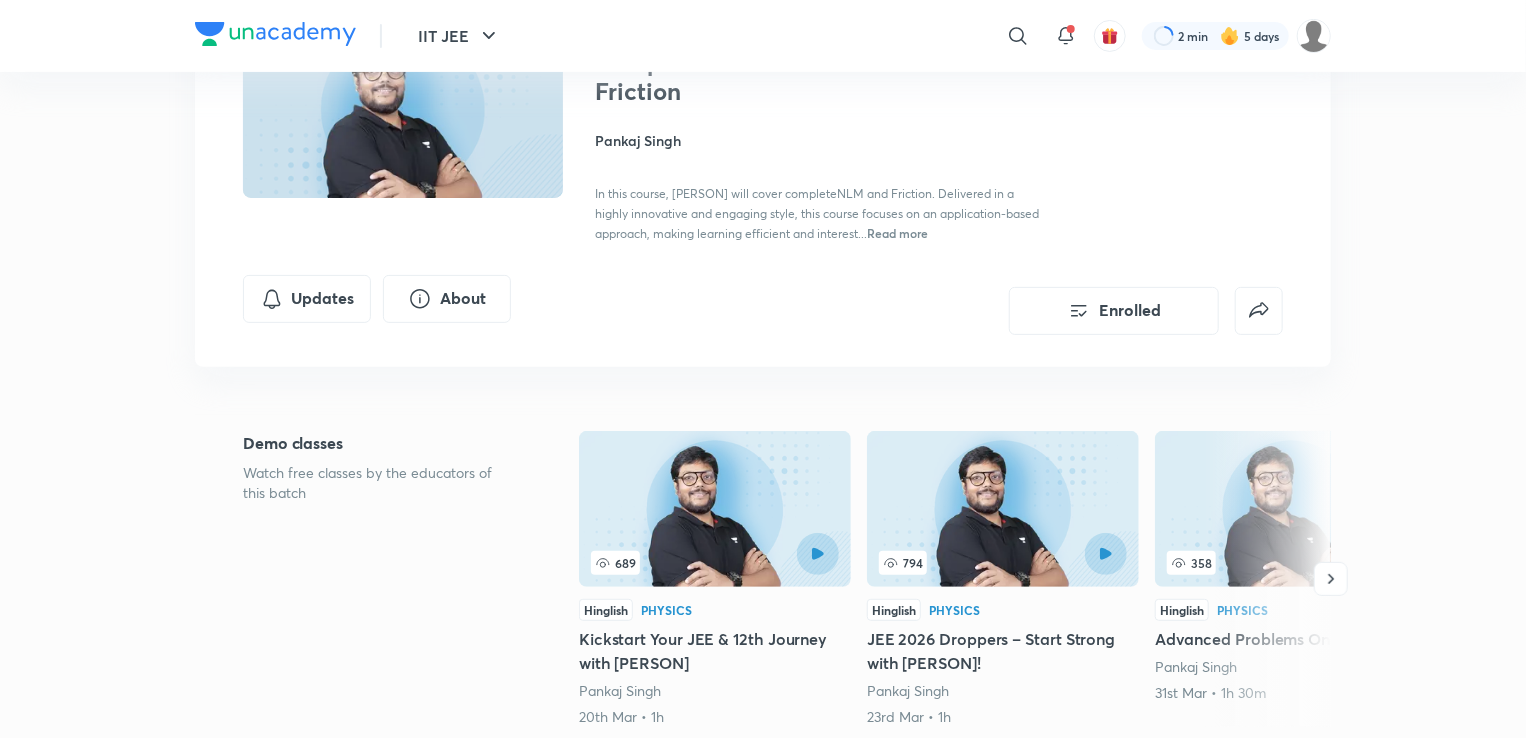 scroll, scrollTop: 194, scrollLeft: 0, axis: vertical 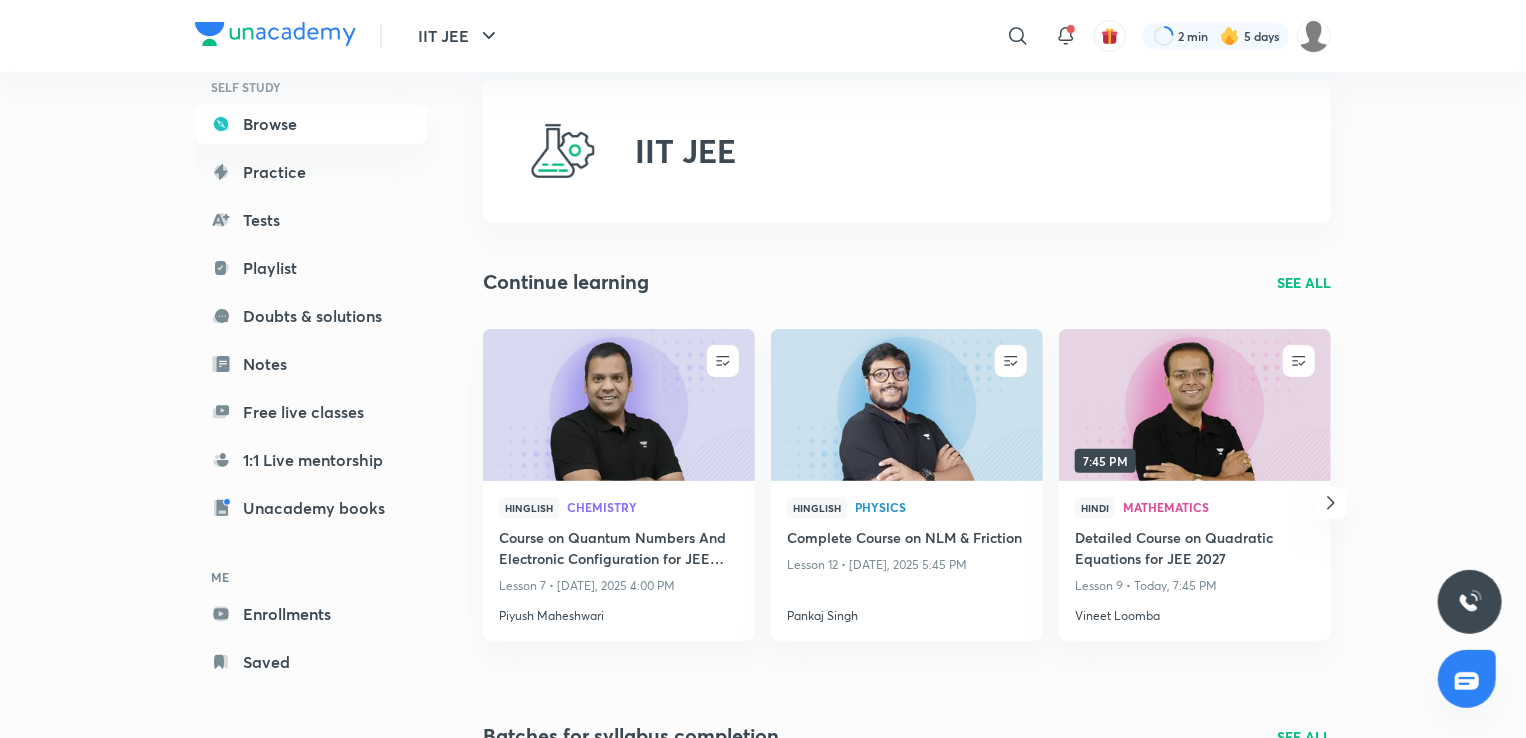 click at bounding box center [1467, 681] 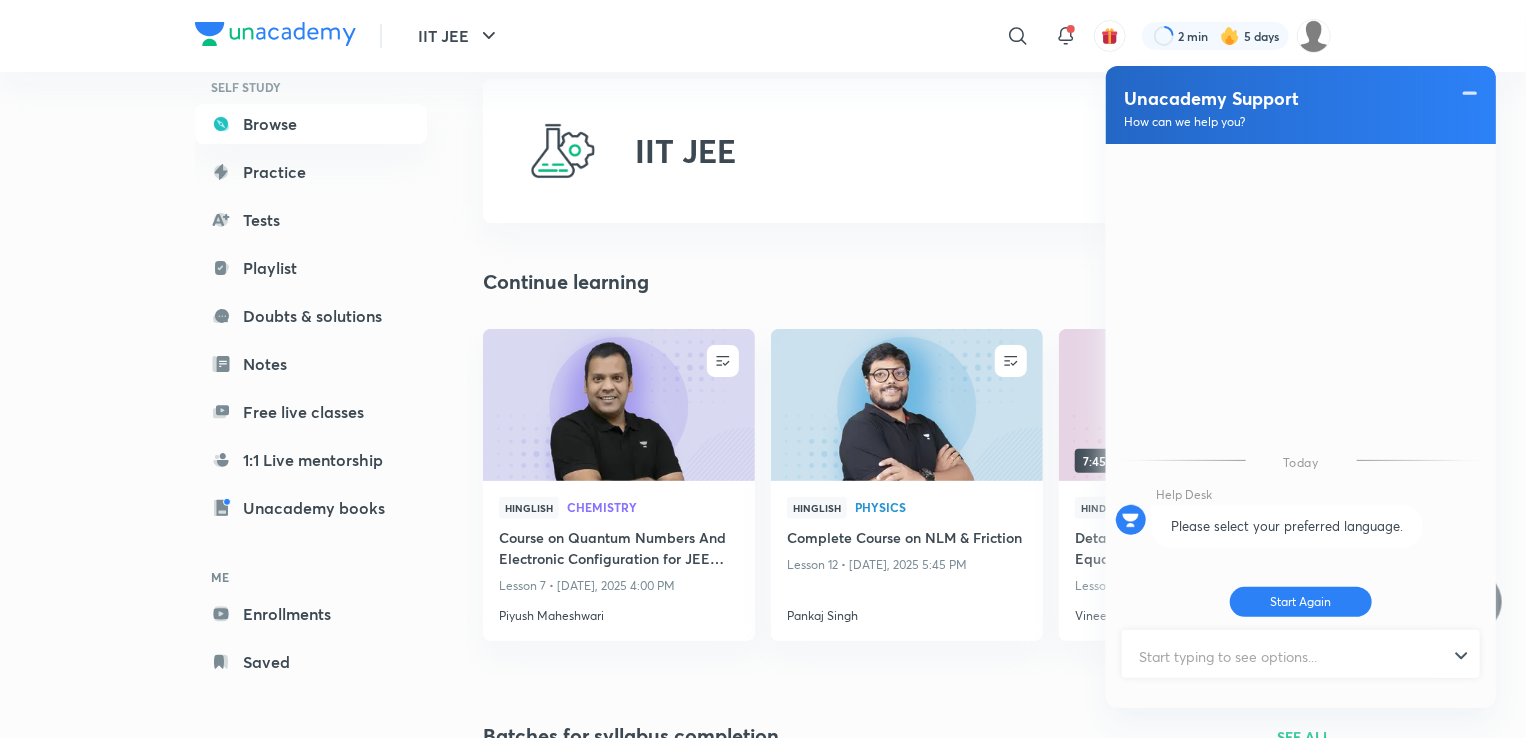 scroll, scrollTop: 315, scrollLeft: 0, axis: vertical 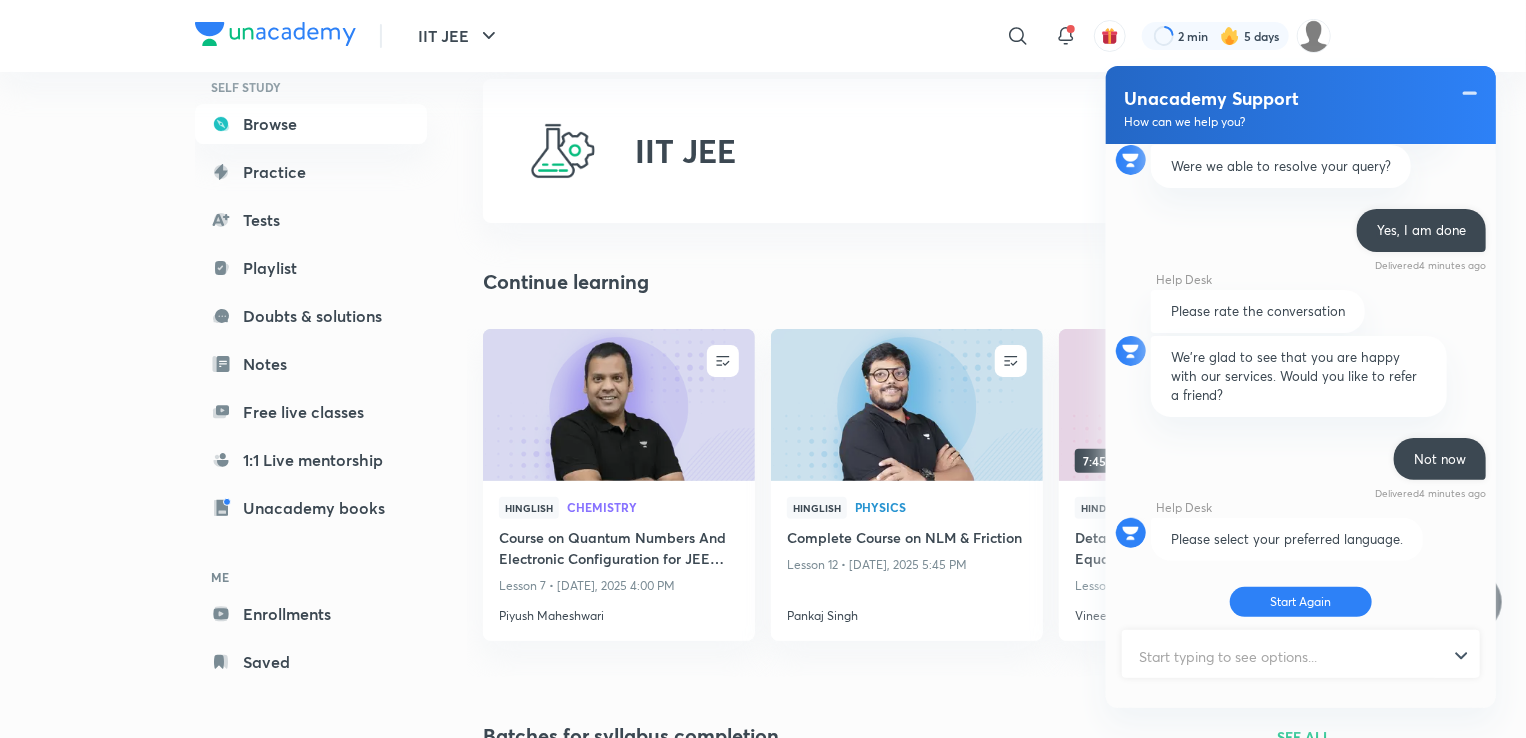 click on "Start Again Hindi English" at bounding box center (1301, 643) 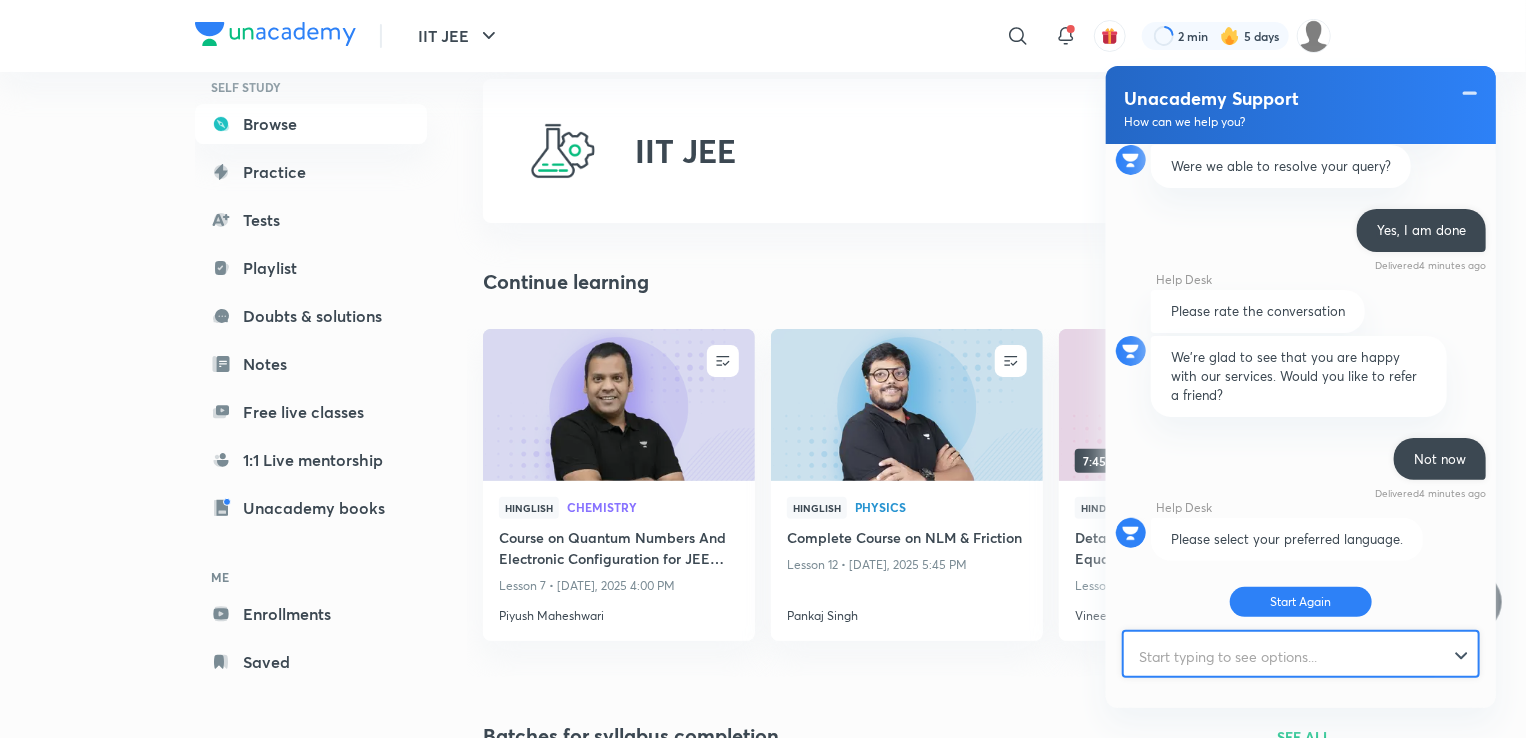 click at bounding box center (1292, 656) 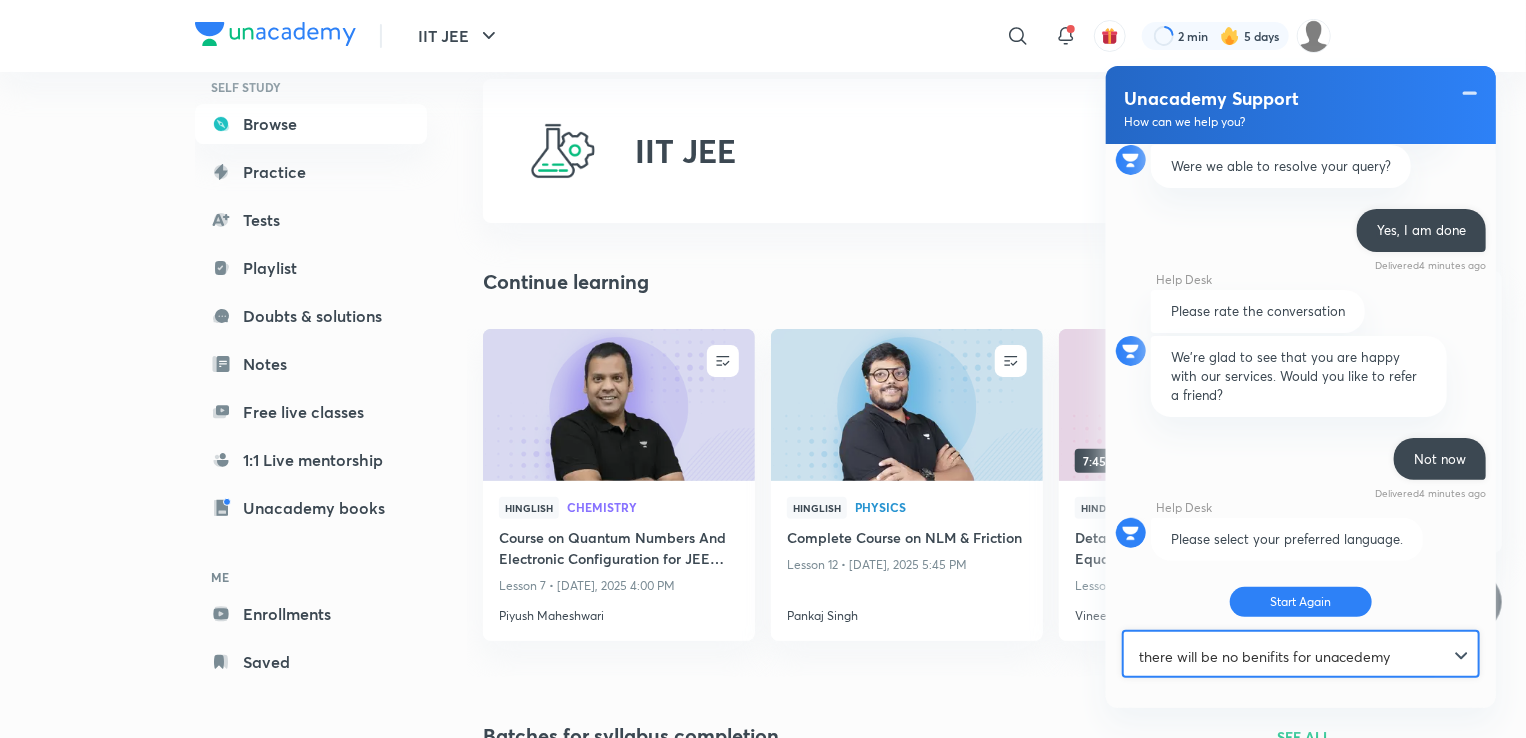 type on "there will be no benifits for unacedemy" 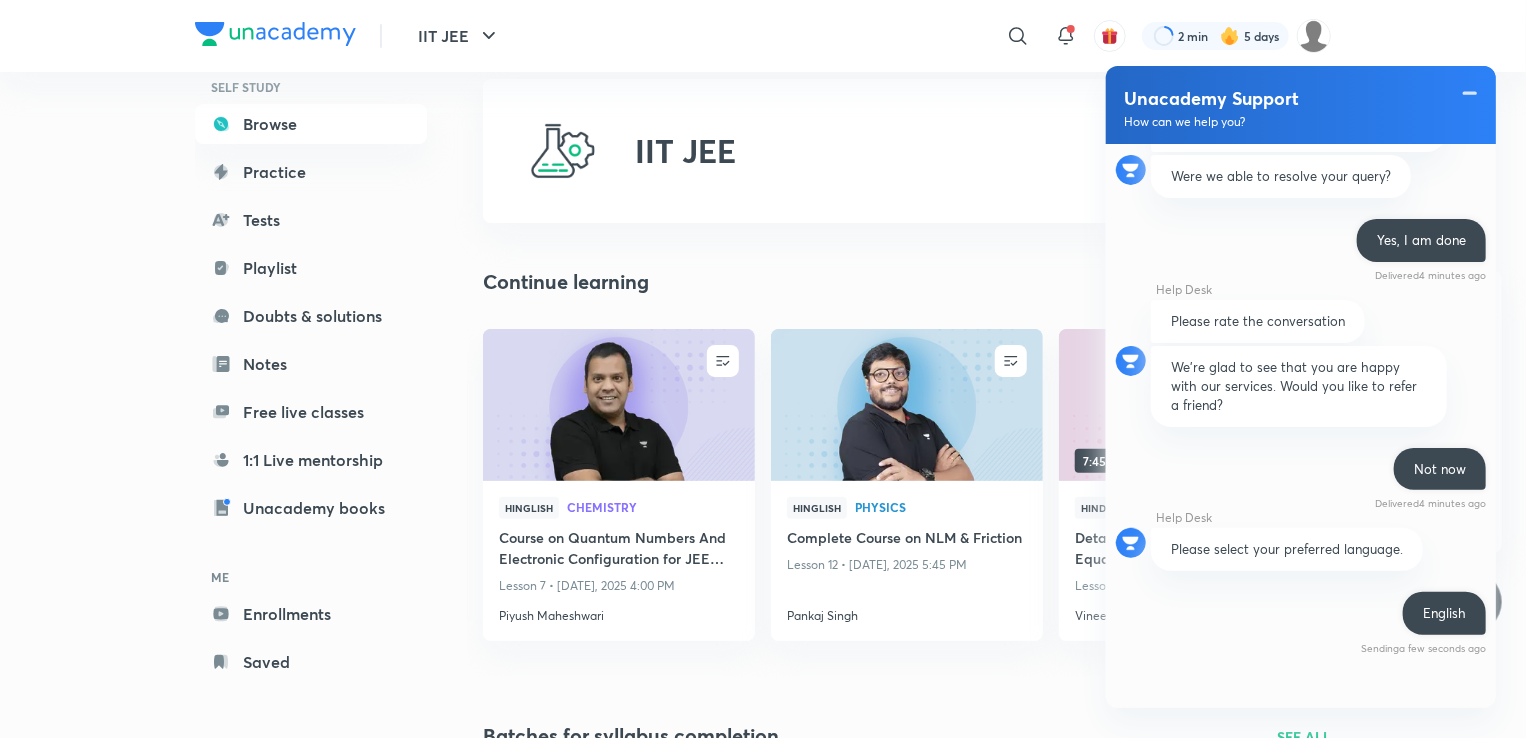 scroll, scrollTop: 291, scrollLeft: 0, axis: vertical 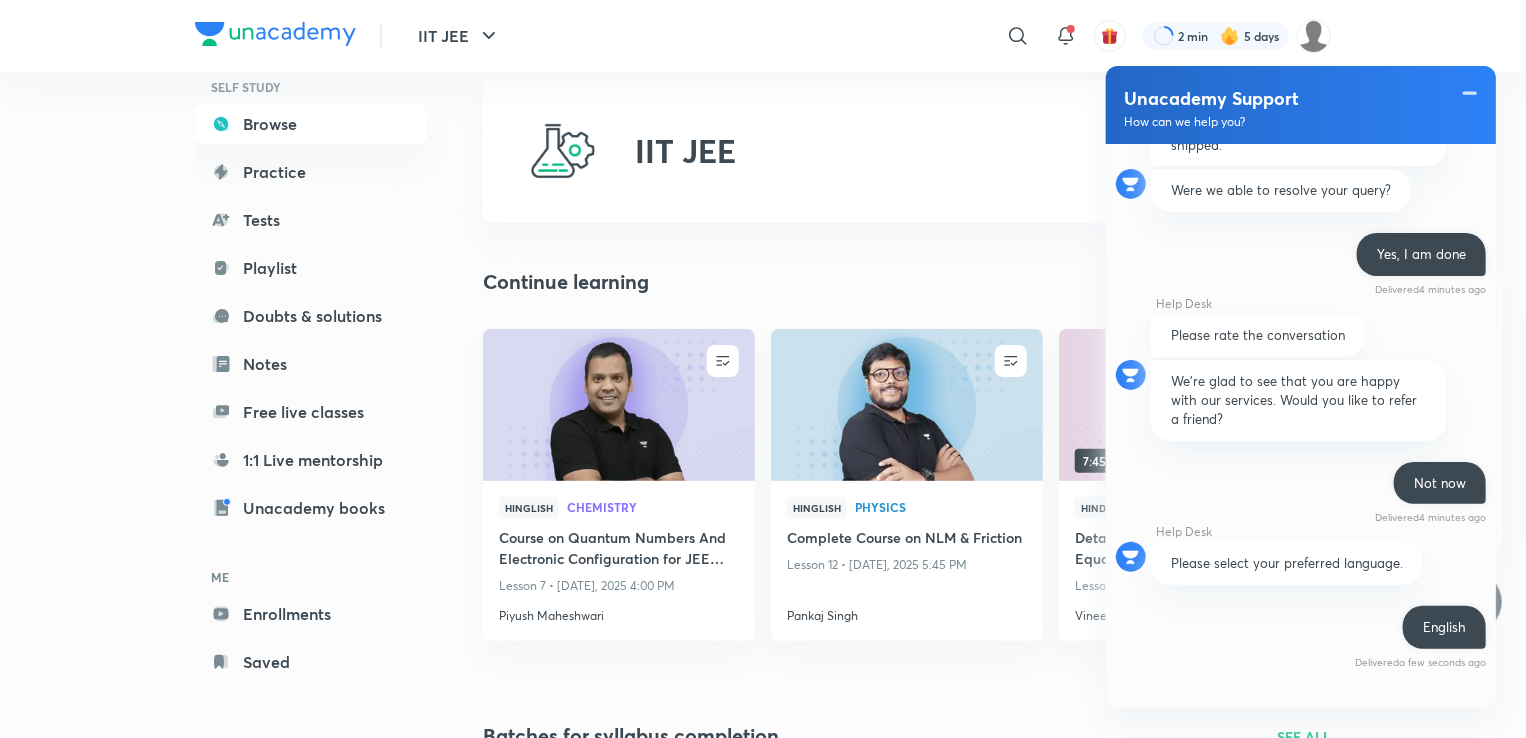 click on "English Delivered   a few seconds ago" at bounding box center (1301, 637) 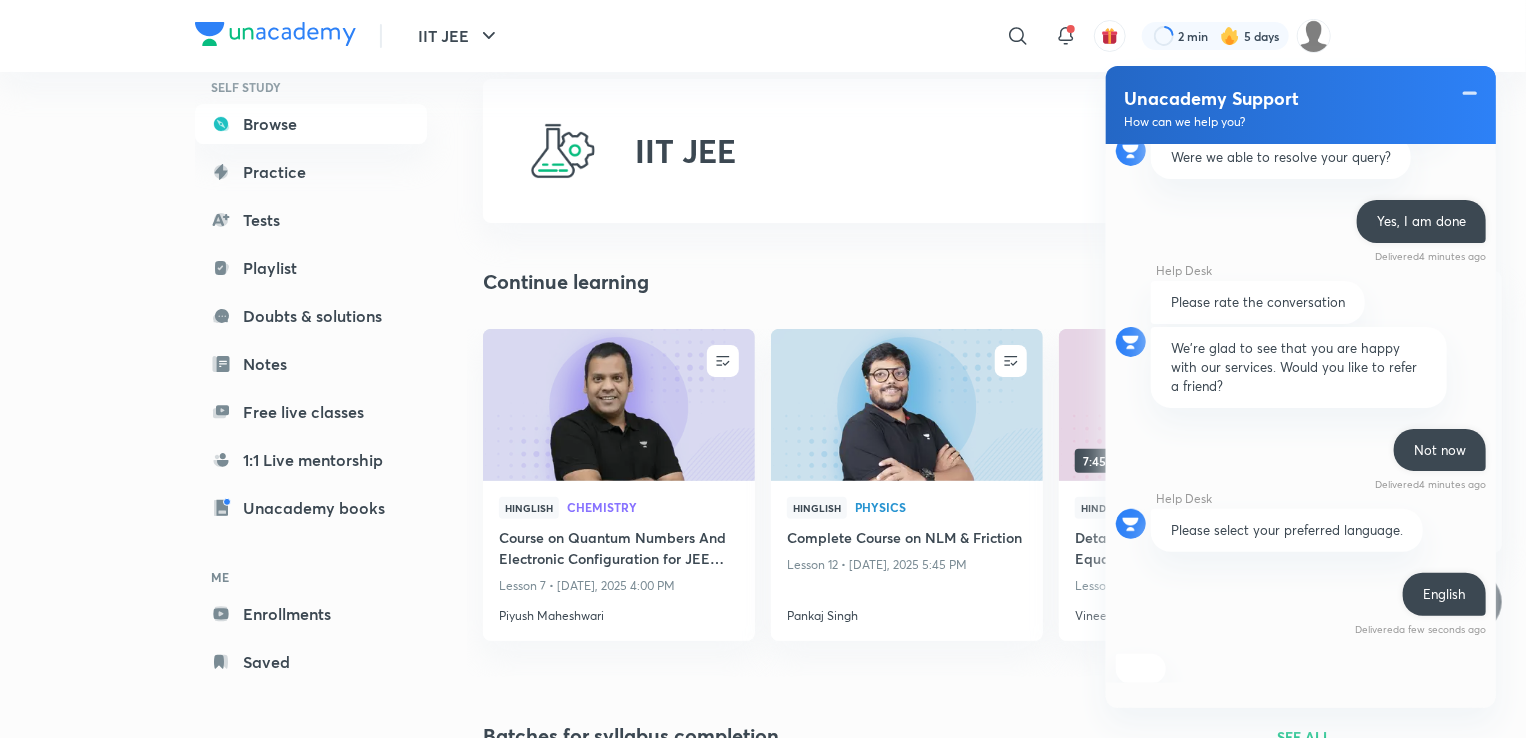 scroll, scrollTop: 690, scrollLeft: 0, axis: vertical 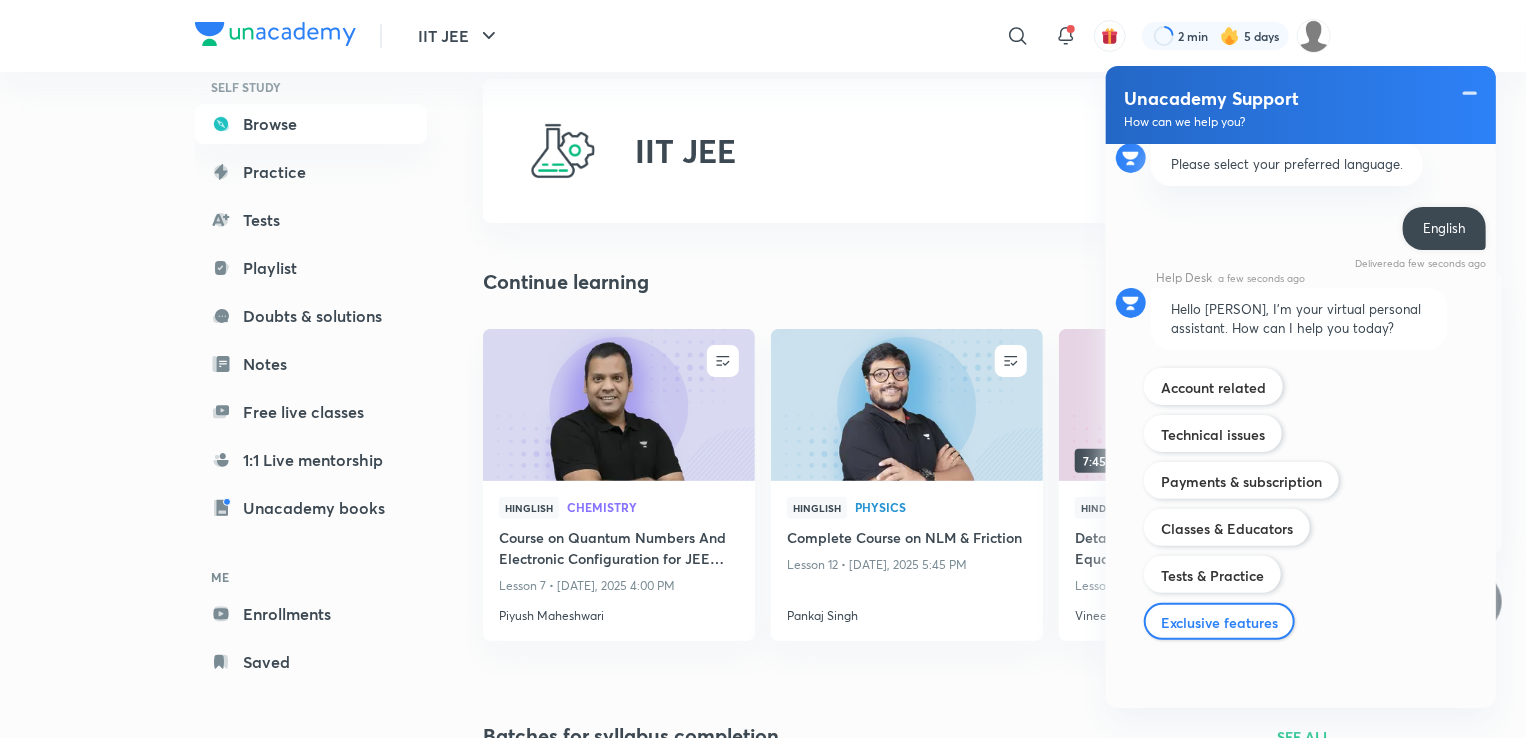 click on "Exclusive features" at bounding box center [1219, 622] 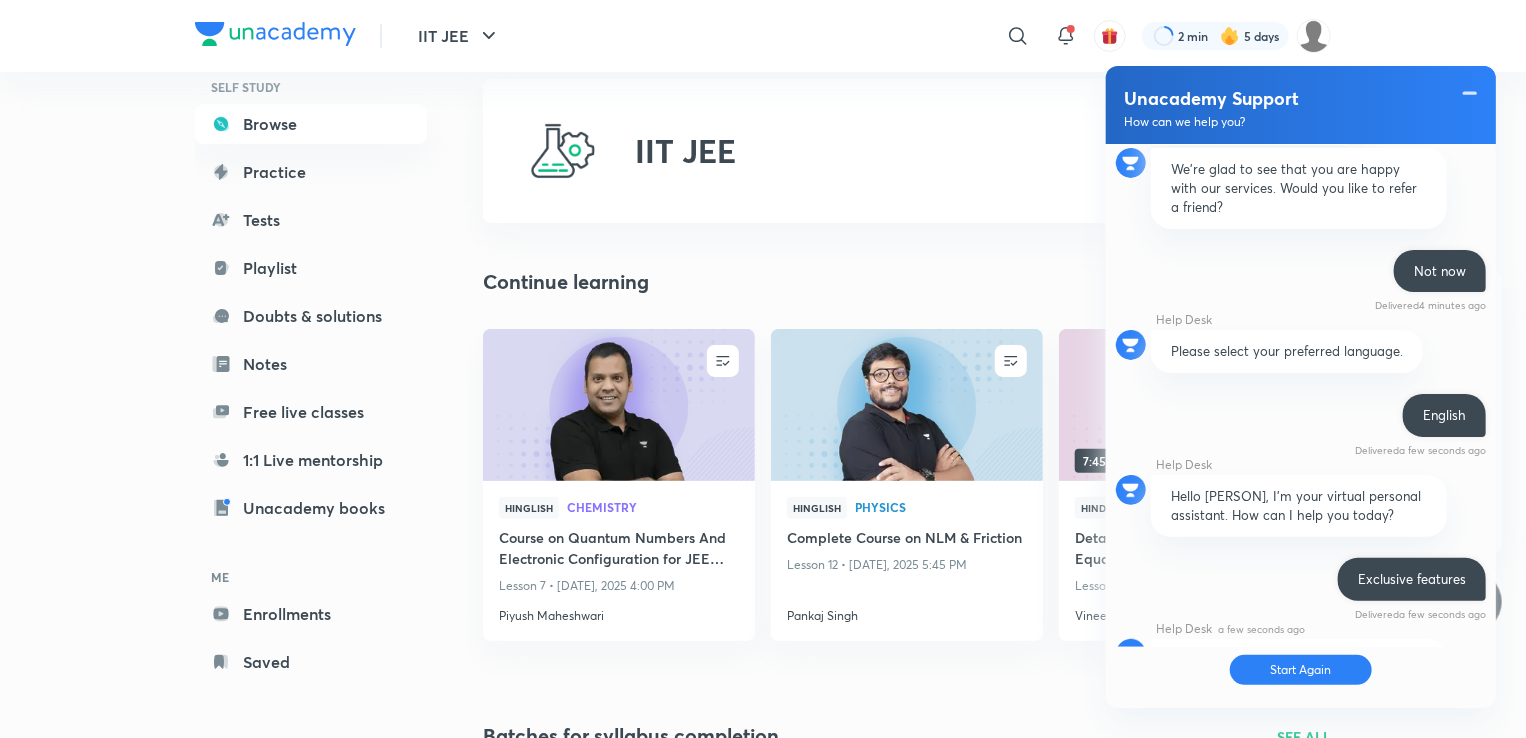 scroll, scrollTop: 968, scrollLeft: 0, axis: vertical 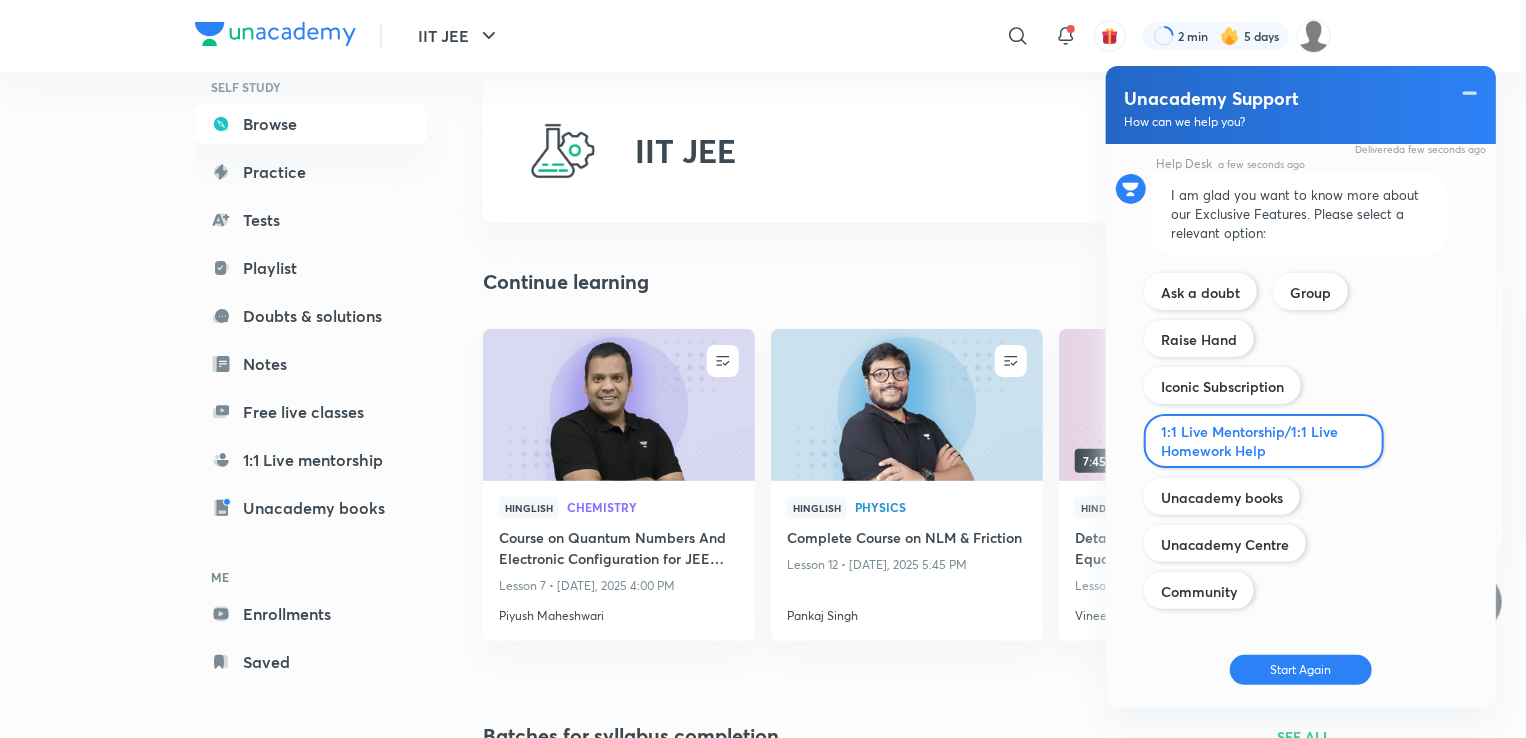 click on "1:1 Live Mentorship/1:1 Live Homework Help" at bounding box center [1264, 441] 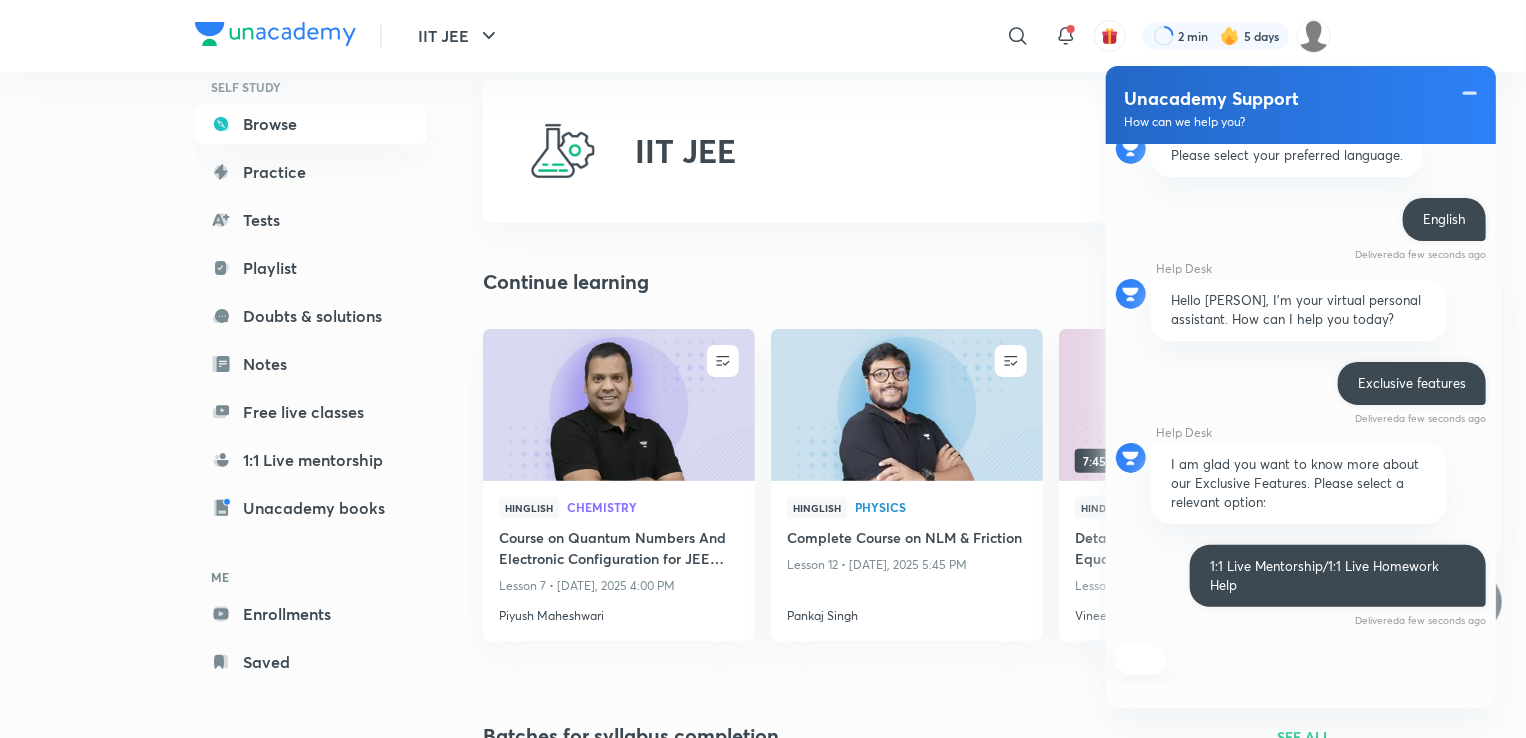 scroll, scrollTop: 1130, scrollLeft: 0, axis: vertical 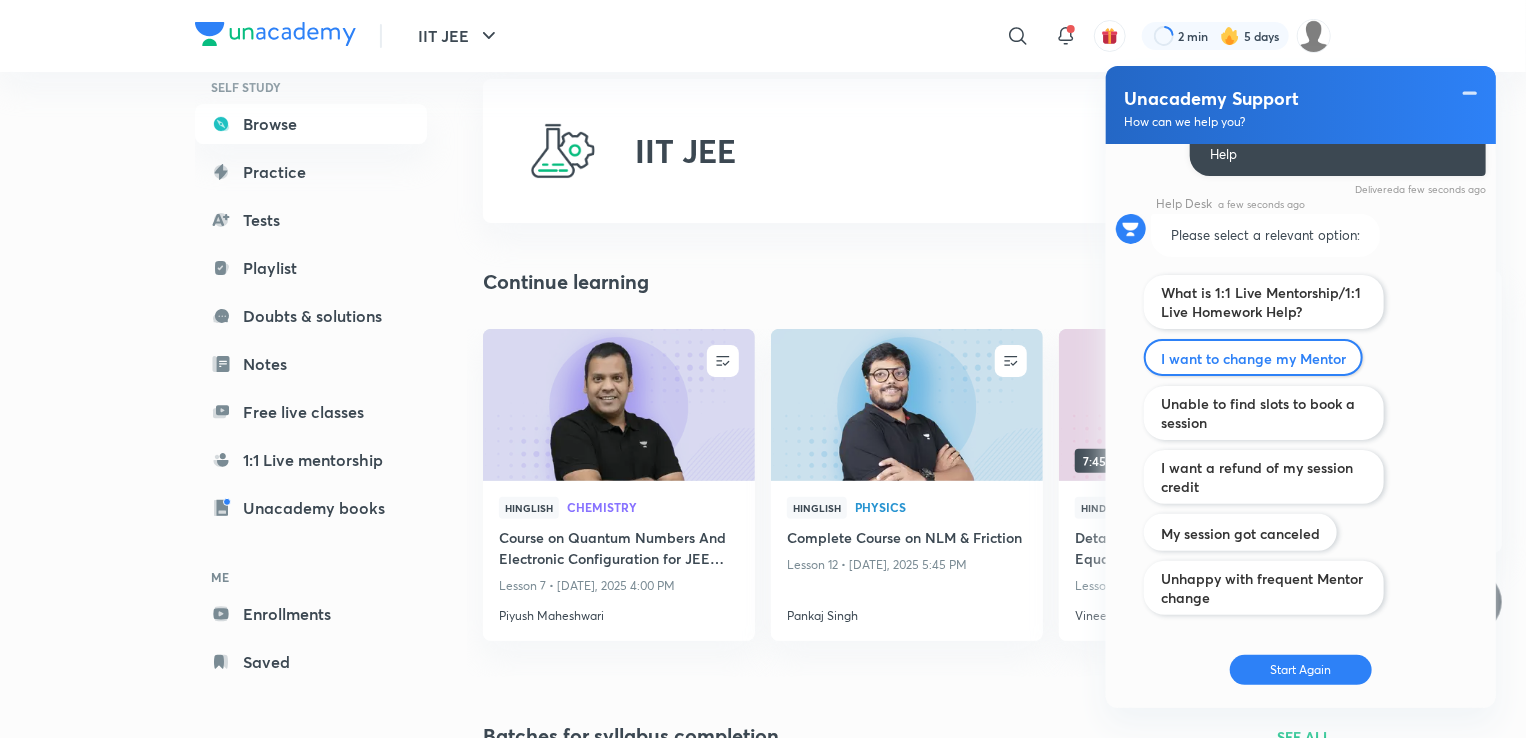 click on "I want to change my Mentor" at bounding box center [1253, 358] 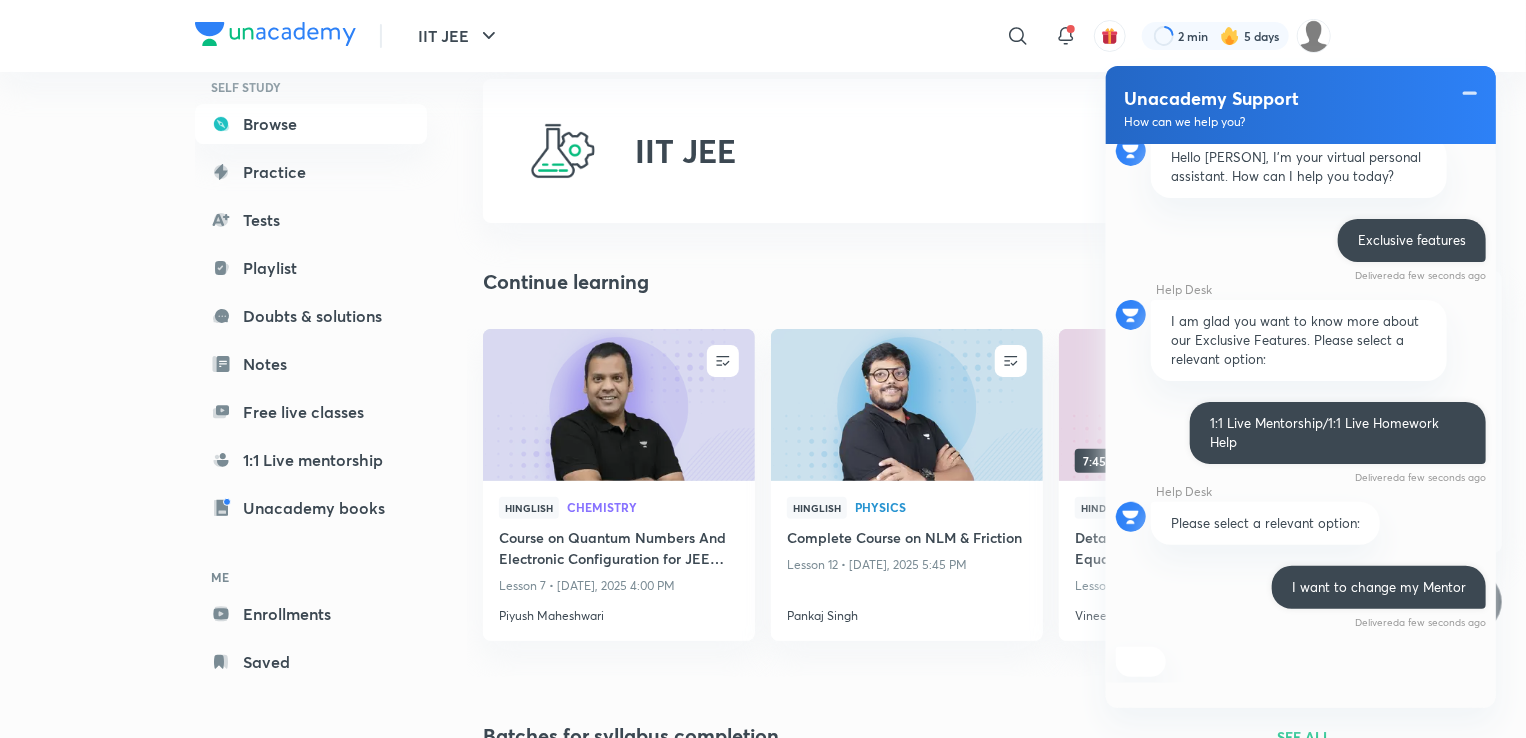 scroll, scrollTop: 1026, scrollLeft: 0, axis: vertical 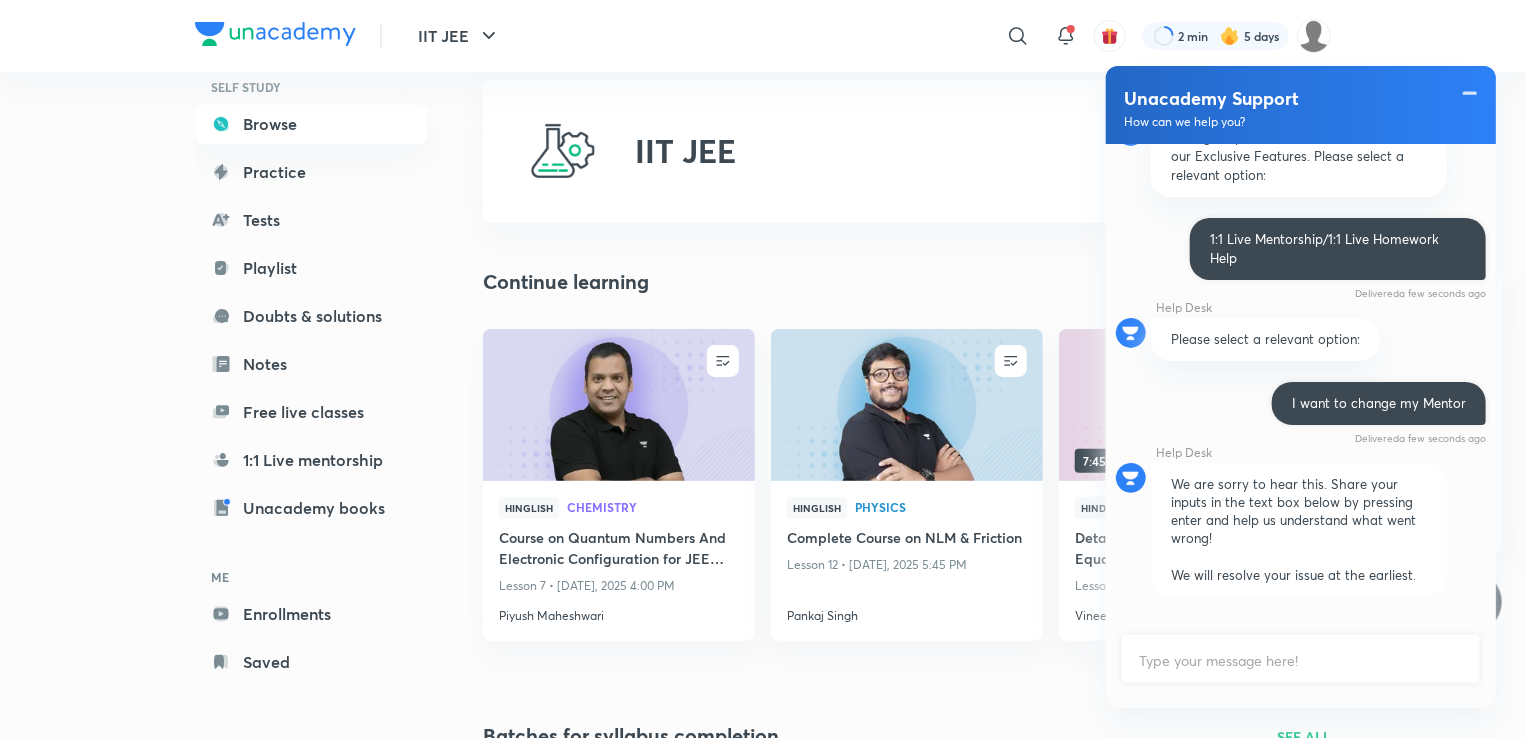 click at bounding box center [1301, 661] 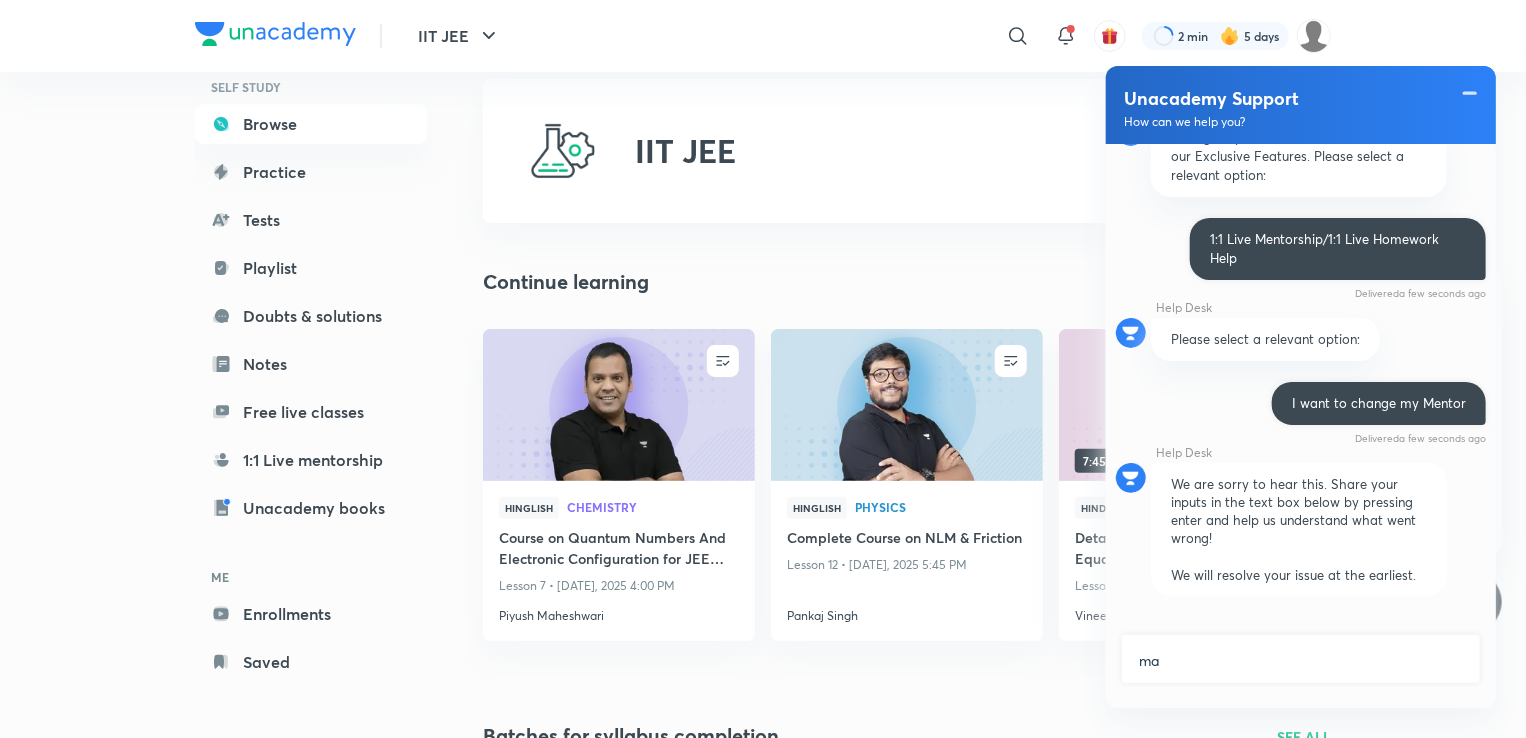 type on "m" 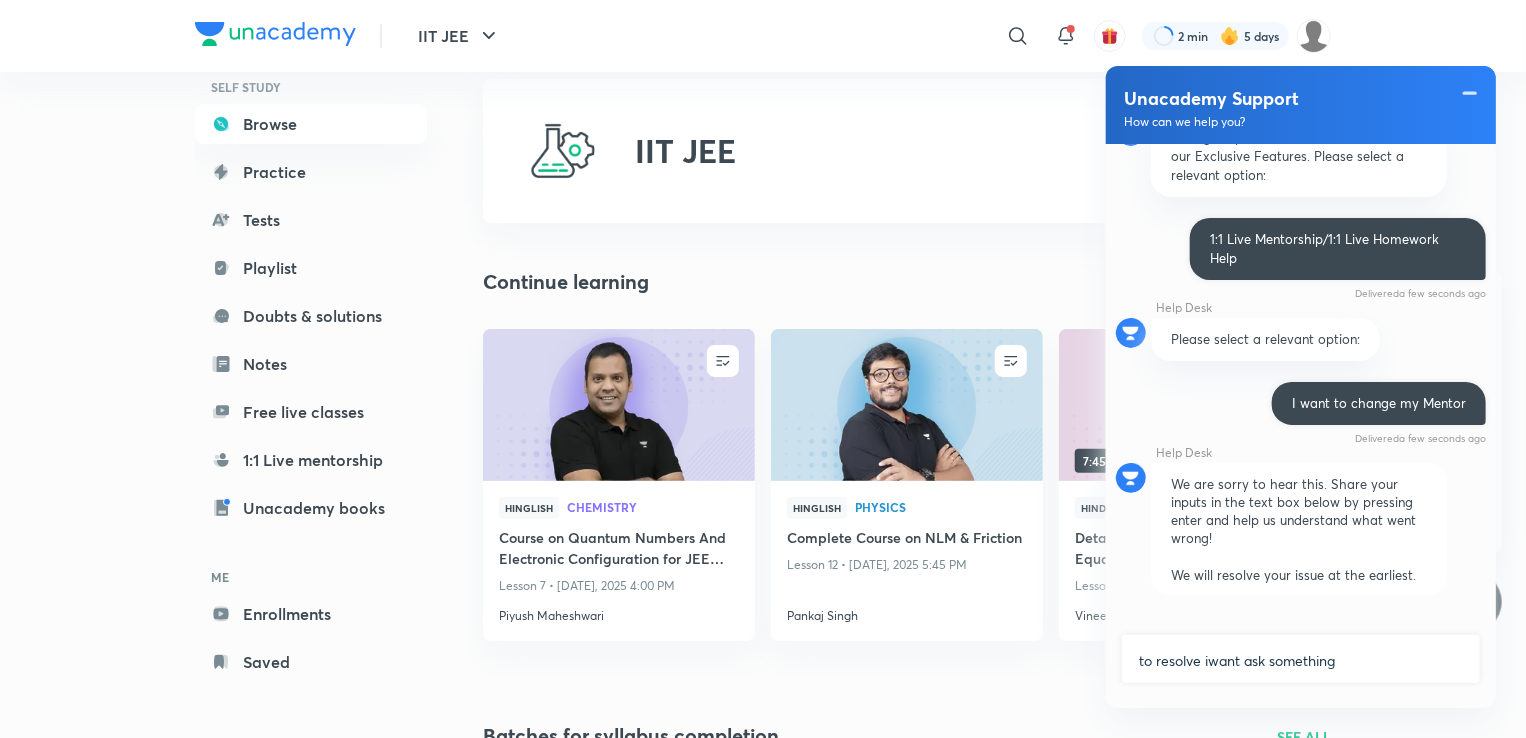 type on "to resolve iwant ask something" 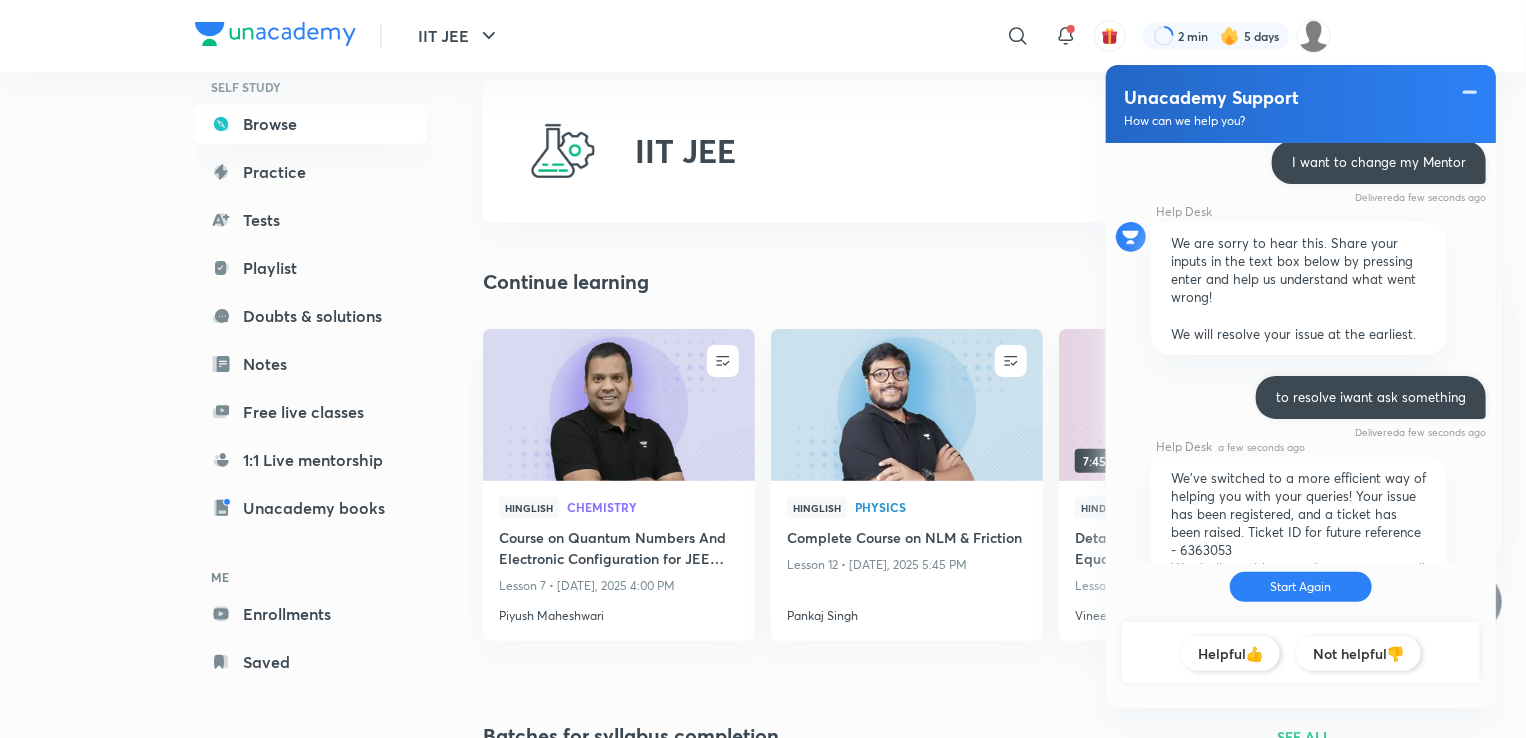 scroll, scrollTop: 1395, scrollLeft: 0, axis: vertical 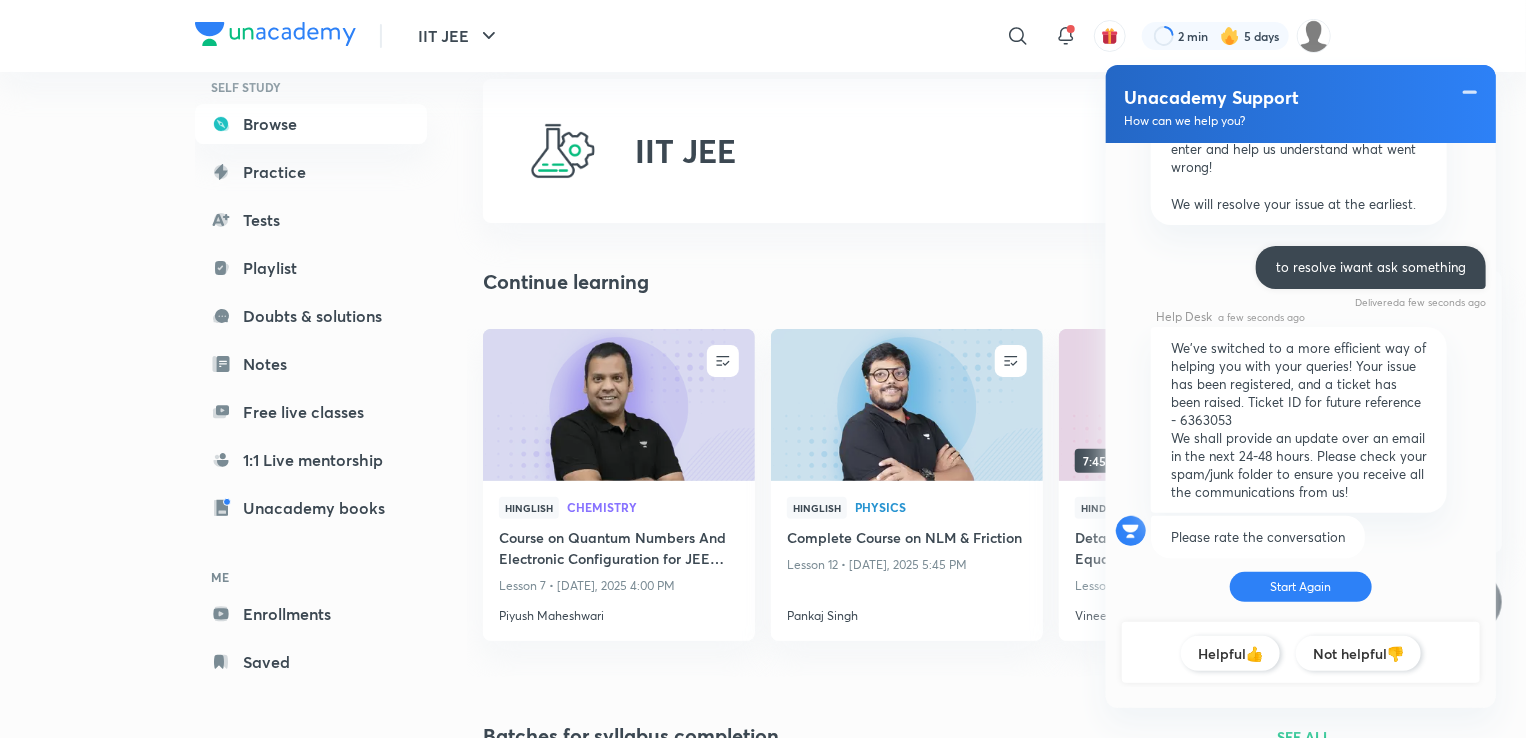 click on "Please rate the conversation" at bounding box center [1258, 537] 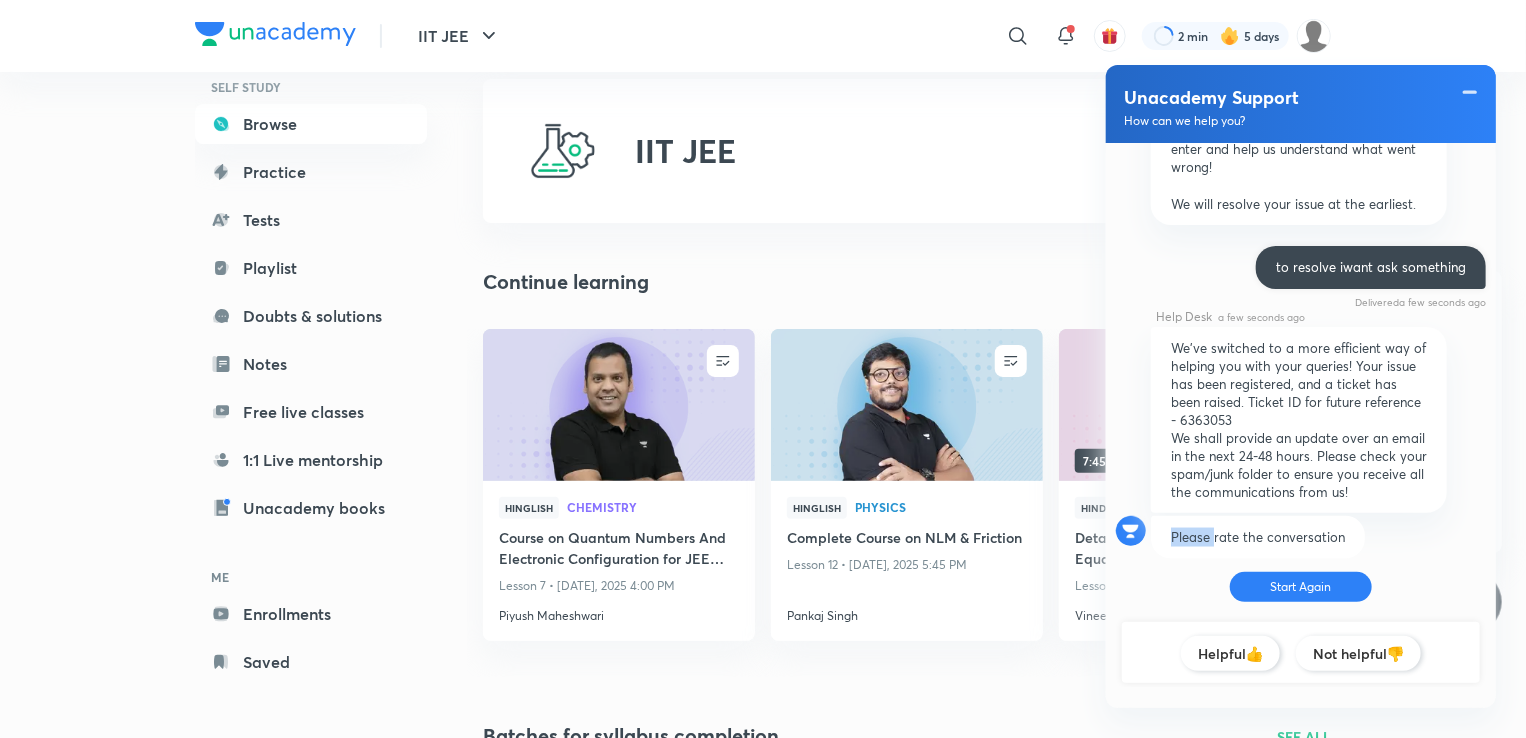 click on "Please rate the conversation" at bounding box center [1258, 537] 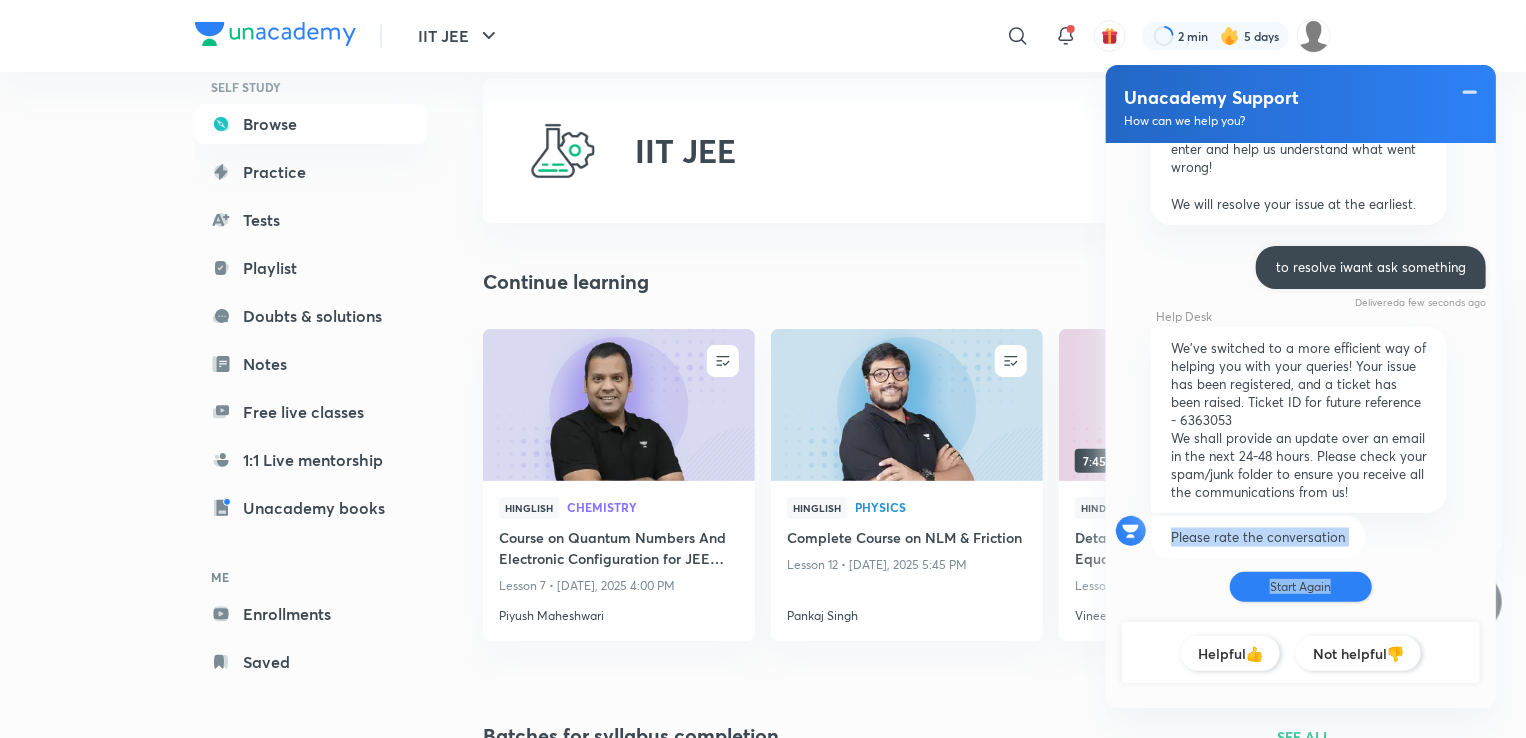 drag, startPoint x: 1199, startPoint y: 505, endPoint x: 1275, endPoint y: 594, distance: 117.03418 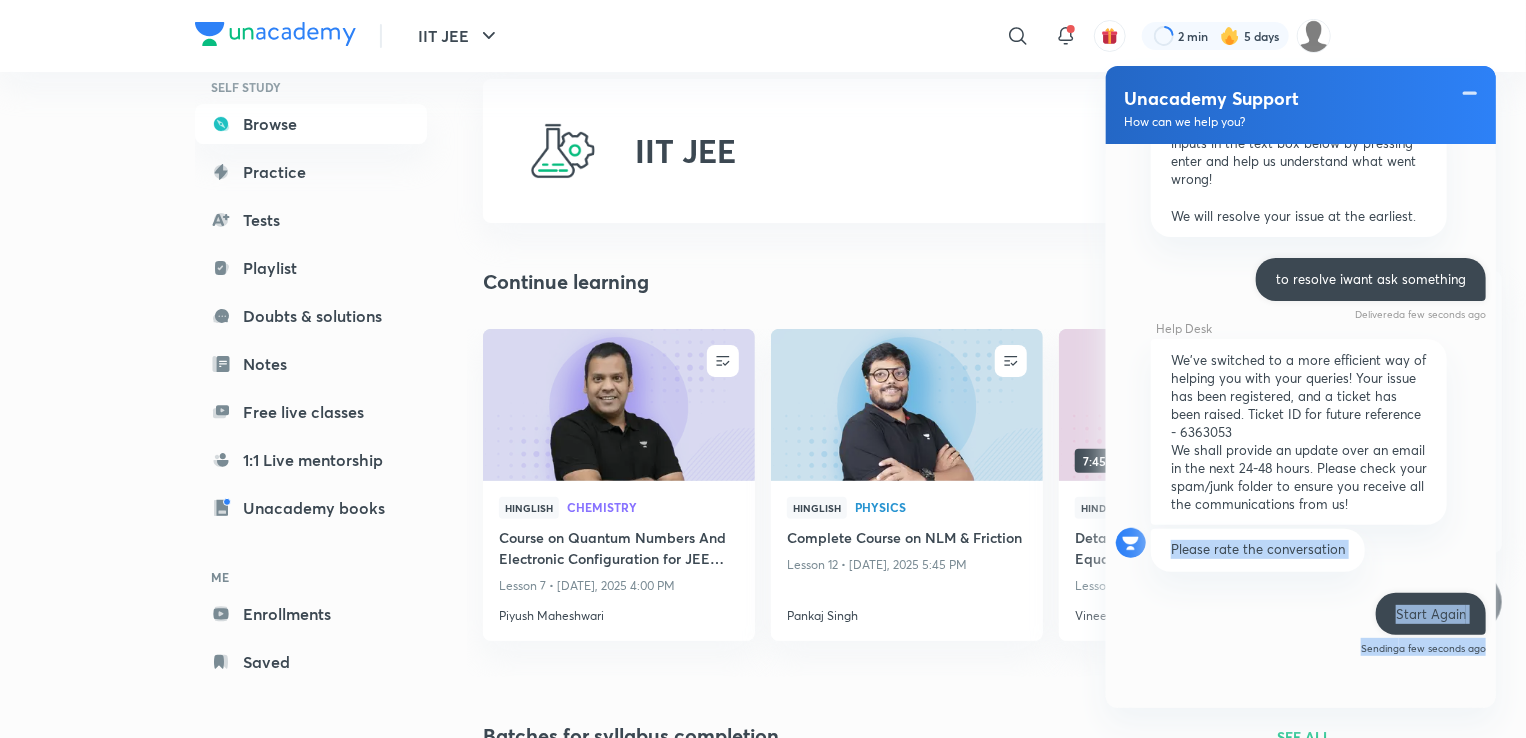 scroll, scrollTop: 1357, scrollLeft: 0, axis: vertical 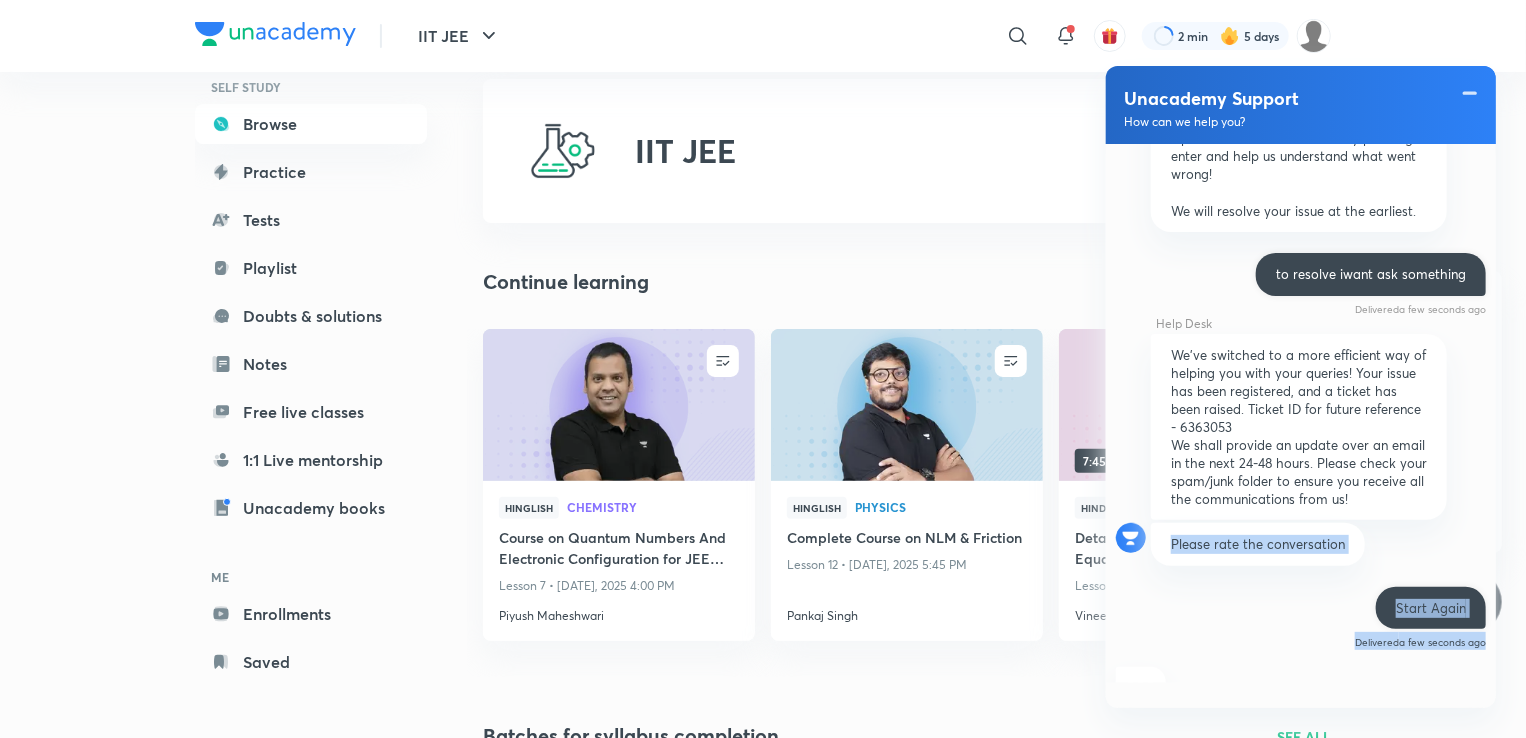 click on "Today     Help Desk    6 minutes ago Please select a relevant option. Track Unacademy books delivery status Delivered   5 minutes ago Help Desk    5 minutes ago Your package is being prepared! You will be notified once your package is shipped.  Help Desk    5 minutes ago Were we able to resolve your query? Yes, I am done Delivered   5 minutes ago Help Desk    5 minutes ago Please rate the conversation Help Desk    5 minutes ago We're glad to see that you are happy with our services. Would you like to refer a friend? Not now Delivered   5 minutes ago Help Desk    a minute ago Please select your preferred language. English Delivered   a minute ago Help Desk    a minute ago Hello [PERSON_NAME], I'm your virtual personal assistant. How can I help you today? Account related Technical issues Payments & subscription Classes & Educators Tests & Practice Exclusive features Exclusive features Delivered   a minute ago Help Desk    a minute ago Ask a doubt Group Raise Hand Iconic Subscription" at bounding box center [1301, 413] 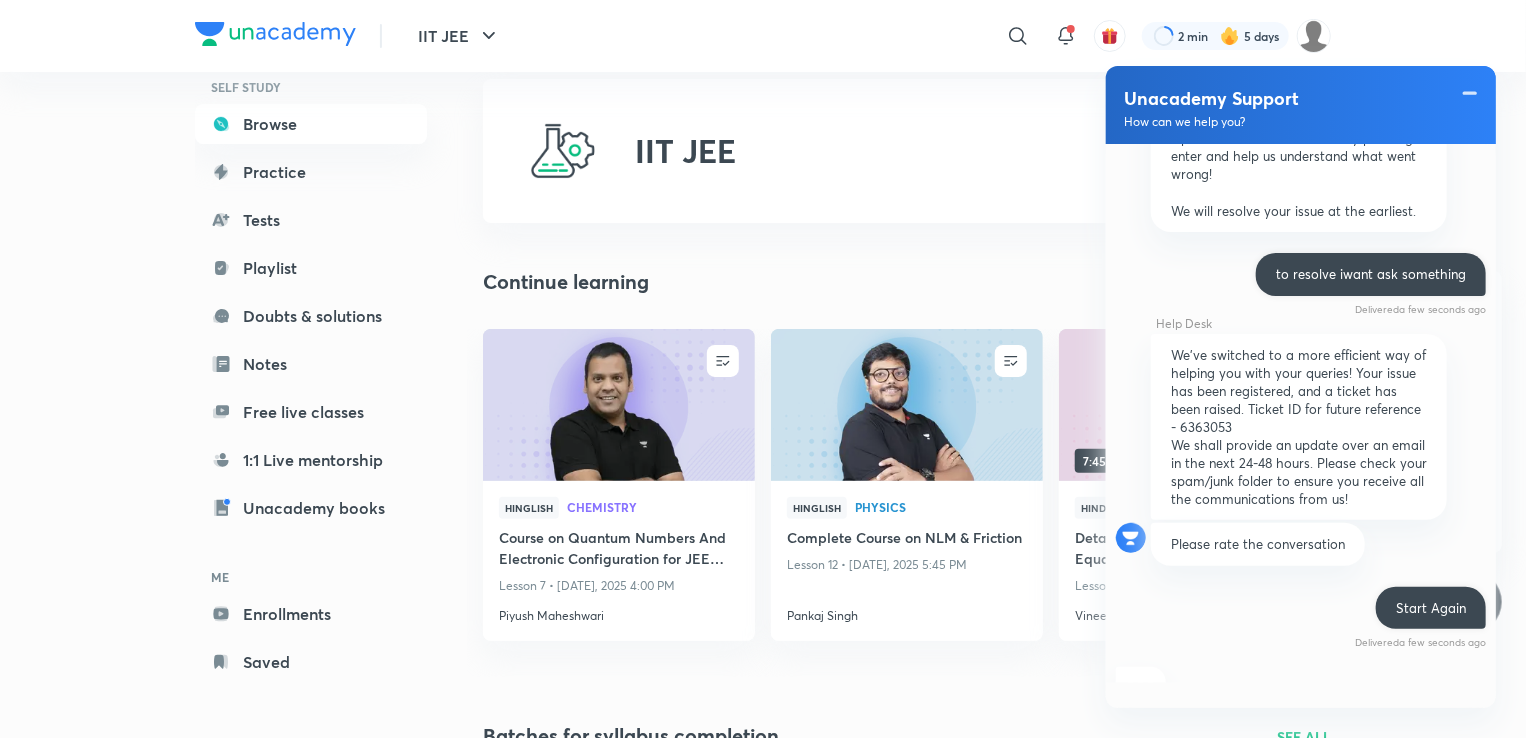 scroll, scrollTop: 1524, scrollLeft: 0, axis: vertical 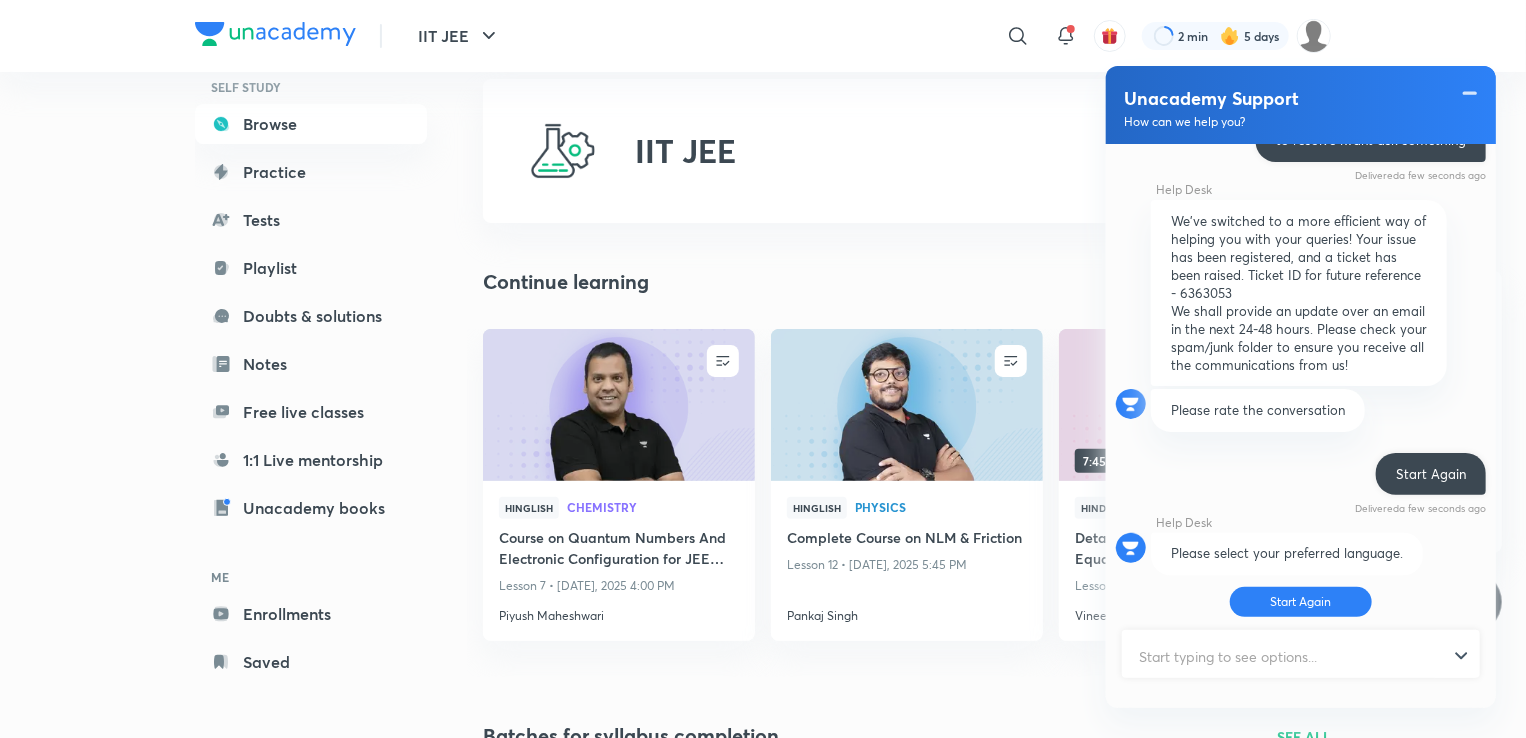 click at bounding box center [1292, 656] 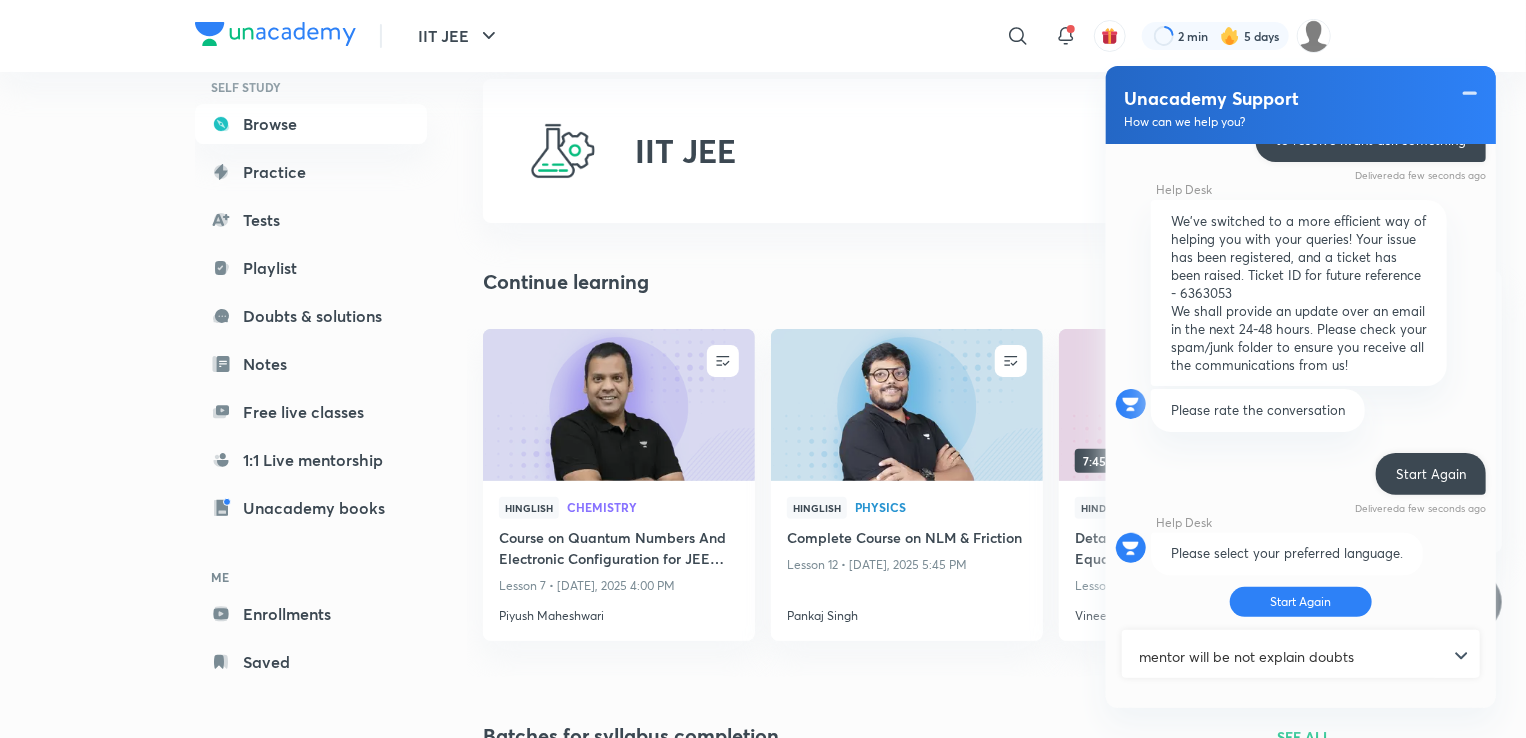 type on "mentor will be not explain doubts" 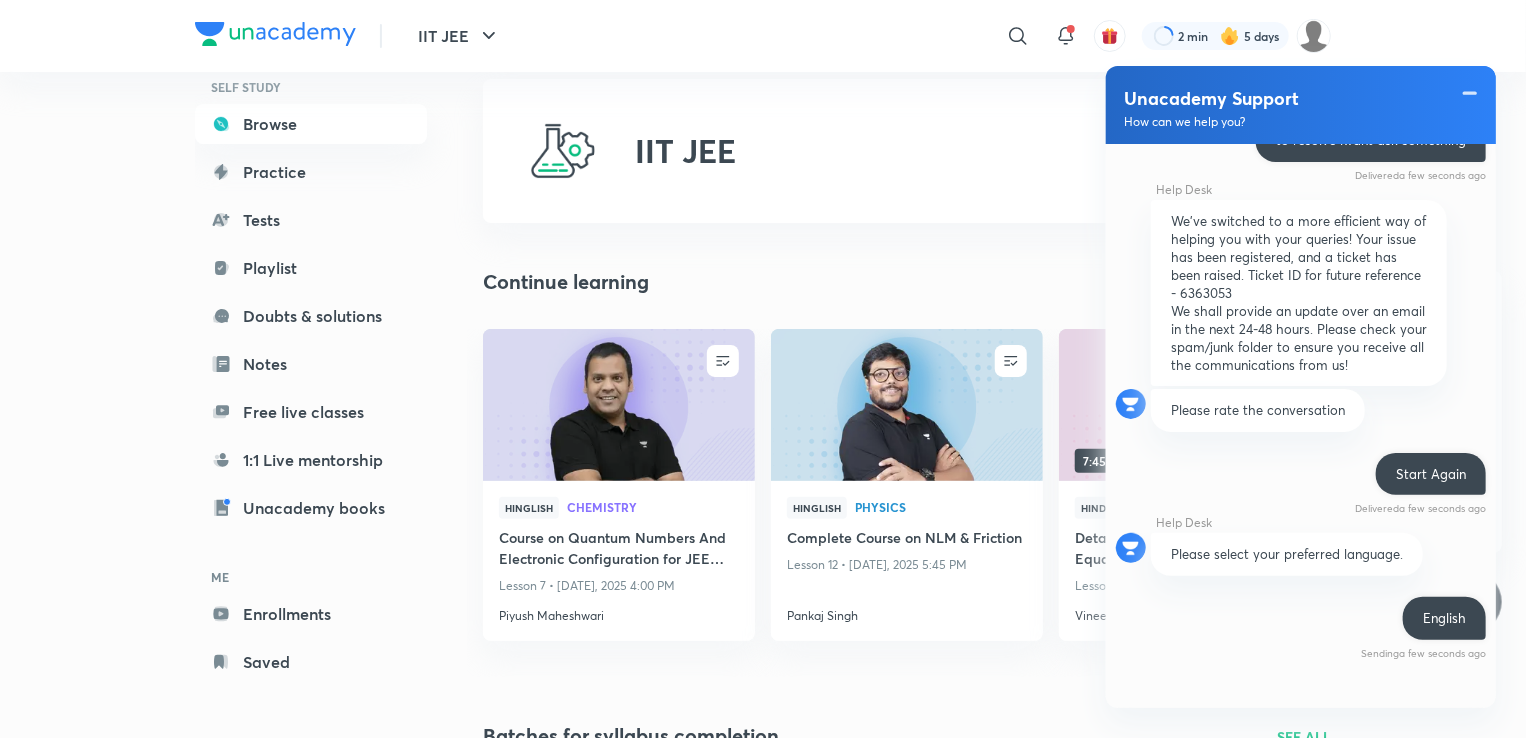 scroll, scrollTop: 1500, scrollLeft: 0, axis: vertical 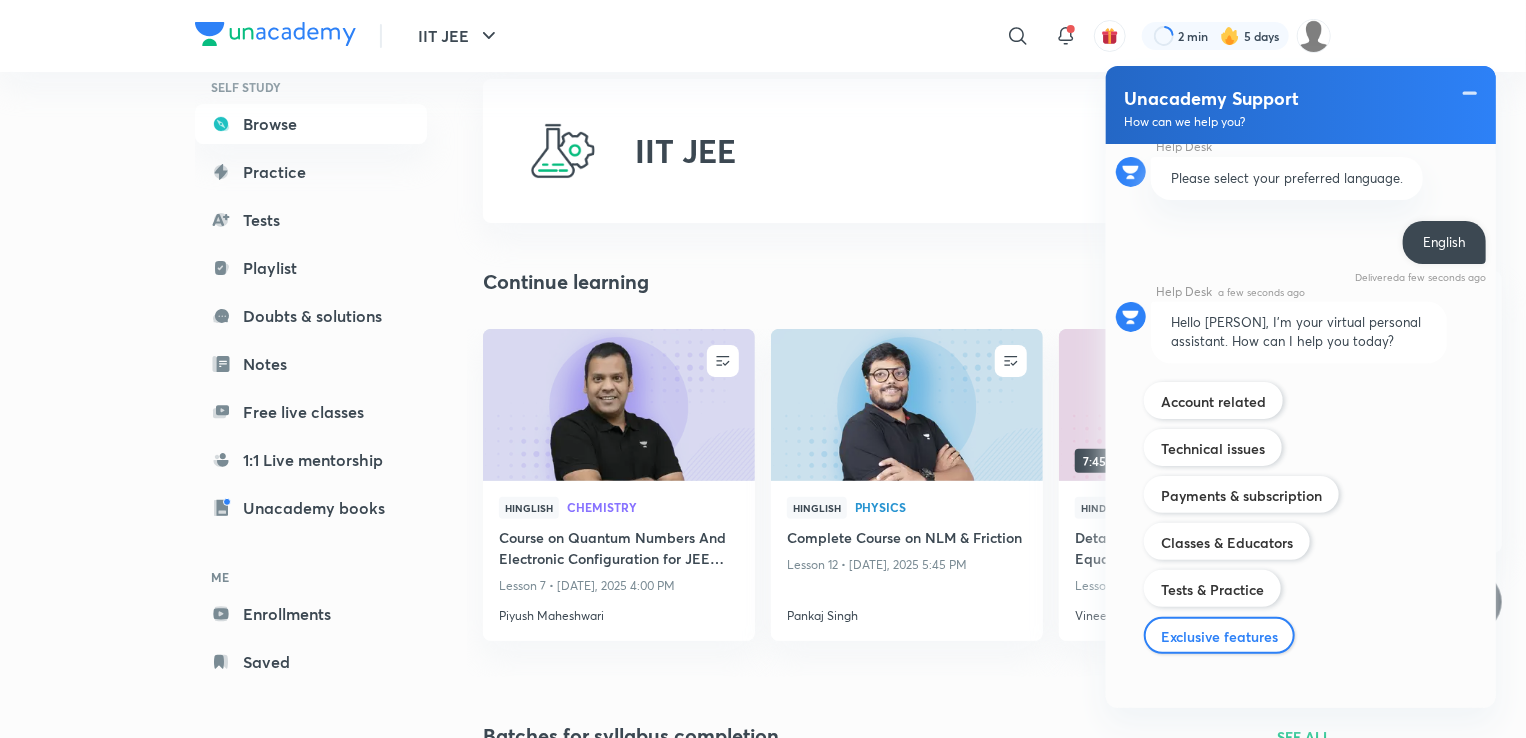 click on "Exclusive features" at bounding box center [1219, 636] 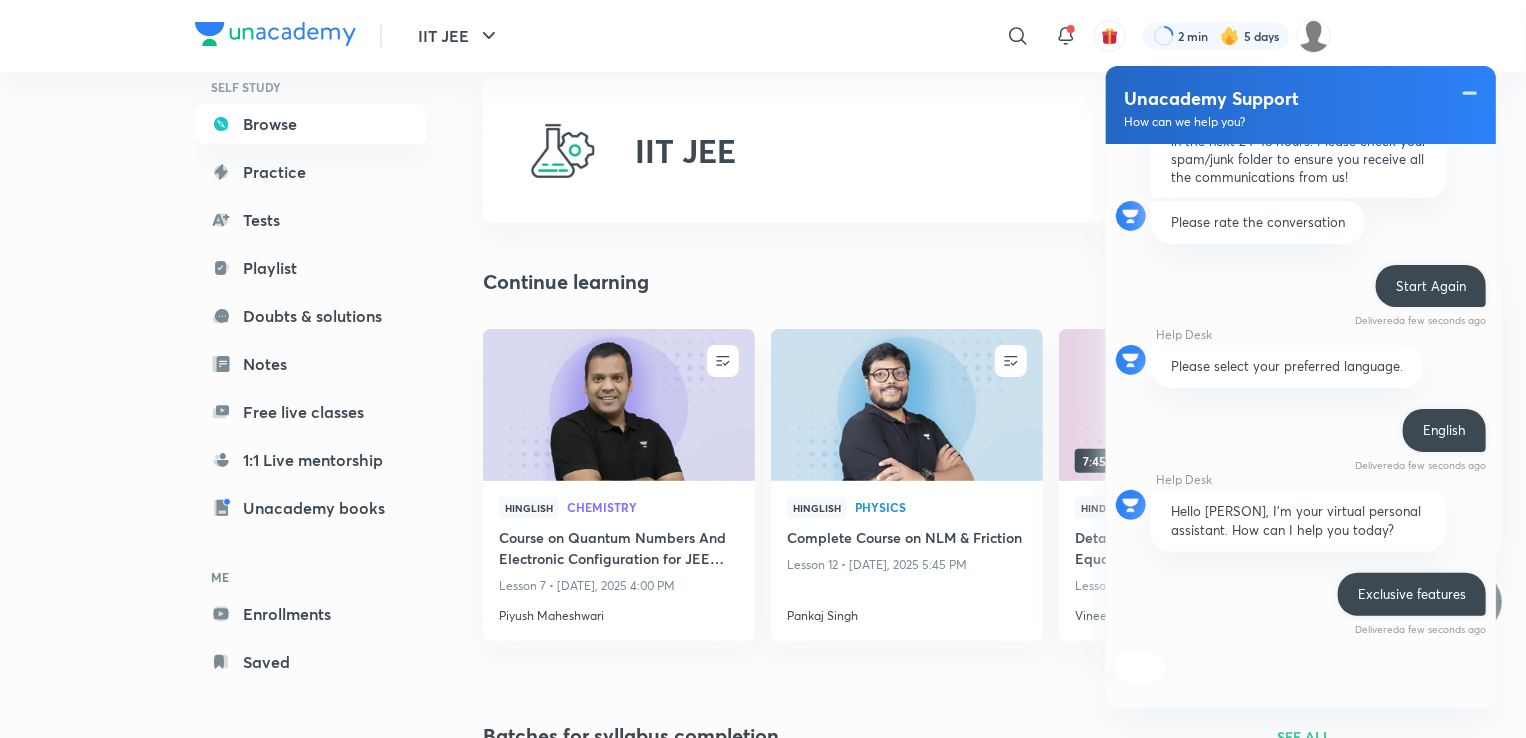 scroll, scrollTop: 2177, scrollLeft: 0, axis: vertical 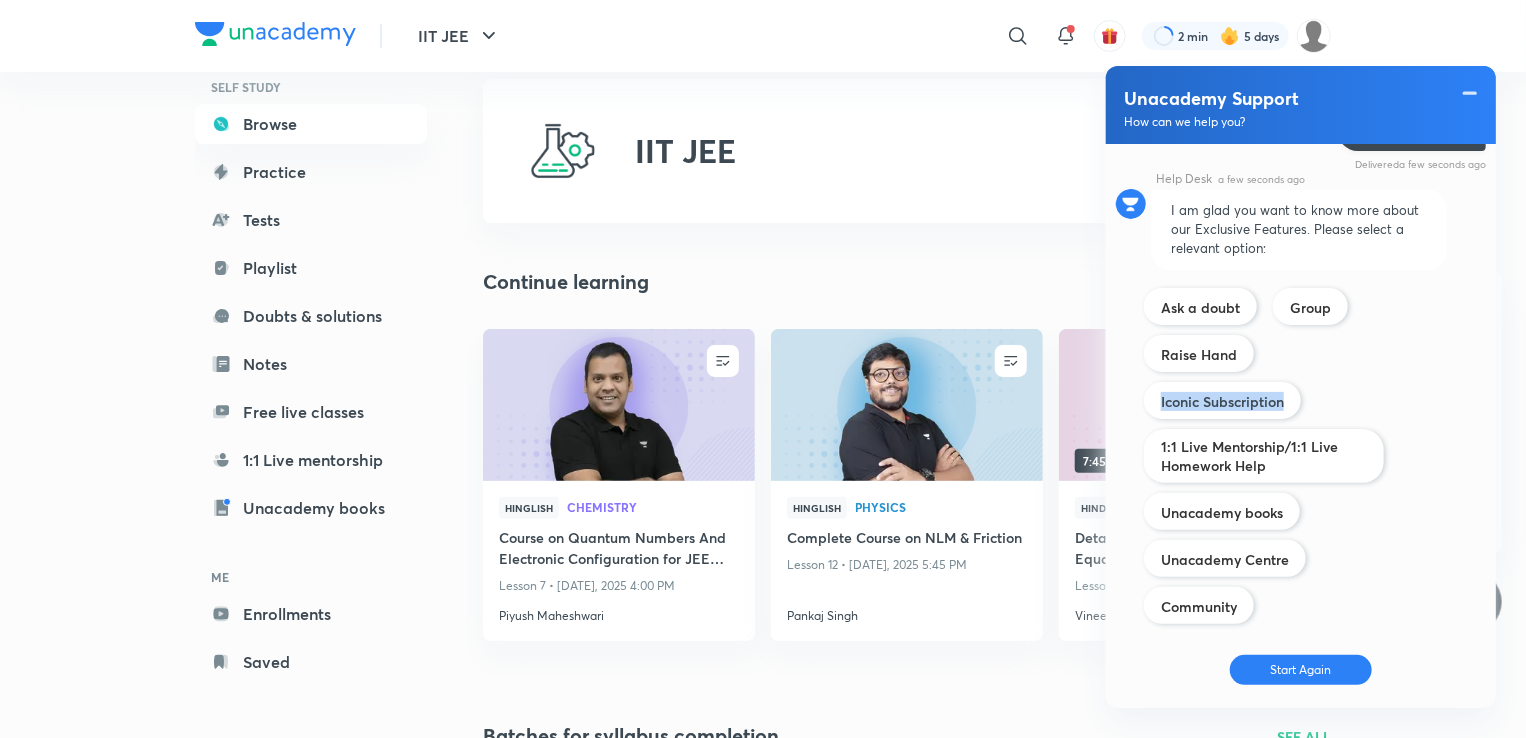 drag, startPoint x: 1444, startPoint y: 367, endPoint x: 1427, endPoint y: 429, distance: 64.288414 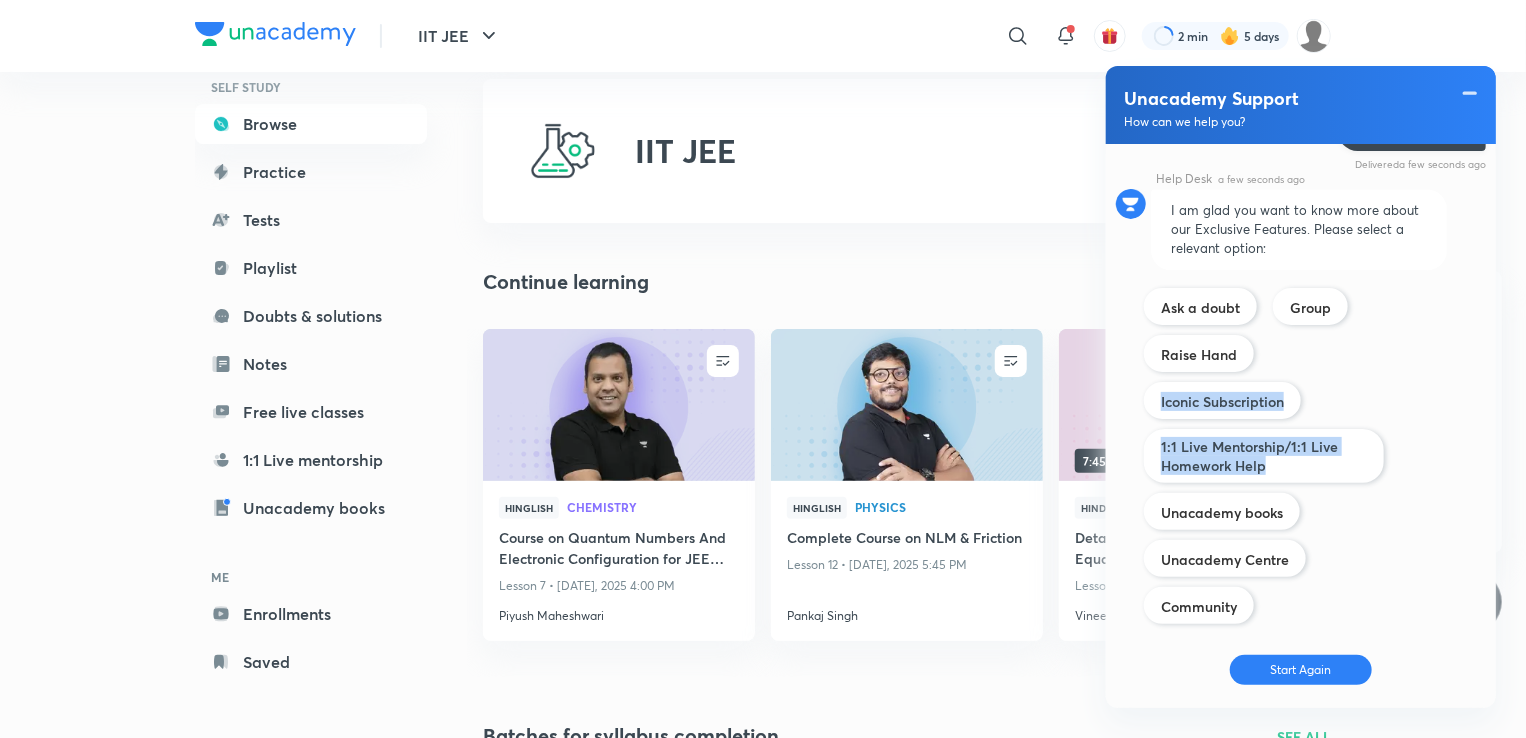 click on "Ask a doubt Group Raise Hand Iconic Subscription 1:1 Live Mentorship/1:1 Live Homework Help Unacademy books Unacademy Centre Community" at bounding box center (1264, 456) 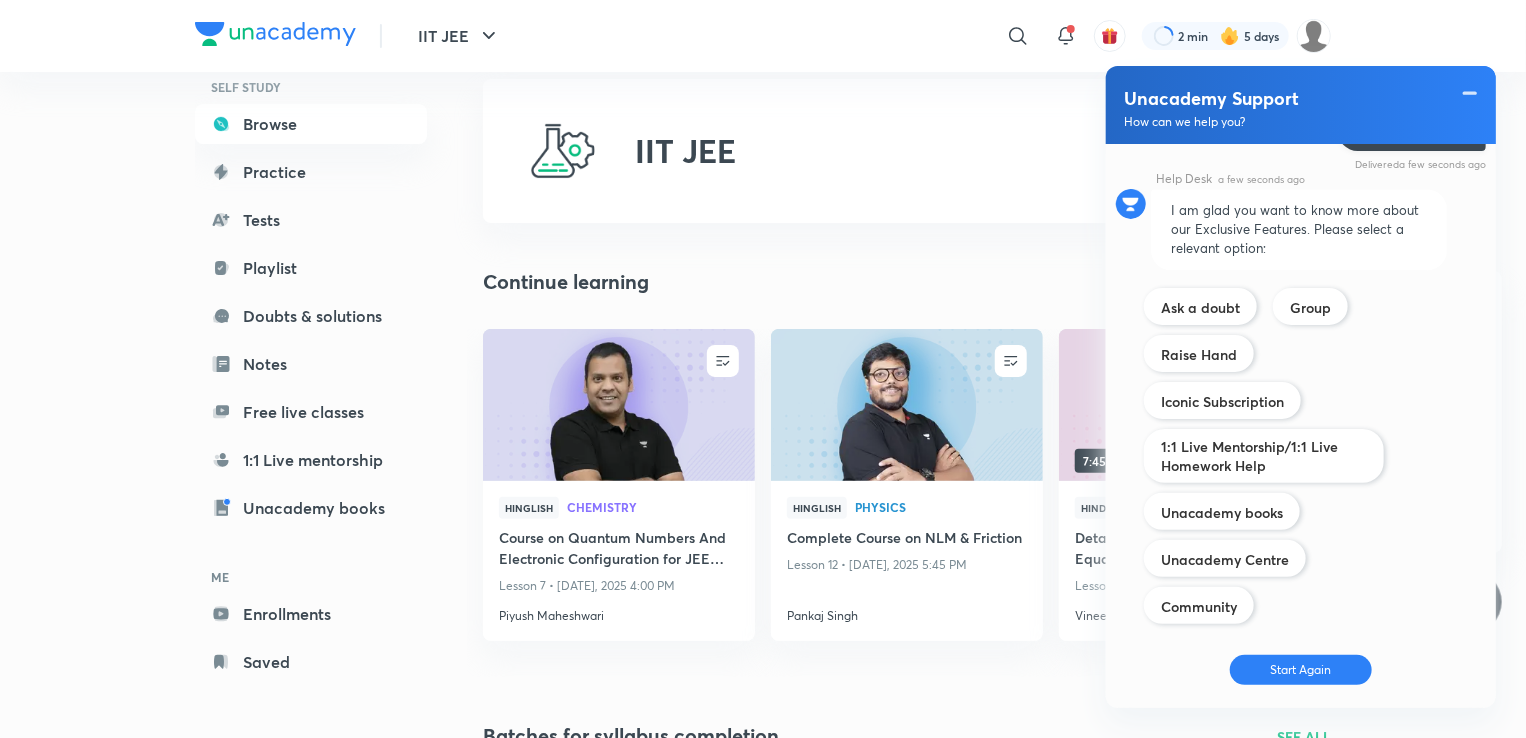 click on "Ask a doubt Group Raise Hand Iconic Subscription 1:1 Live Mentorship/1:1 Live Homework Help Unacademy books Unacademy Centre Community" at bounding box center [1264, 456] 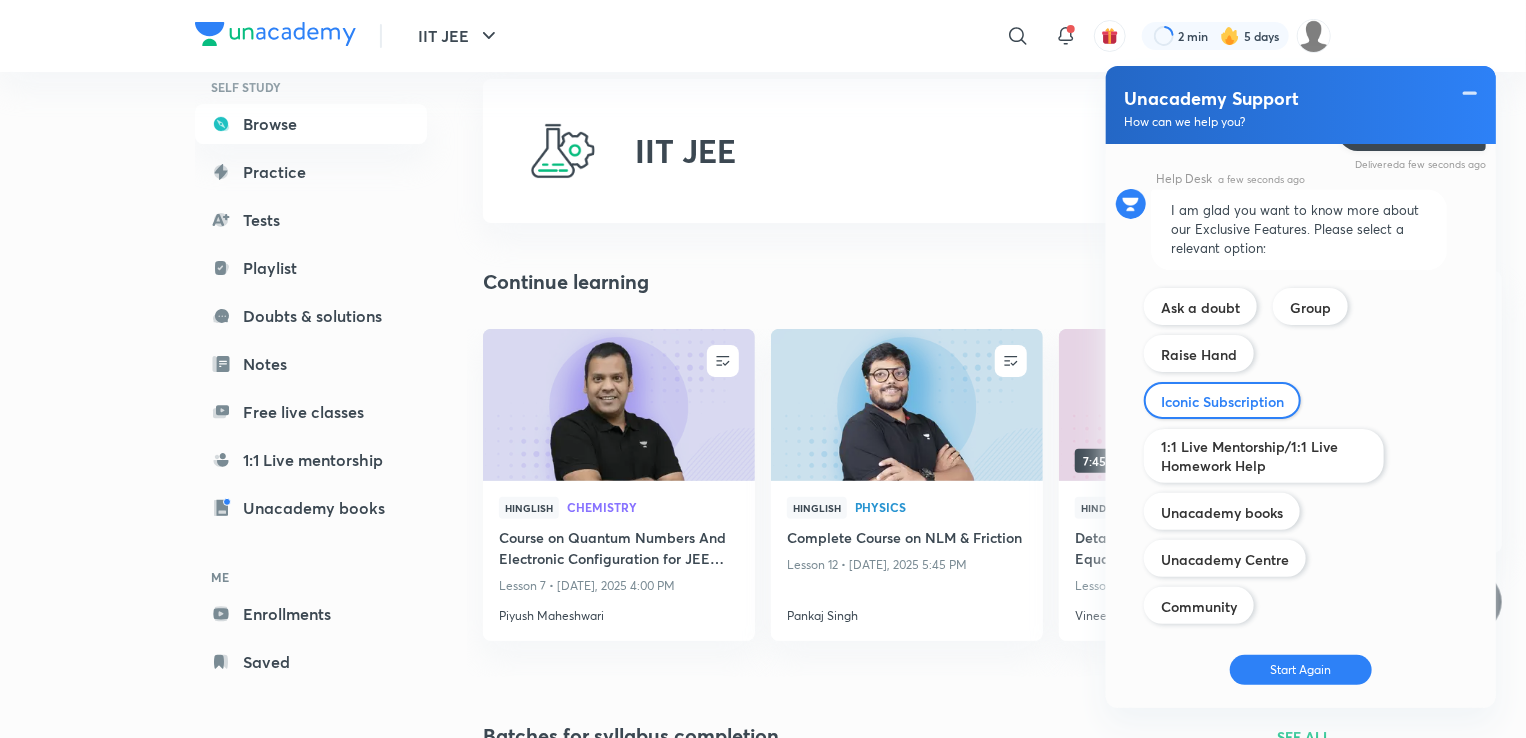 click on "Iconic Subscription" at bounding box center [1222, 401] 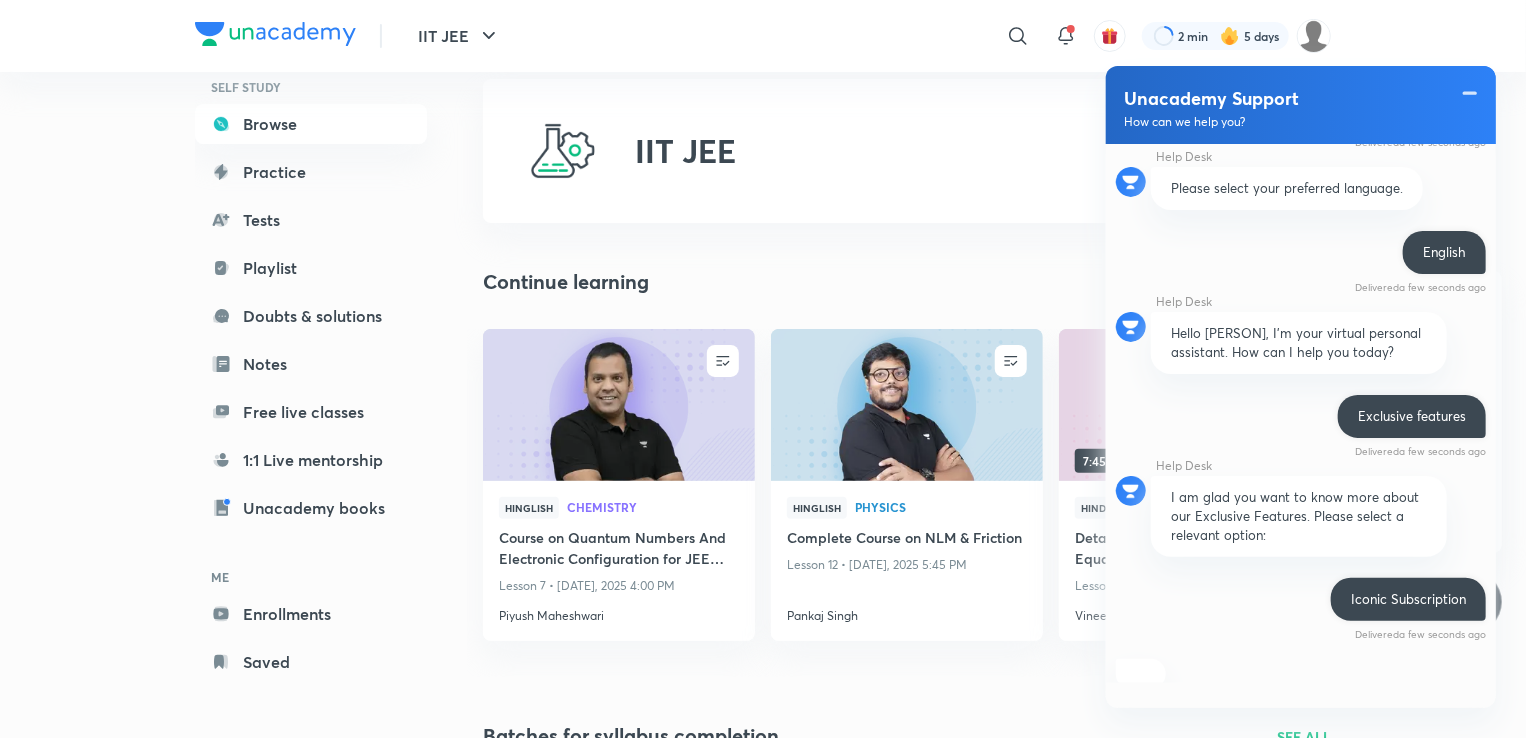 scroll, scrollTop: 2122, scrollLeft: 0, axis: vertical 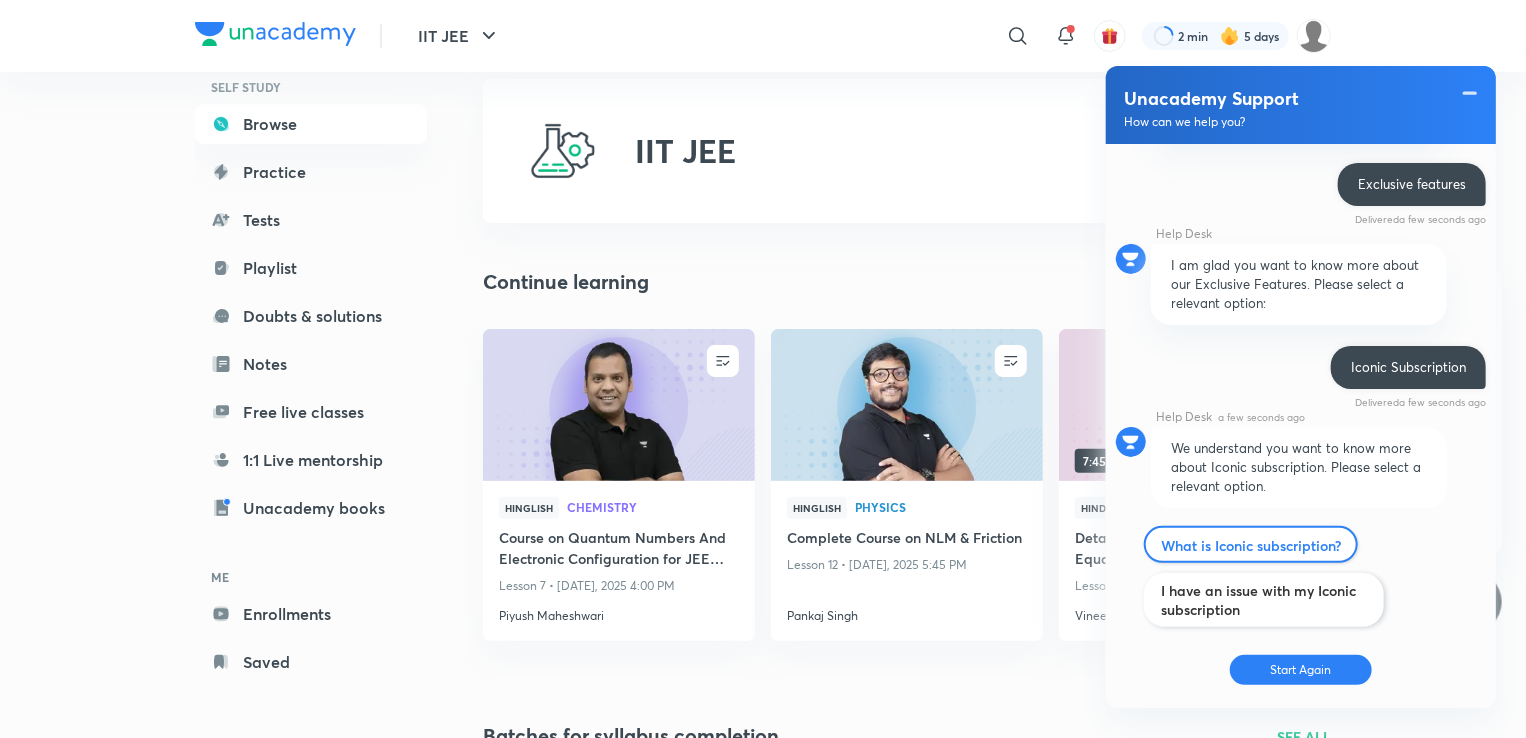 click on "What is Iconic subscription?" at bounding box center [1251, 545] 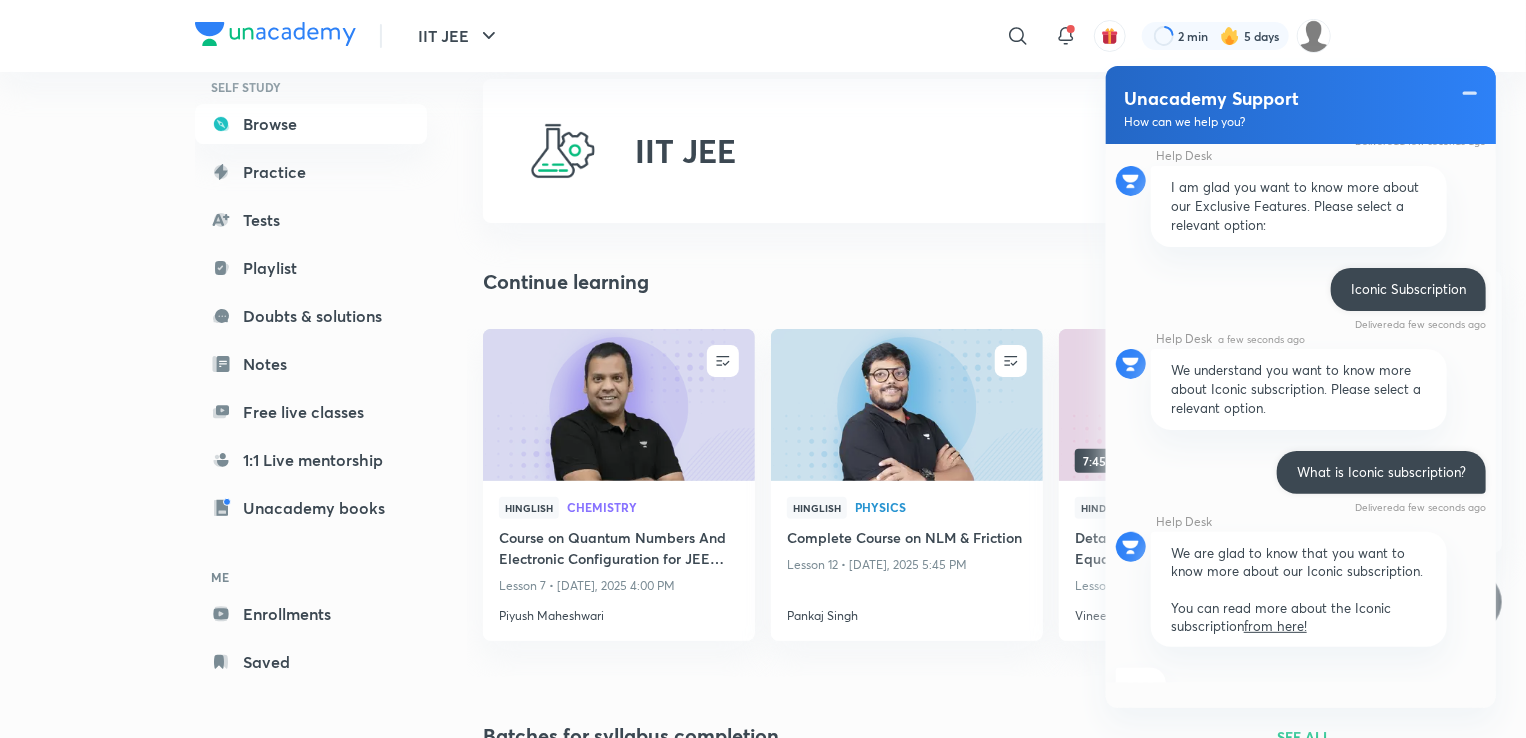 click on "Help Desk   a few seconds ago We are glad to know that you want to know more about our Iconic subscription. You can read more about the Iconic subscription from here!" at bounding box center [1301, 591] 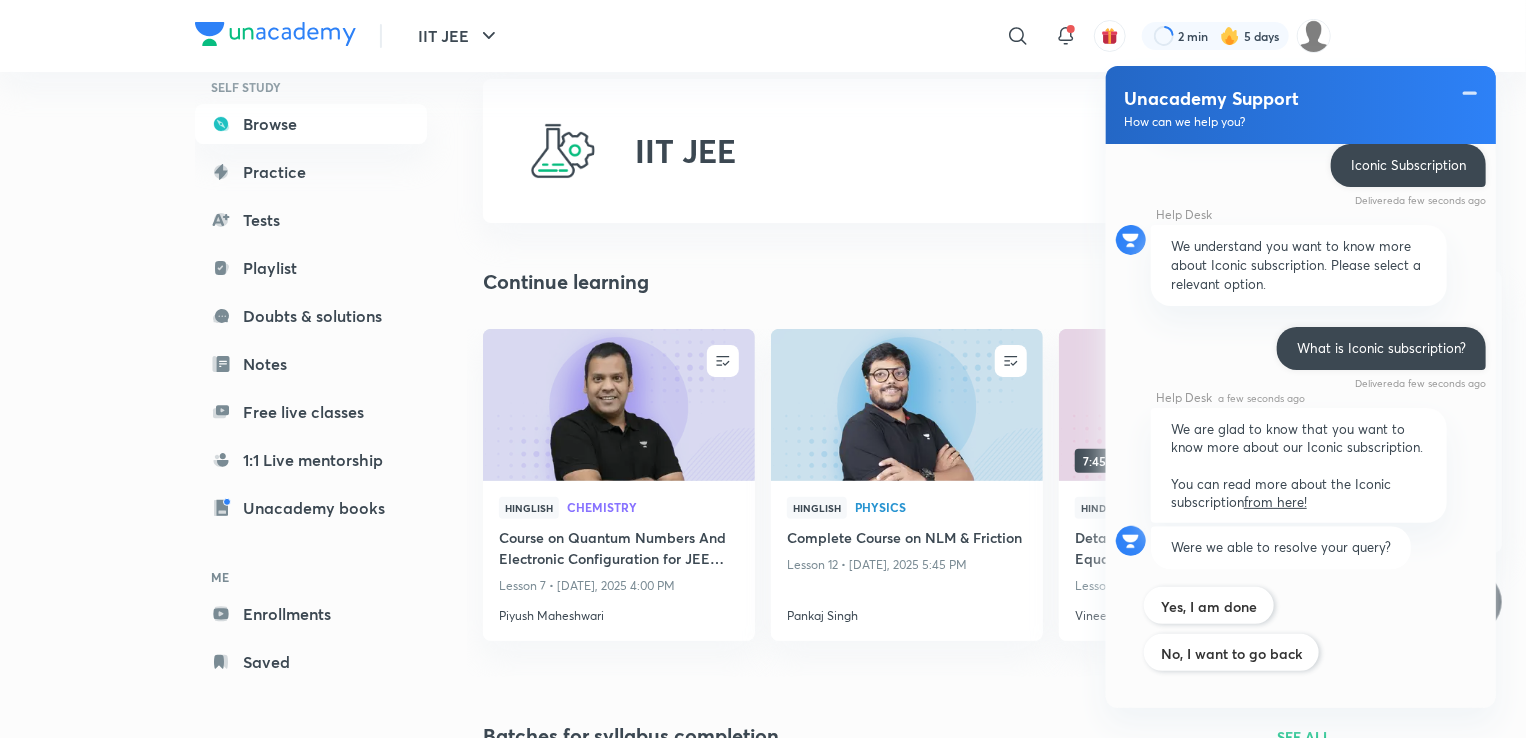 click on "from here!" at bounding box center [1275, 502] 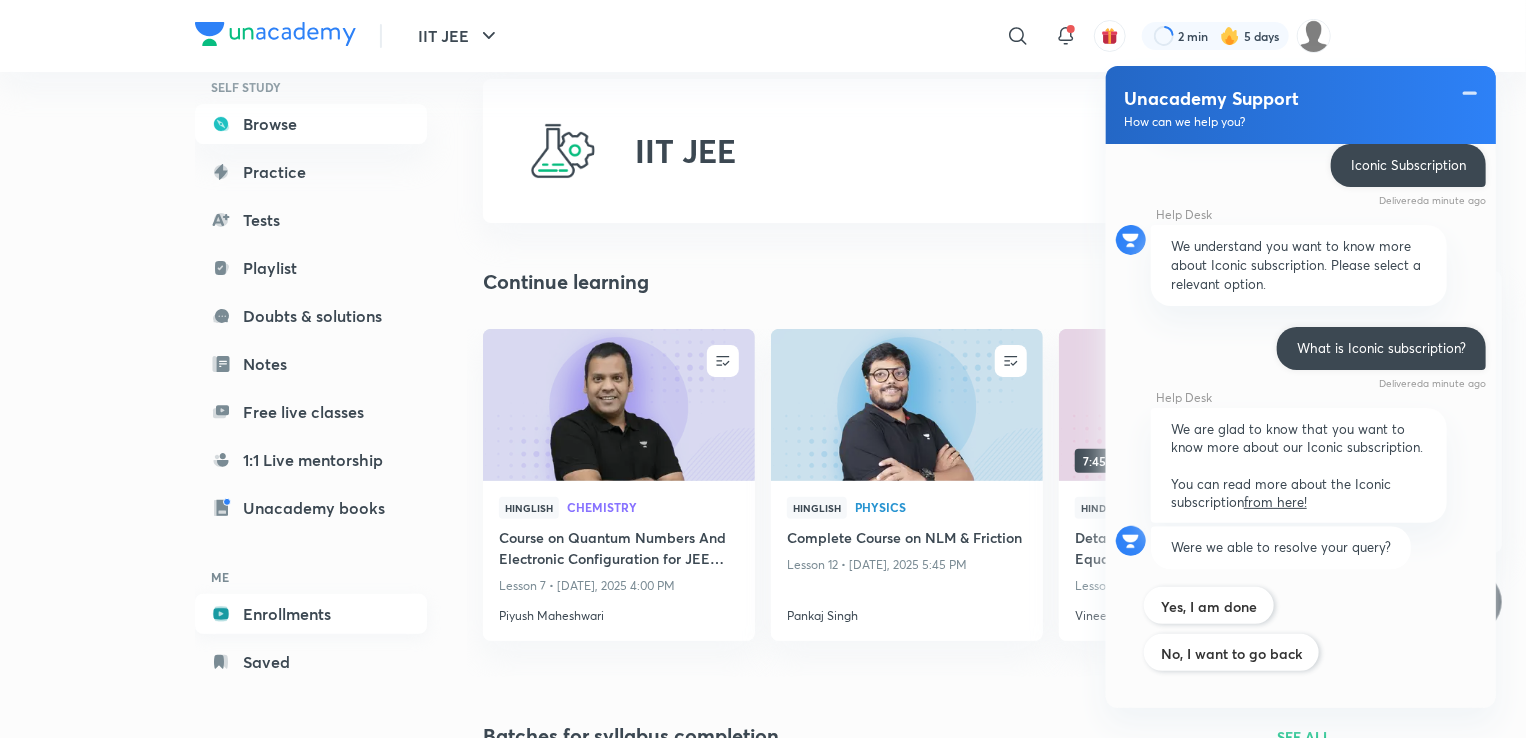 click on "Enrollments" at bounding box center [311, 614] 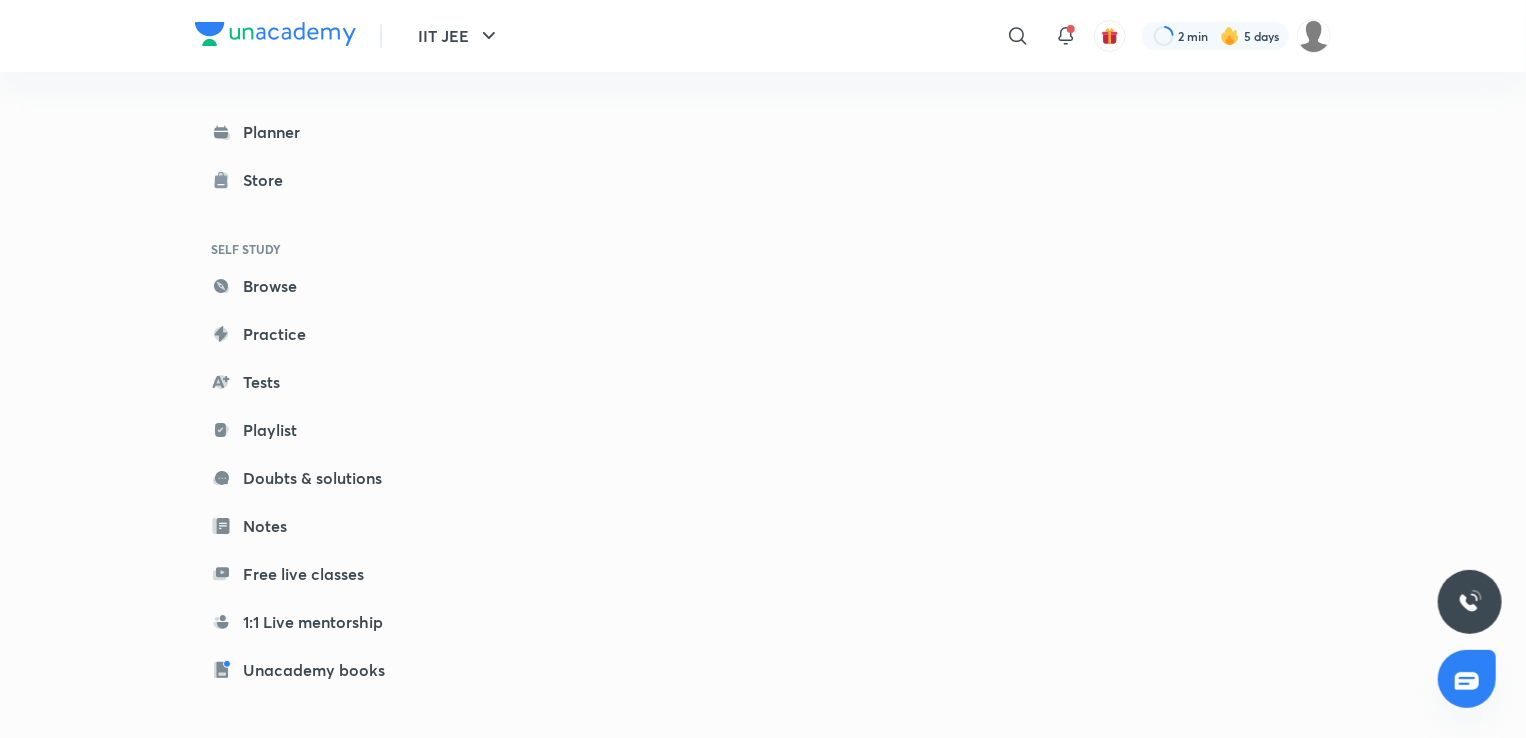 scroll, scrollTop: 20, scrollLeft: 0, axis: vertical 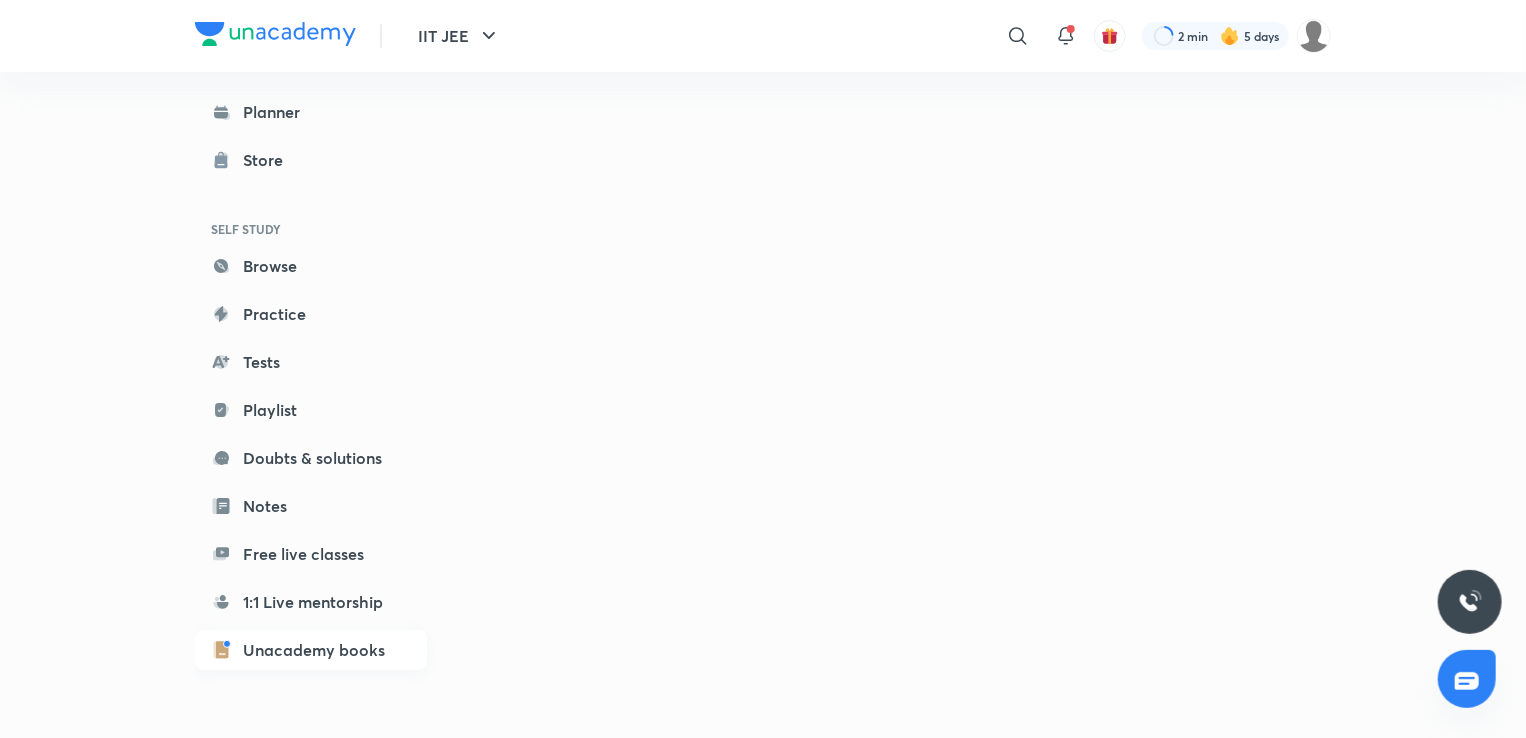 click on "Unacademy books" at bounding box center [311, 650] 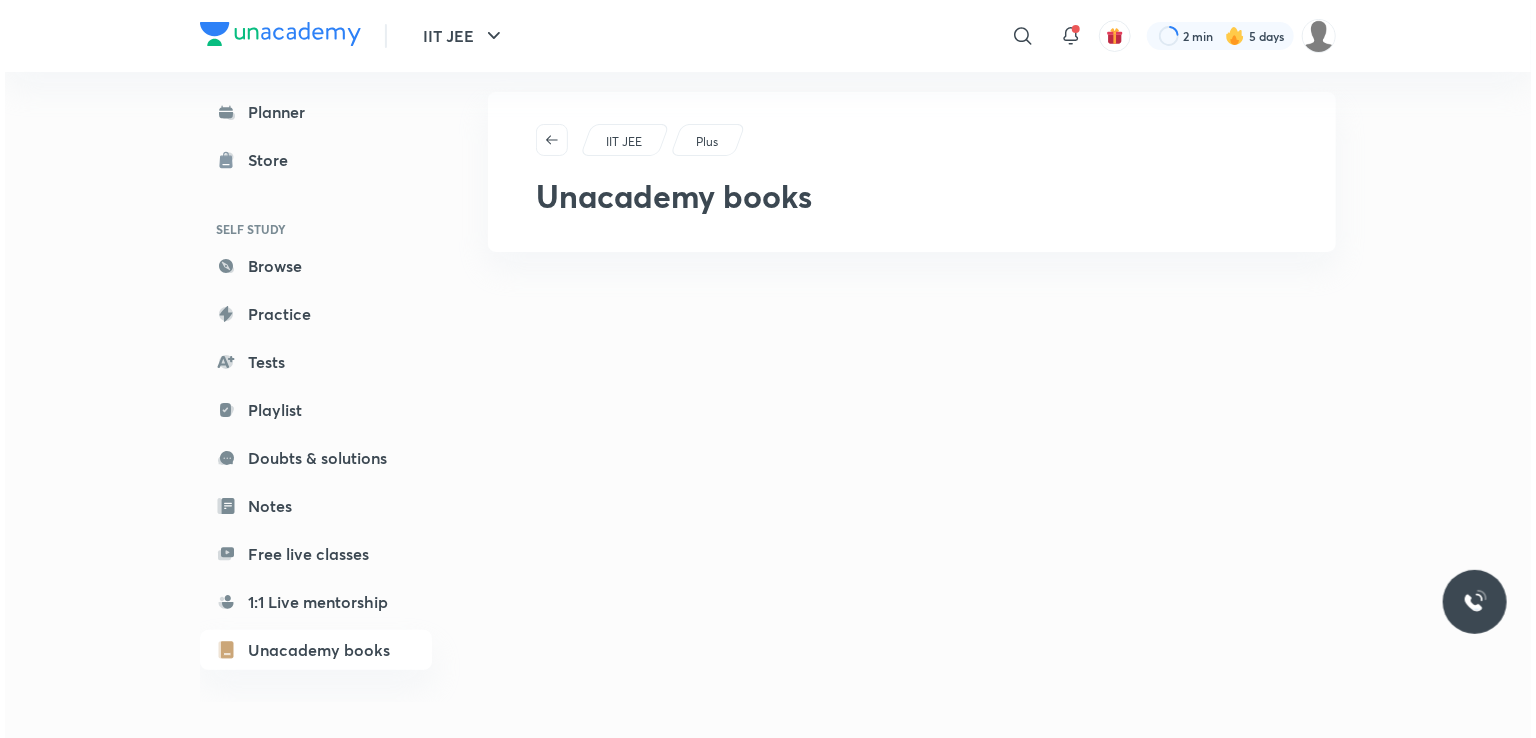 scroll, scrollTop: 0, scrollLeft: 0, axis: both 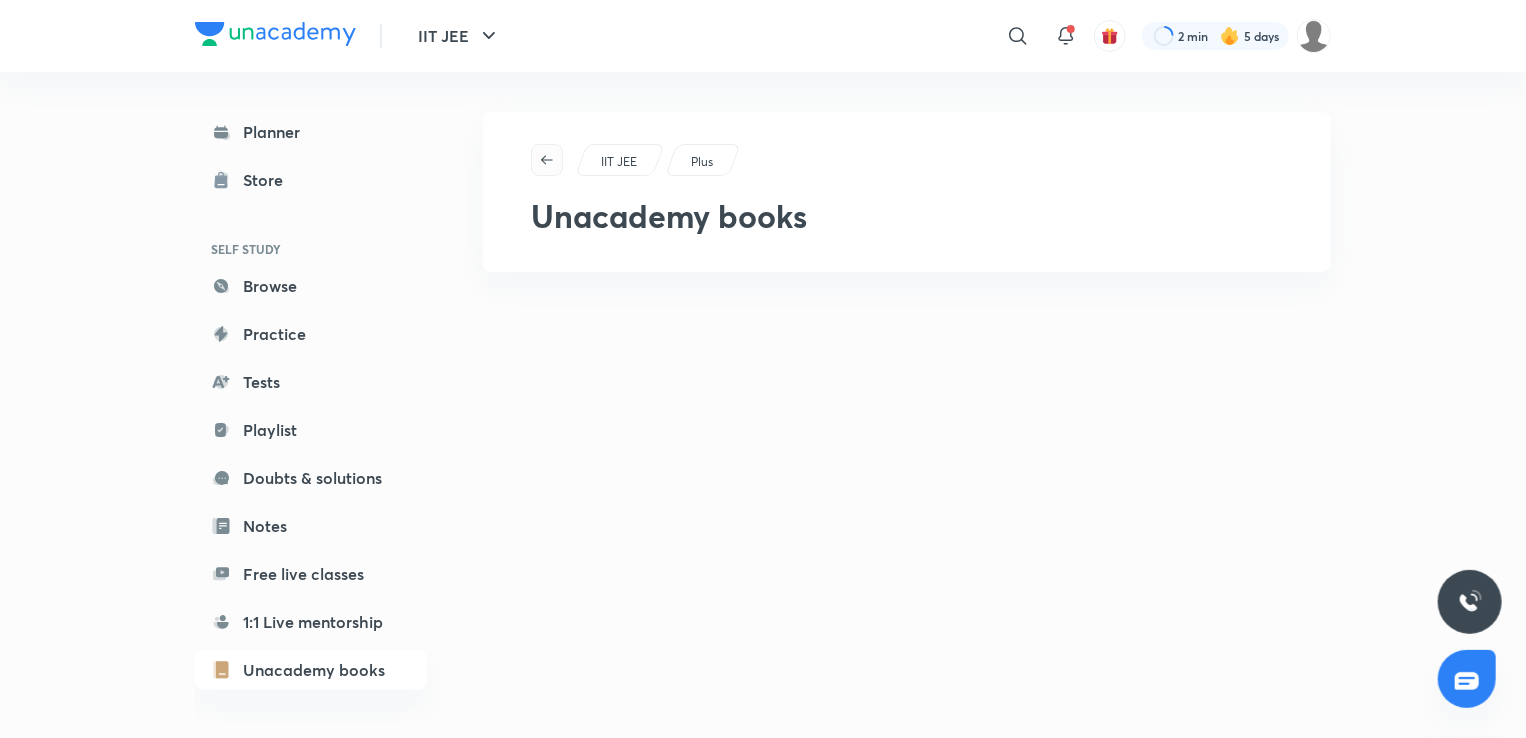 click 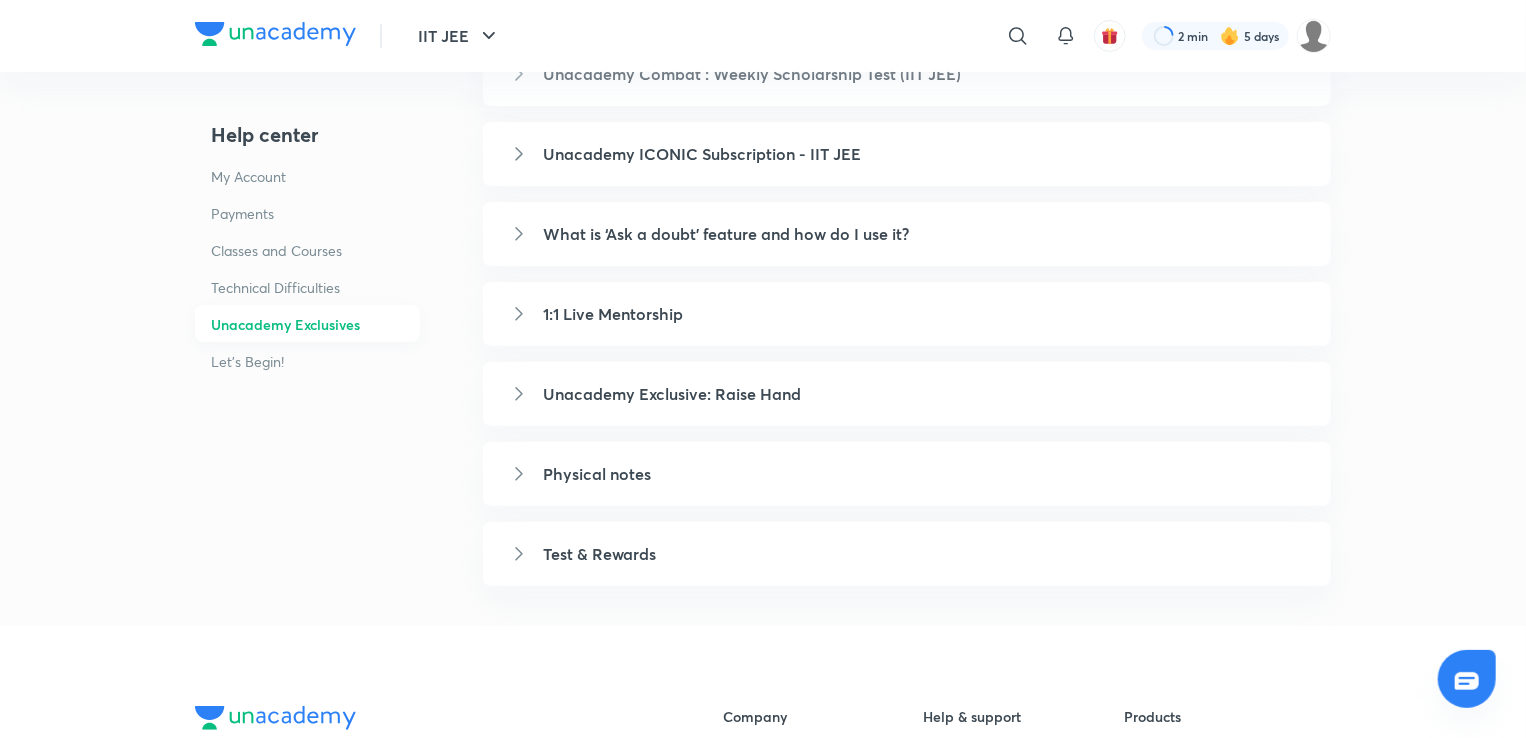 scroll, scrollTop: 0, scrollLeft: 0, axis: both 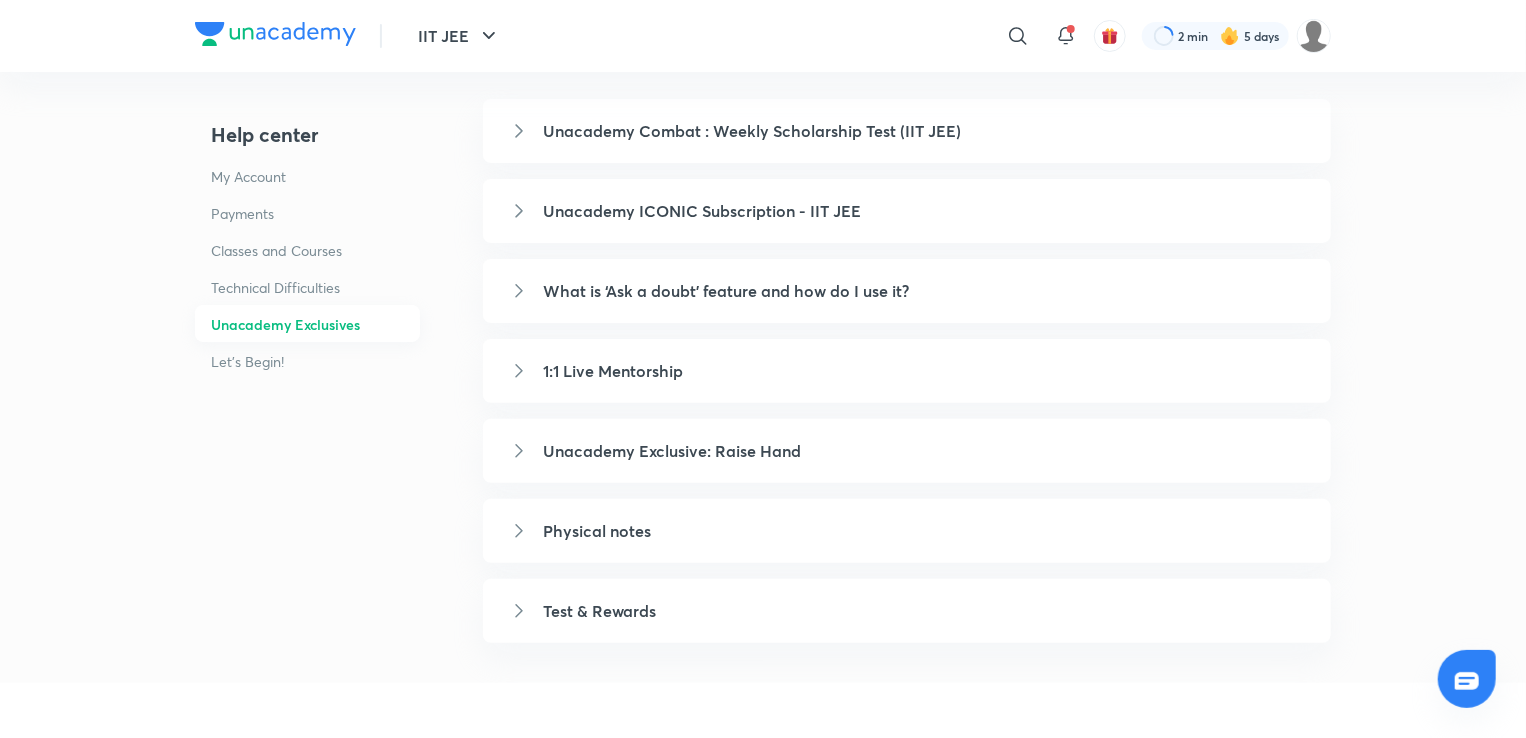 click on "Physical notes" at bounding box center [925, 531] 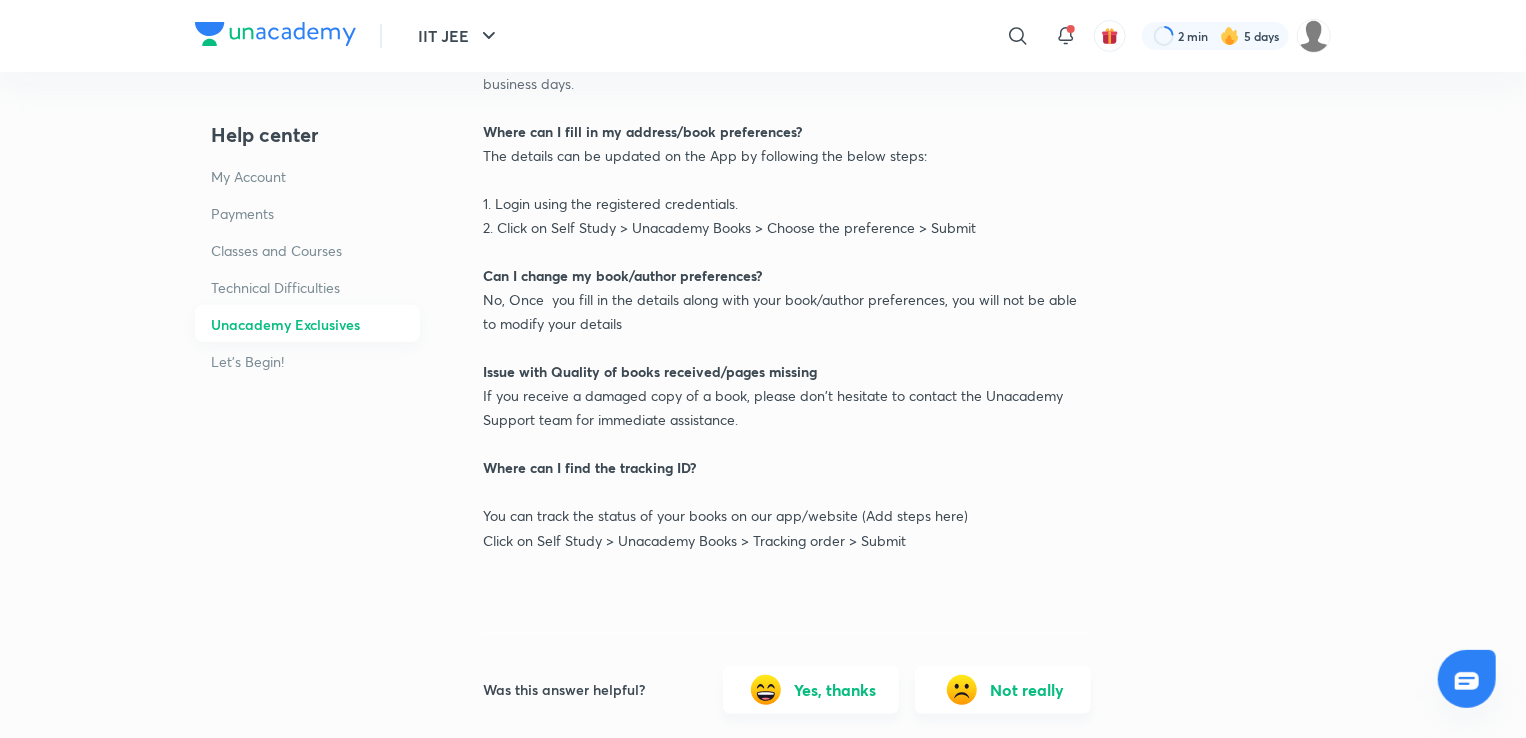 scroll, scrollTop: 332, scrollLeft: 0, axis: vertical 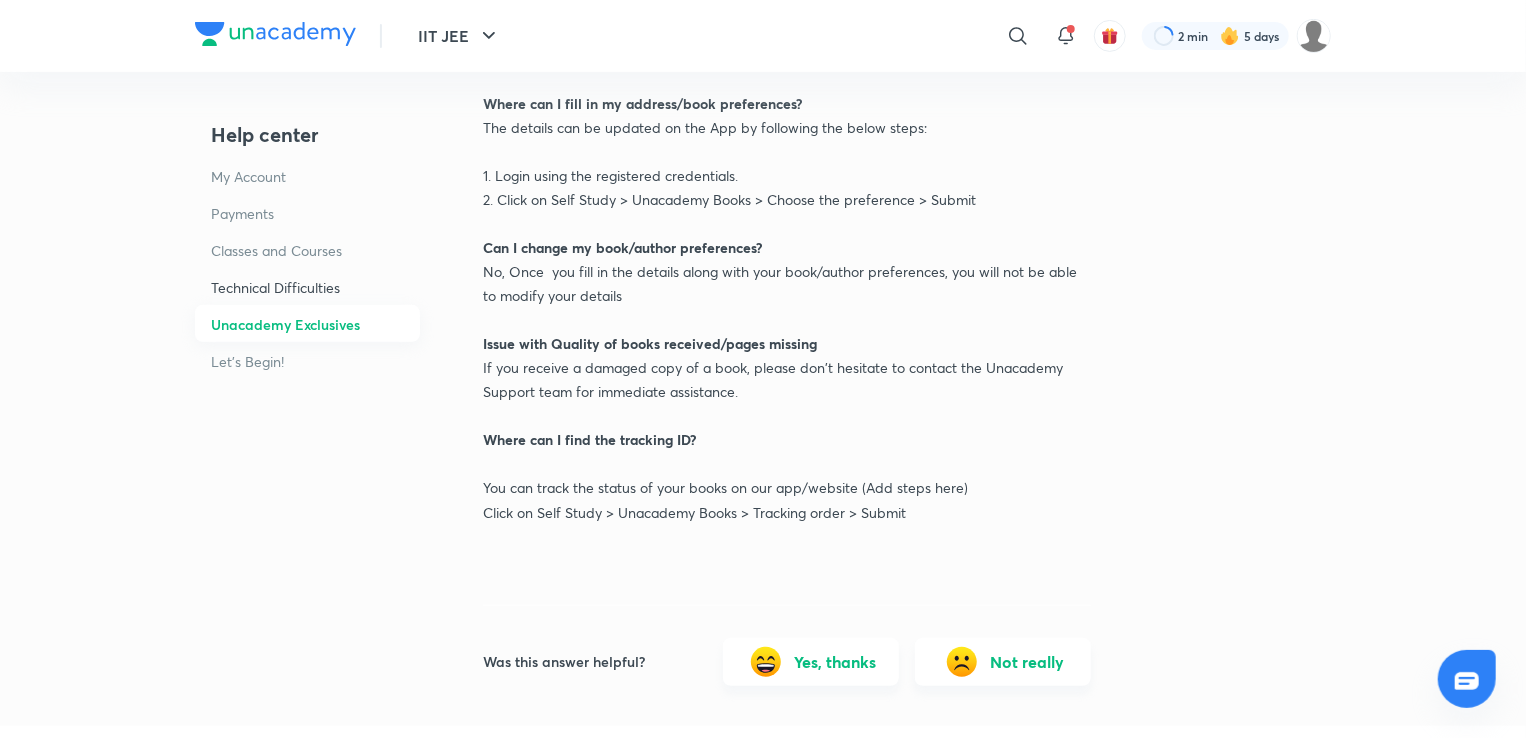 click on "Technical Difficulties" at bounding box center (307, 287) 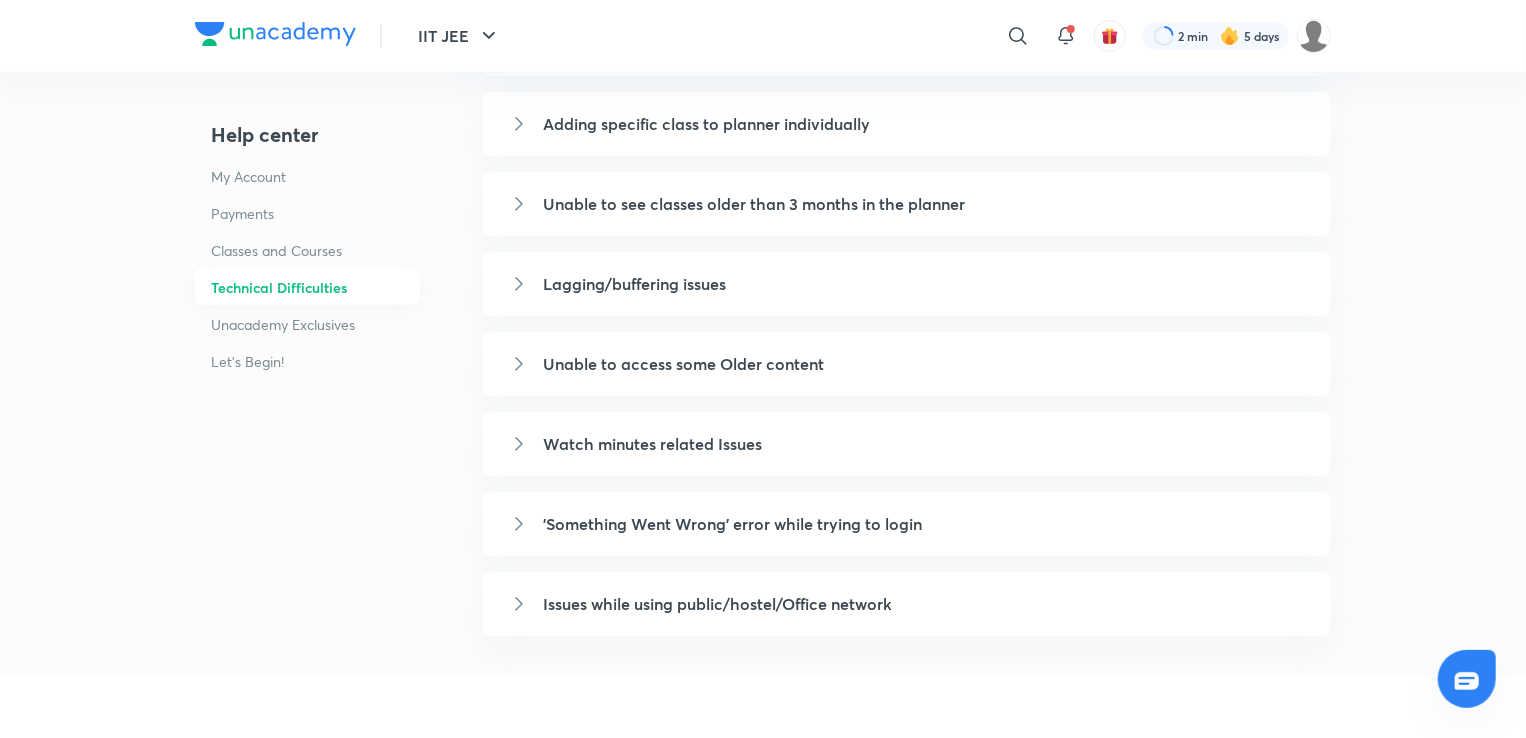 scroll, scrollTop: 0, scrollLeft: 0, axis: both 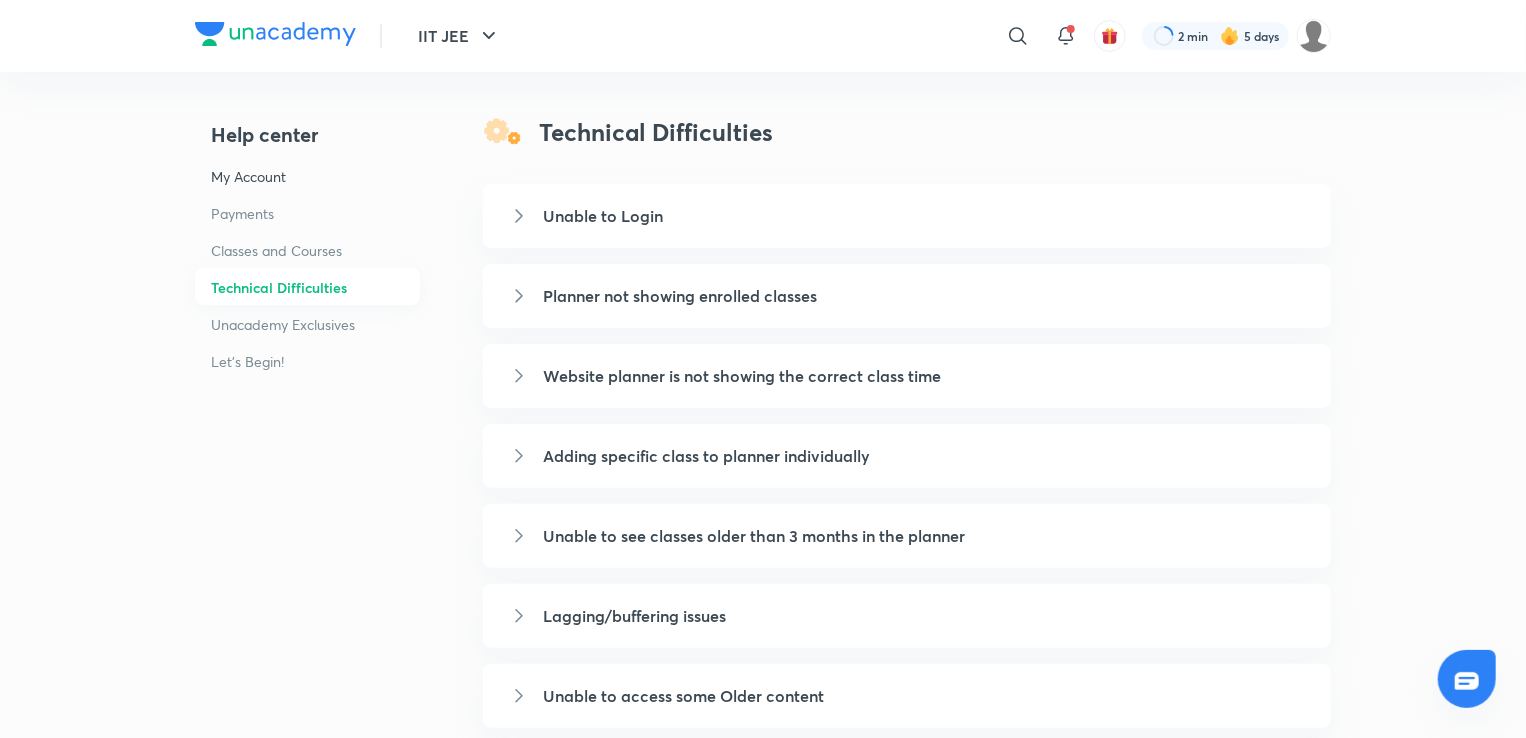 click on "My Account" at bounding box center (307, 176) 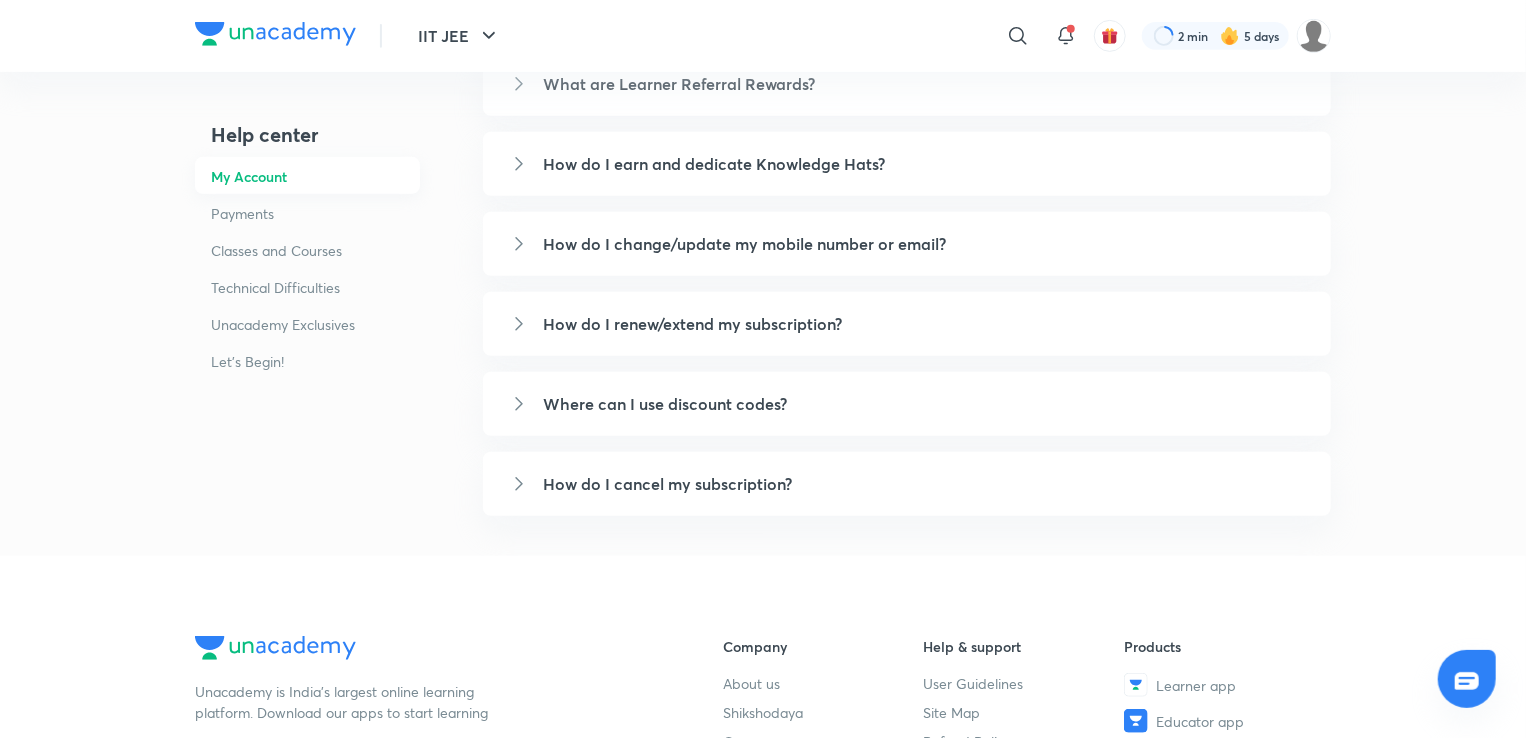 scroll, scrollTop: 456, scrollLeft: 0, axis: vertical 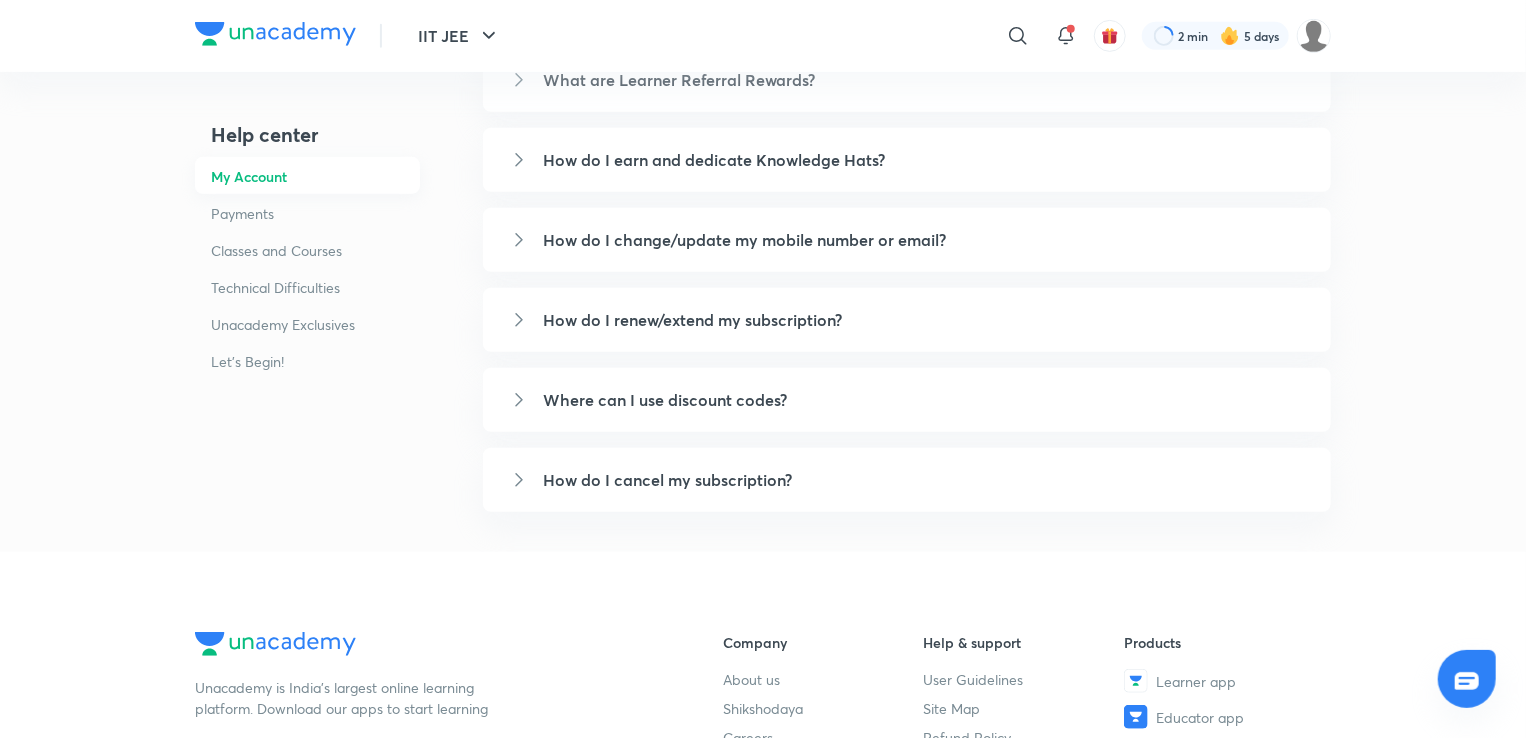 click on "How do I cancel my subscription?" at bounding box center (925, 480) 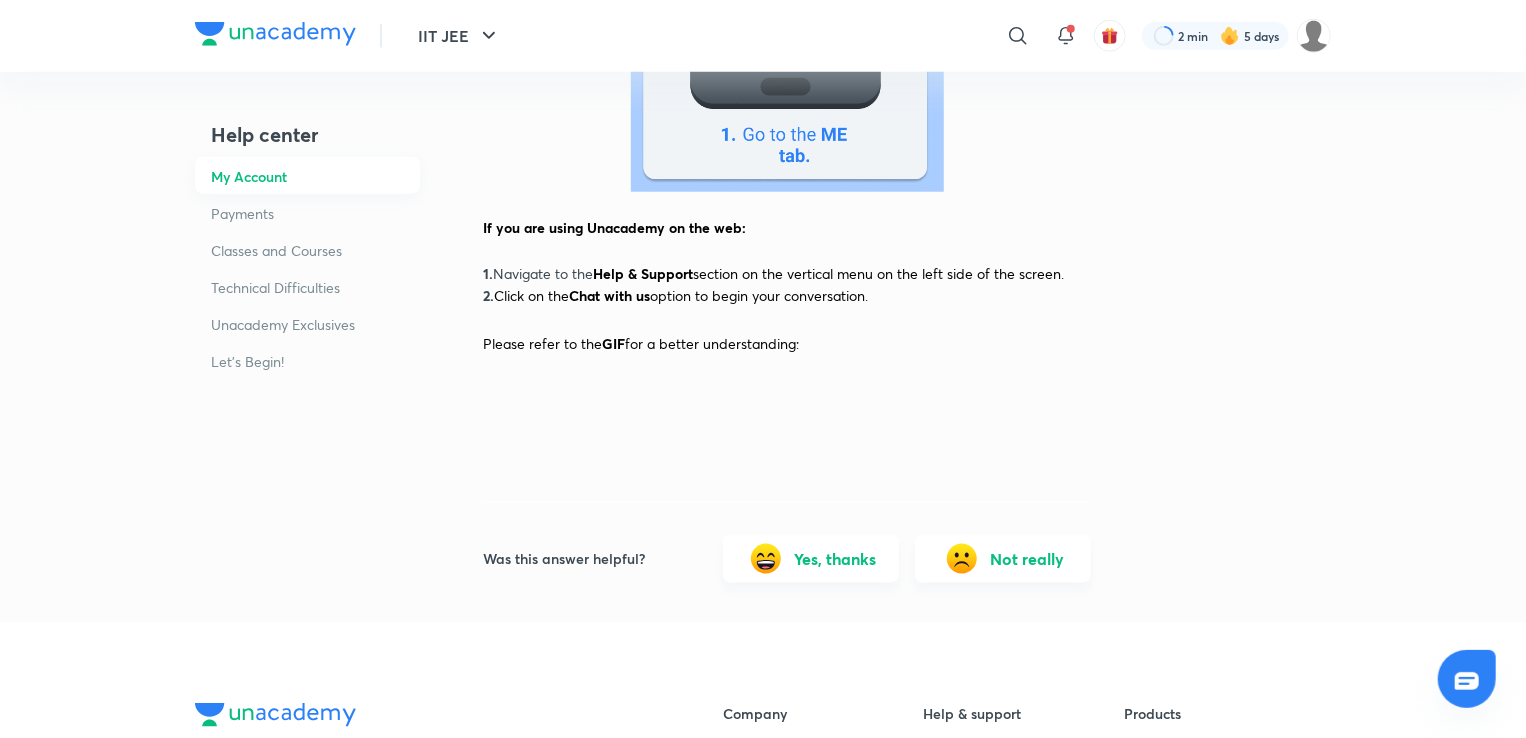 scroll, scrollTop: 988, scrollLeft: 0, axis: vertical 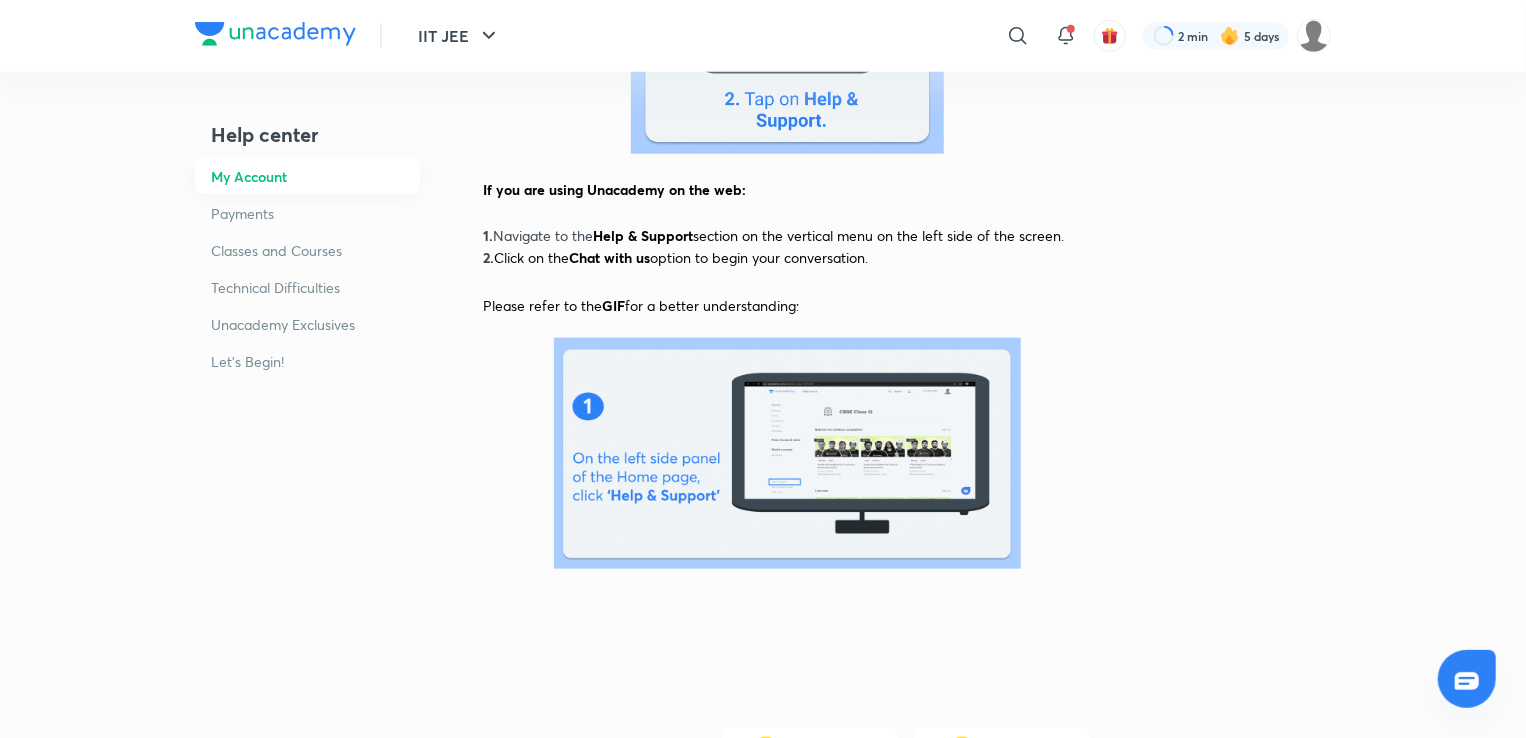 click at bounding box center [787, 453] 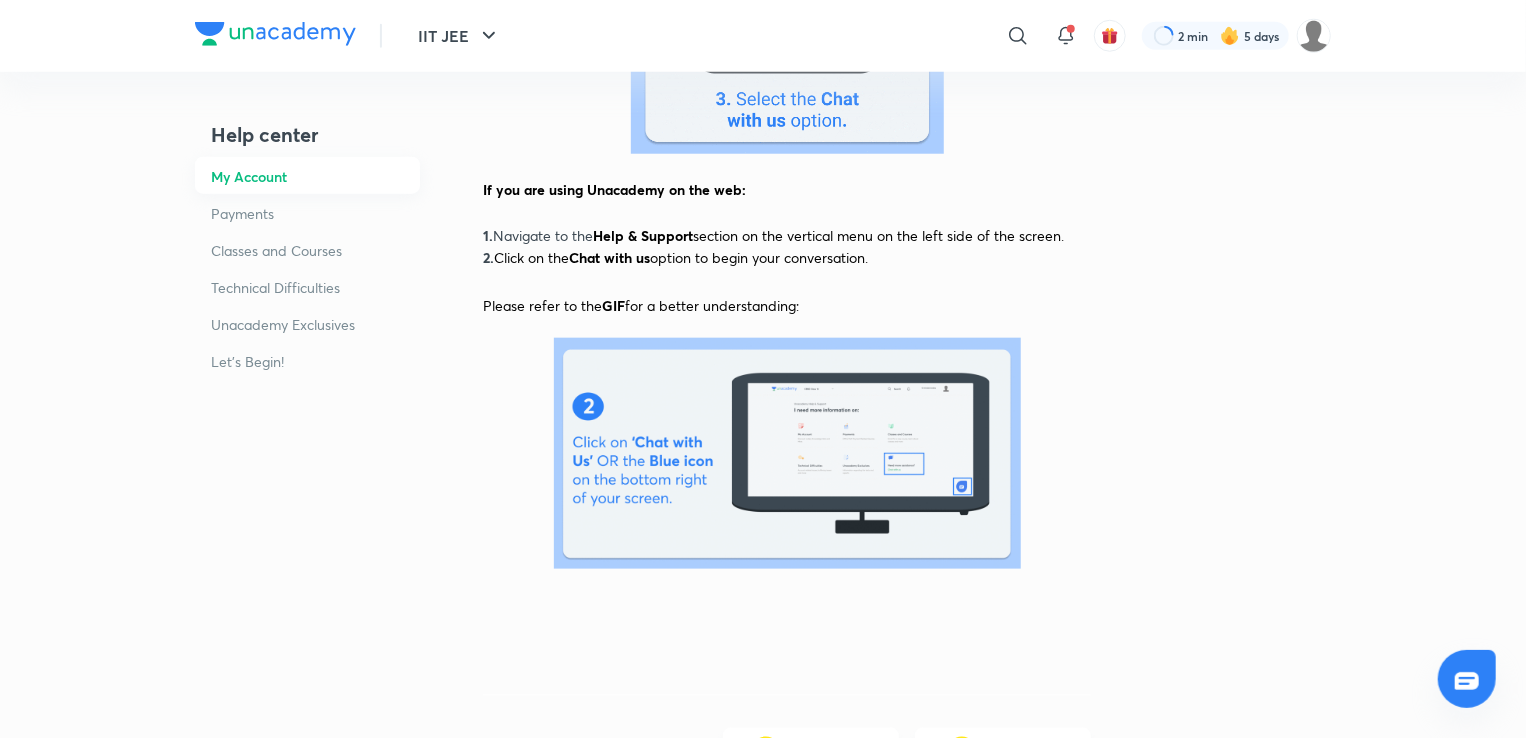 click at bounding box center (787, 453) 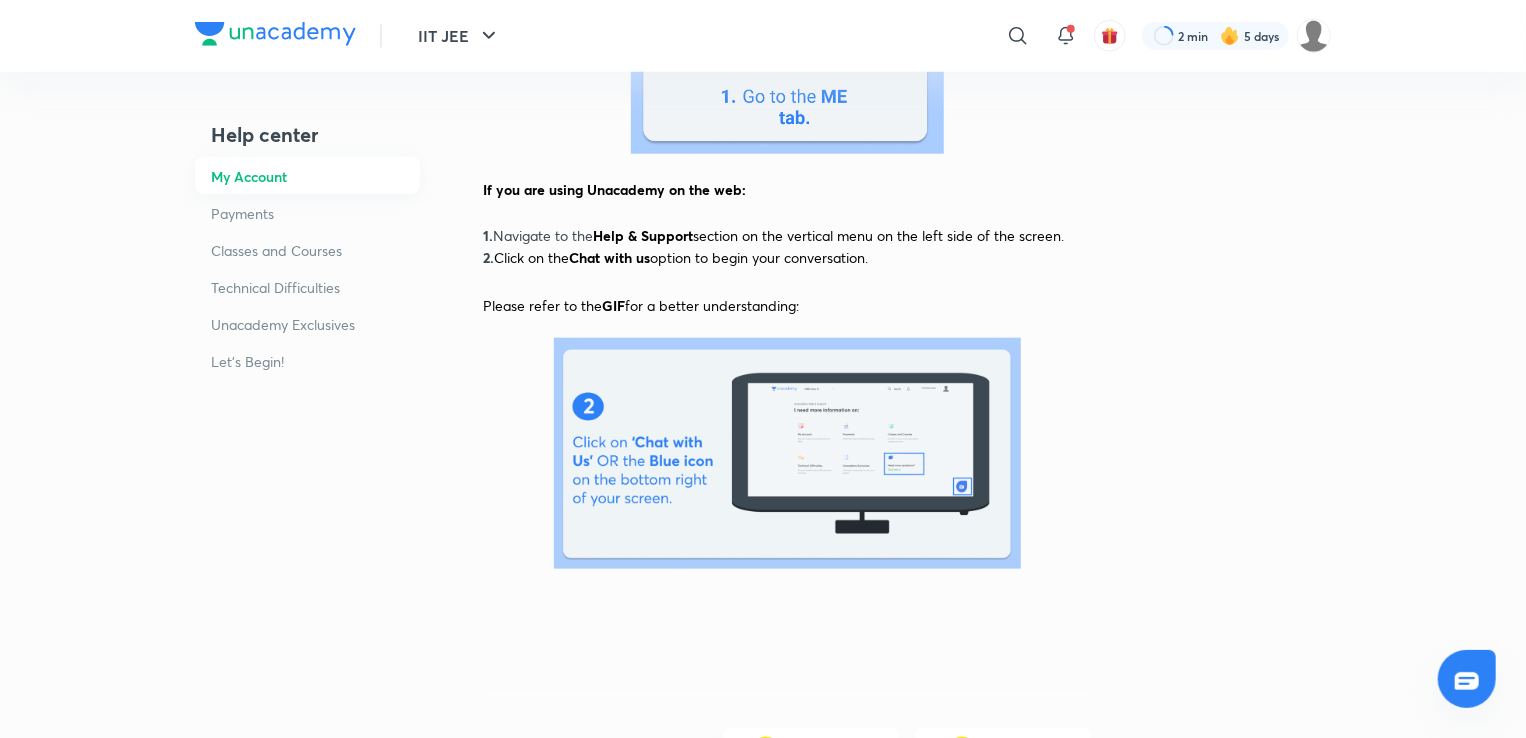 click at bounding box center [787, 453] 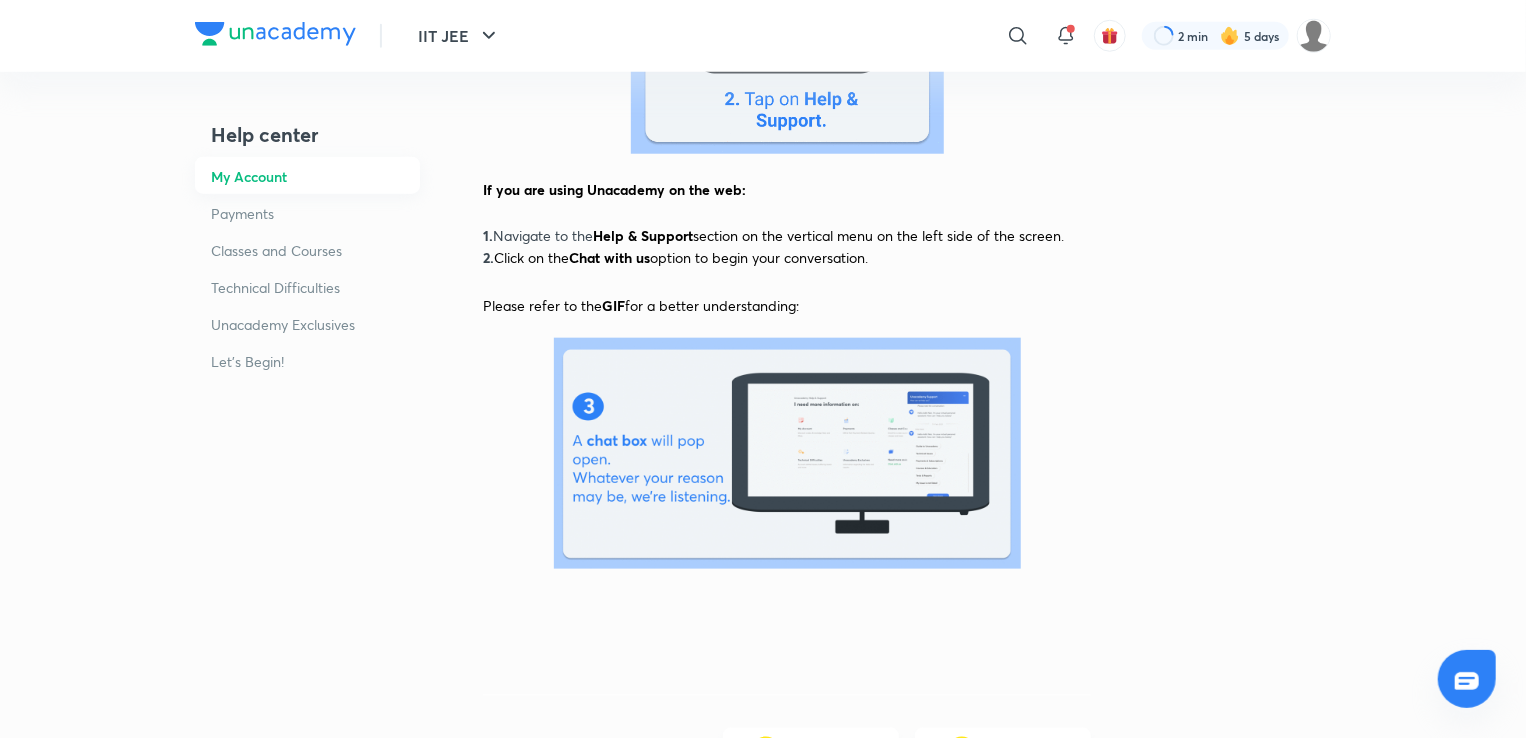 click at bounding box center [787, 453] 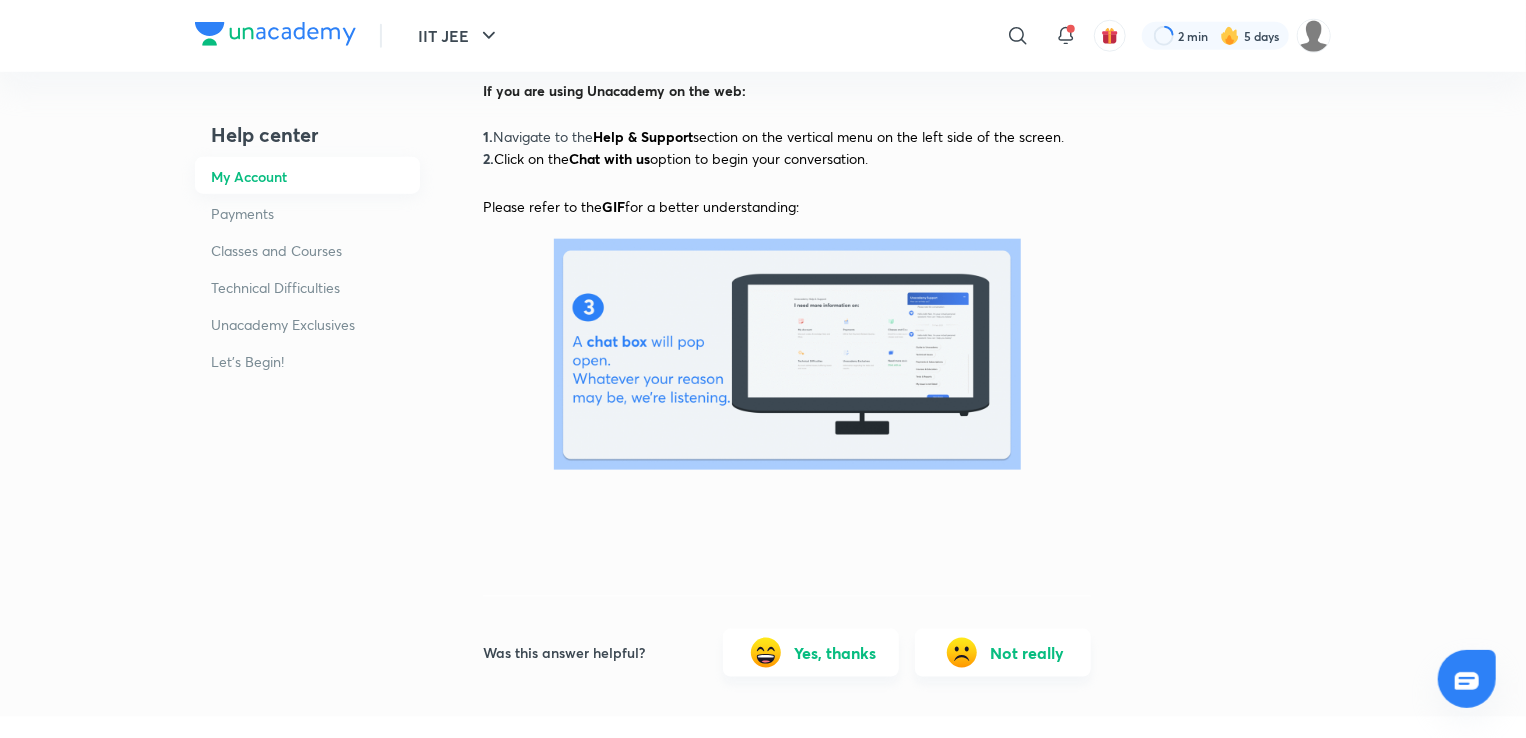 scroll, scrollTop: 992, scrollLeft: 0, axis: vertical 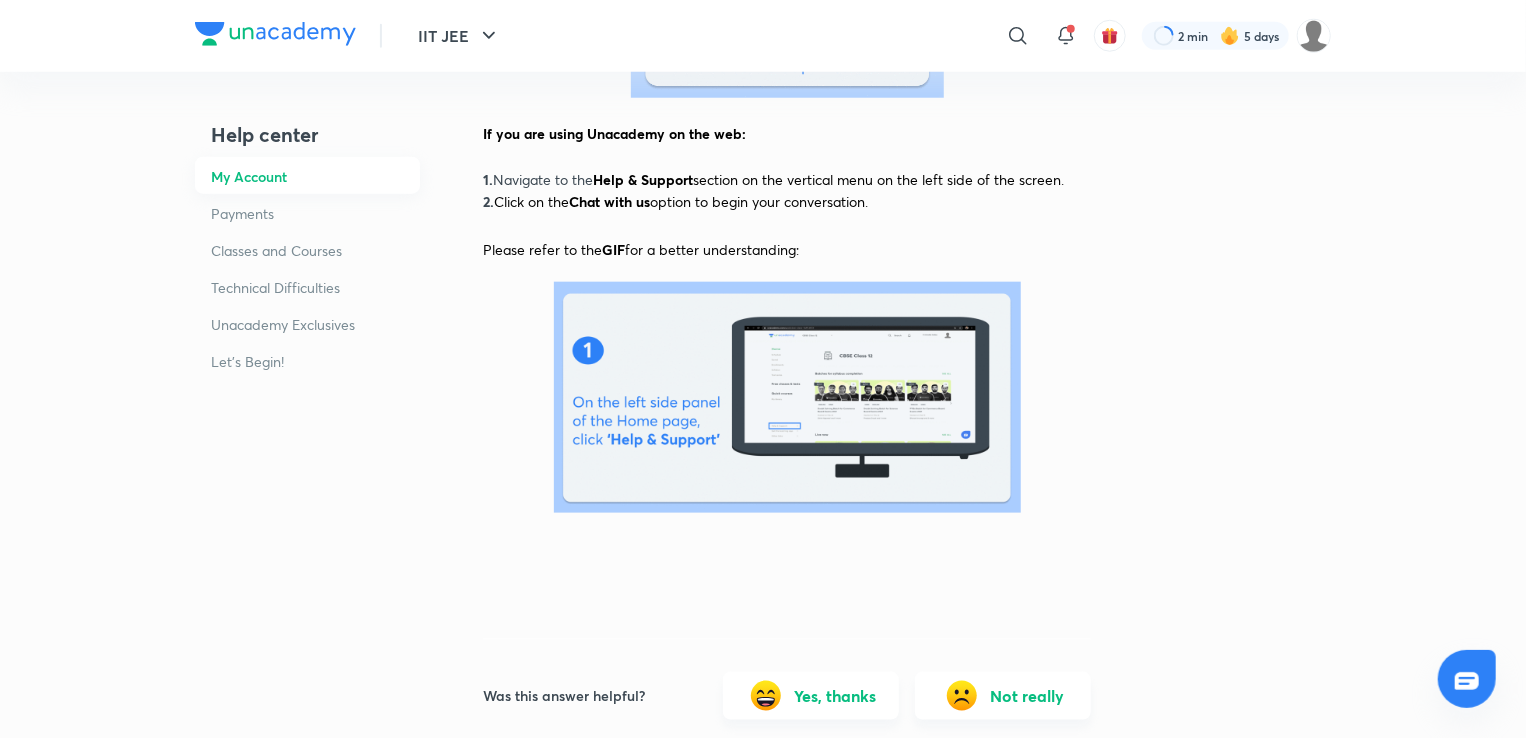 click at bounding box center [787, 397] 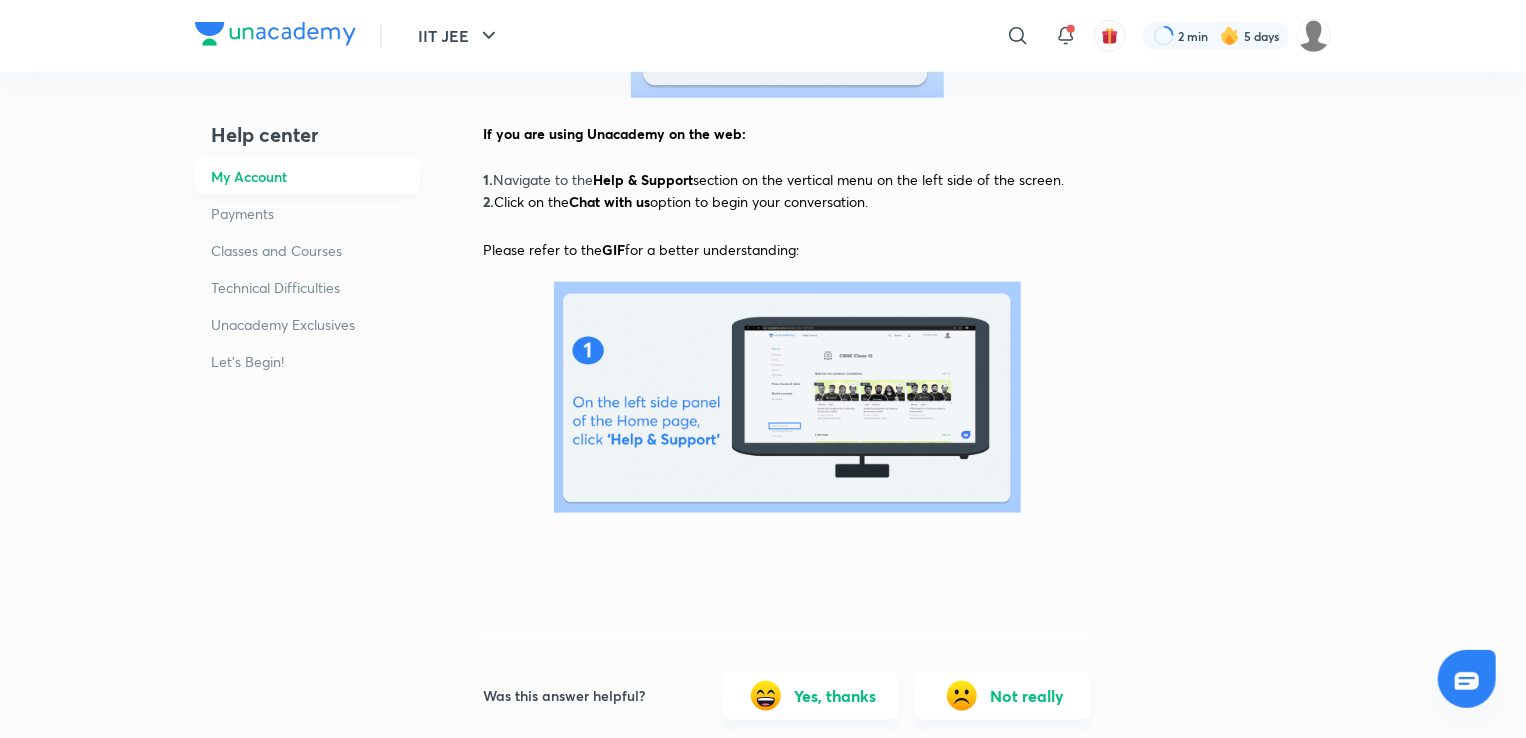 drag, startPoint x: 864, startPoint y: 409, endPoint x: 630, endPoint y: 408, distance: 234.00214 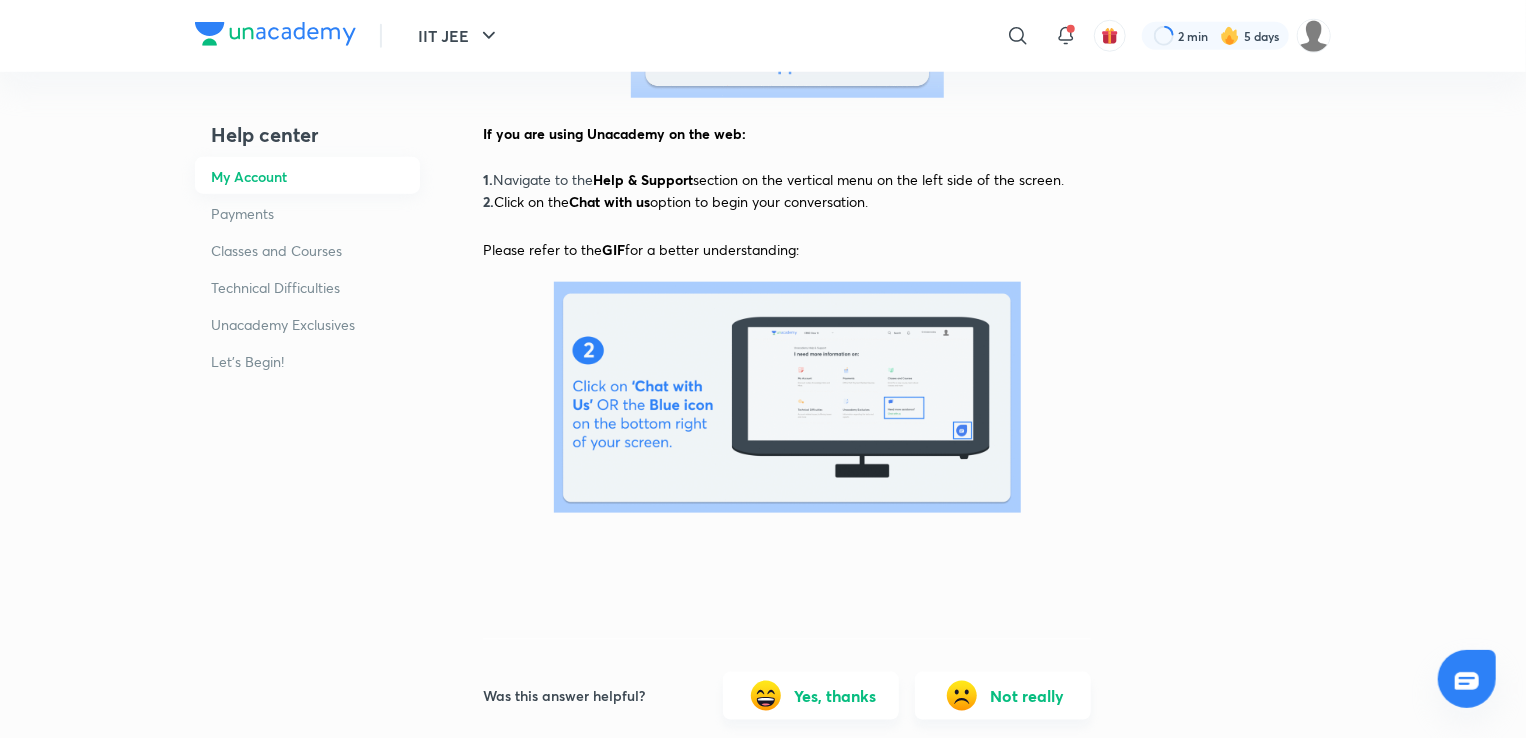 click at bounding box center (787, 397) 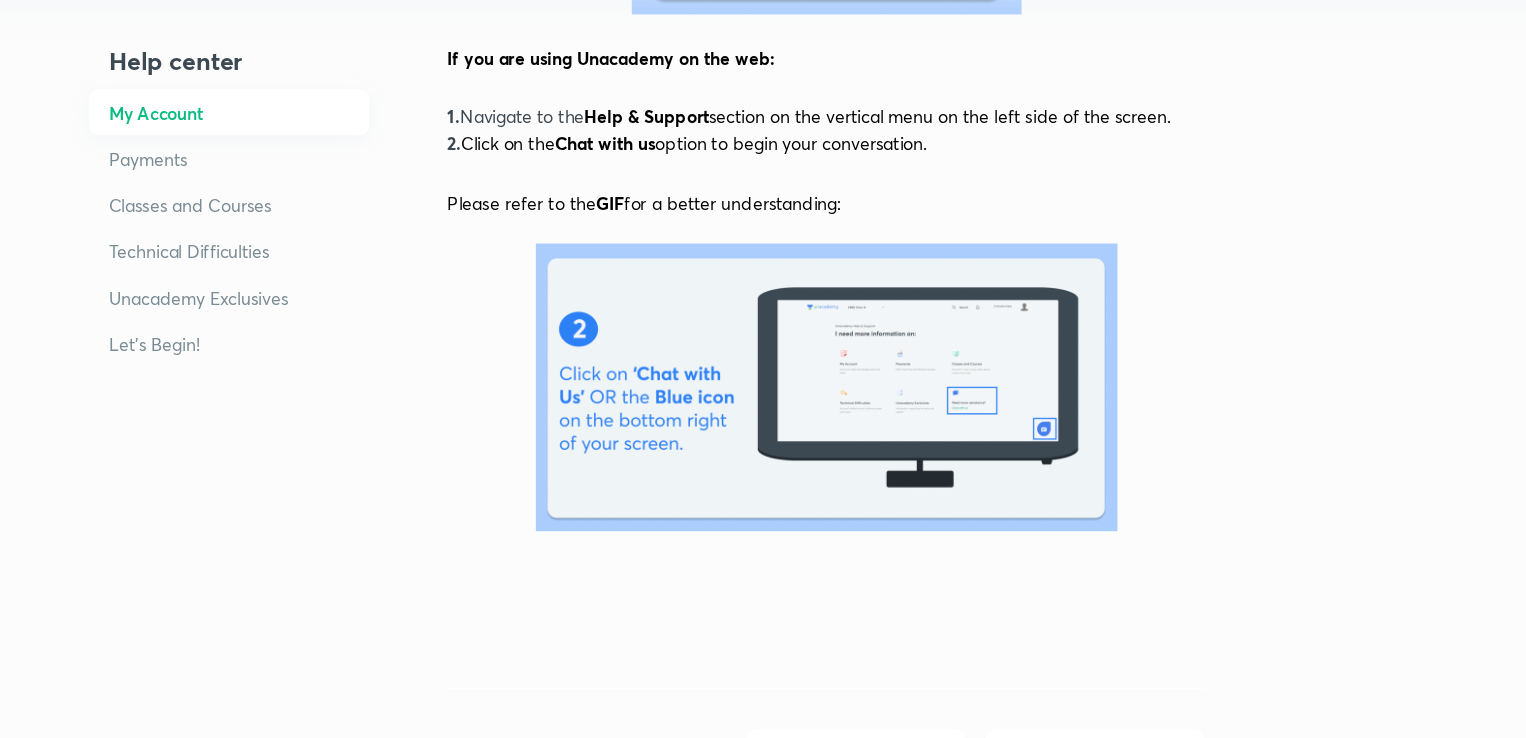 scroll, scrollTop: 992, scrollLeft: 0, axis: vertical 